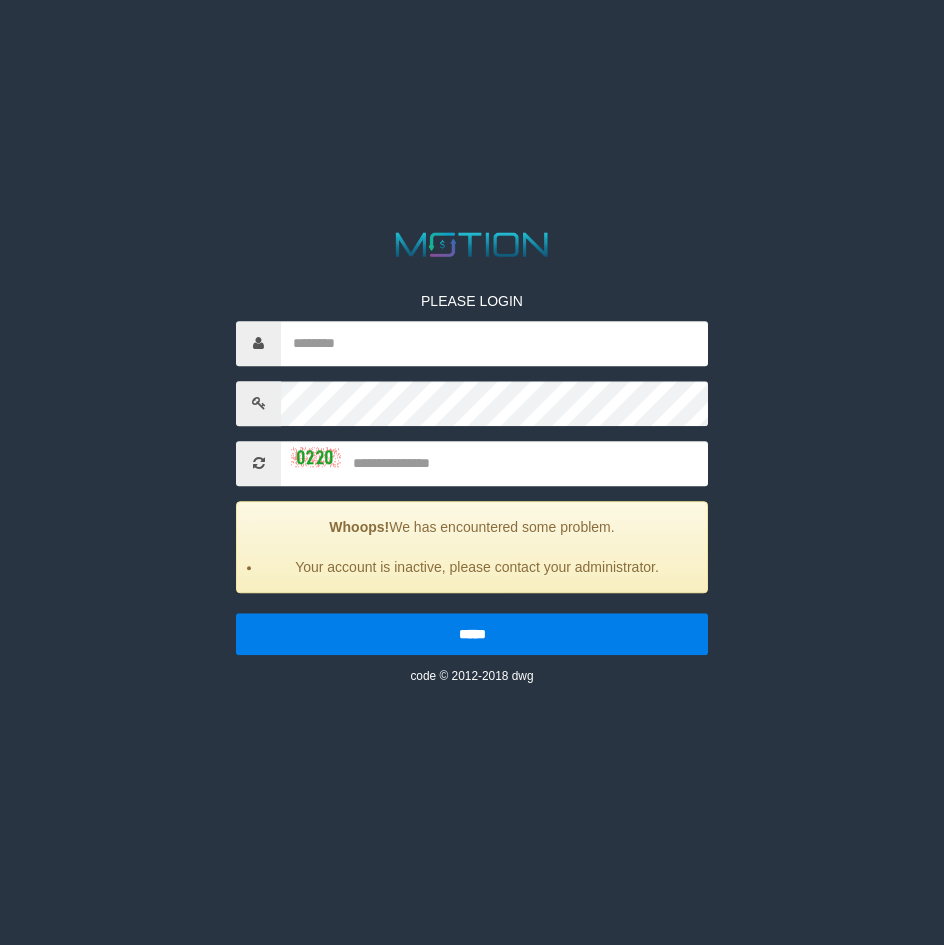scroll, scrollTop: 0, scrollLeft: 0, axis: both 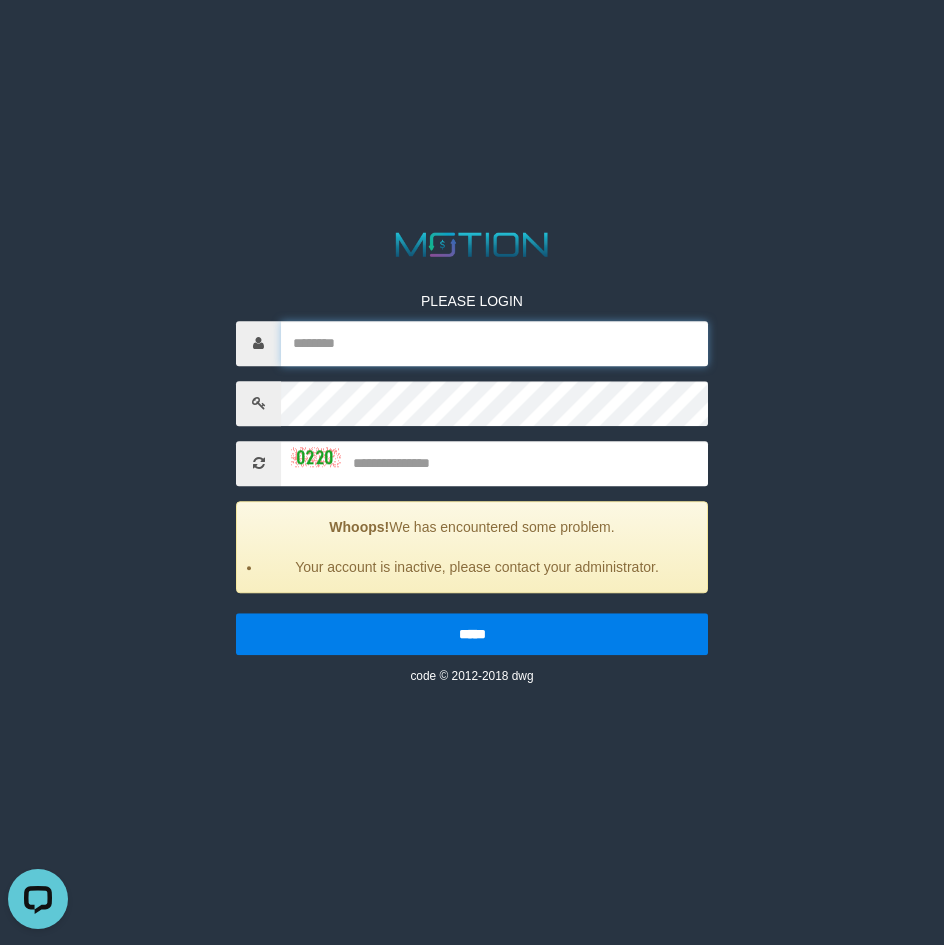 type on "********" 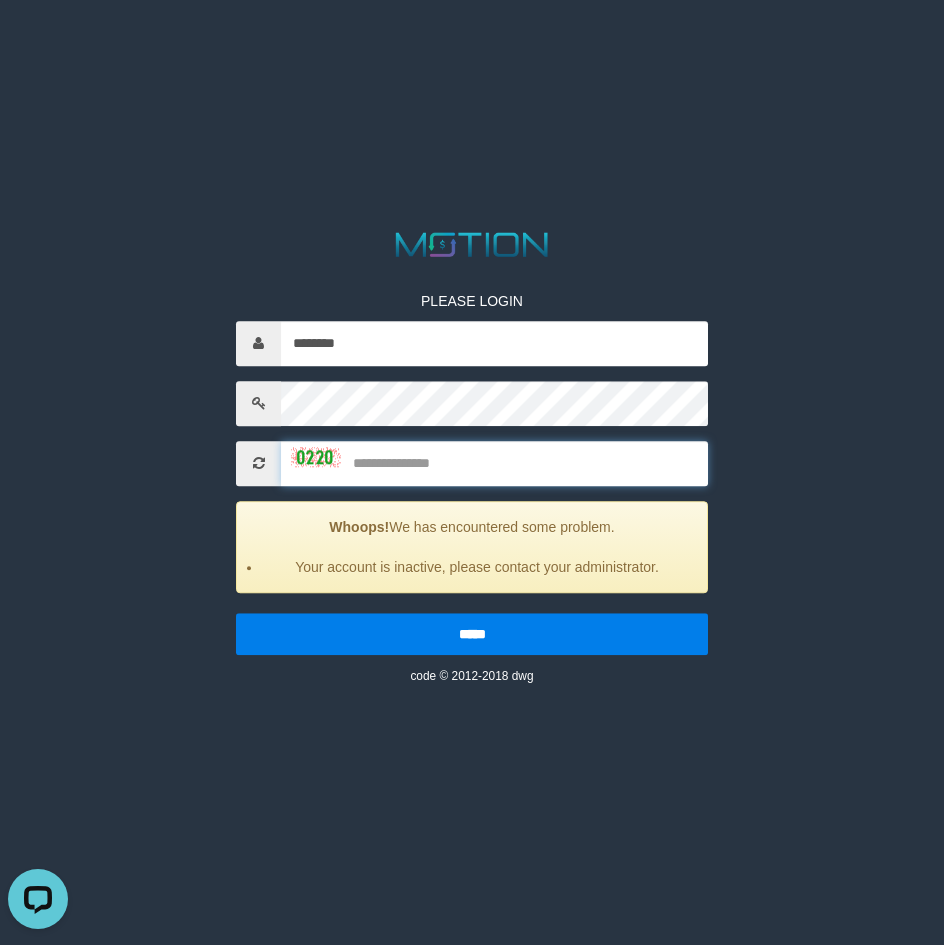 click at bounding box center [494, 463] 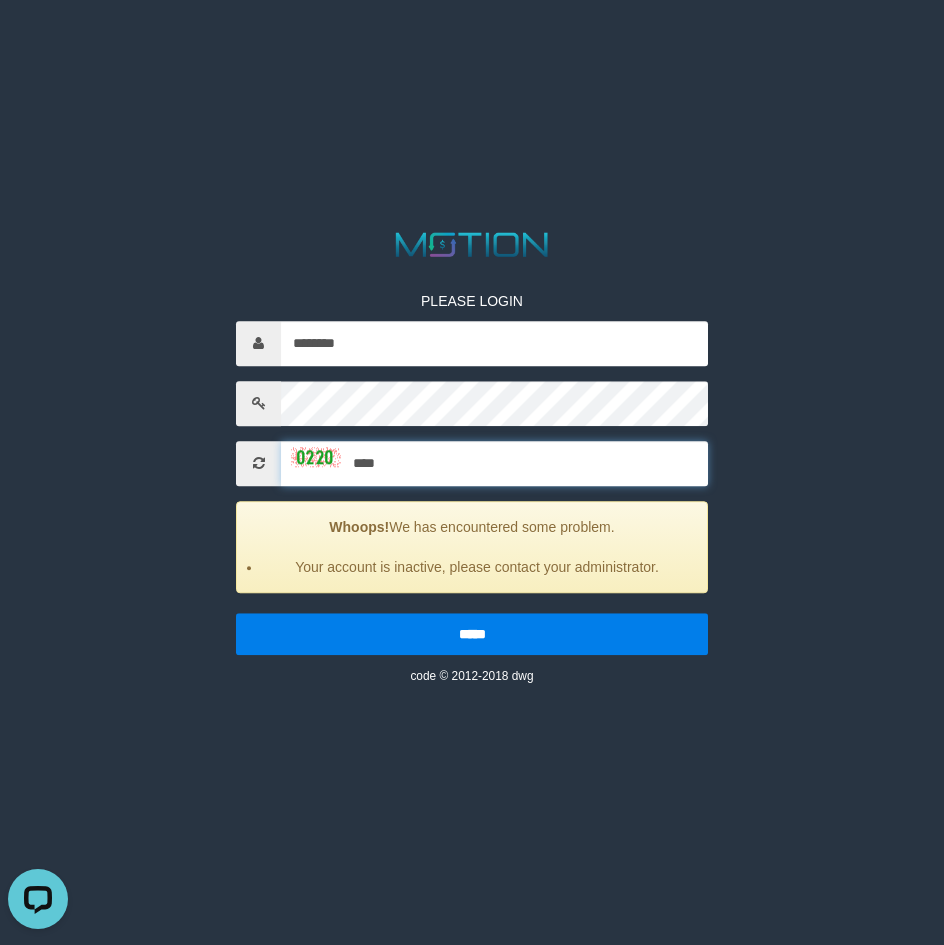 type on "****" 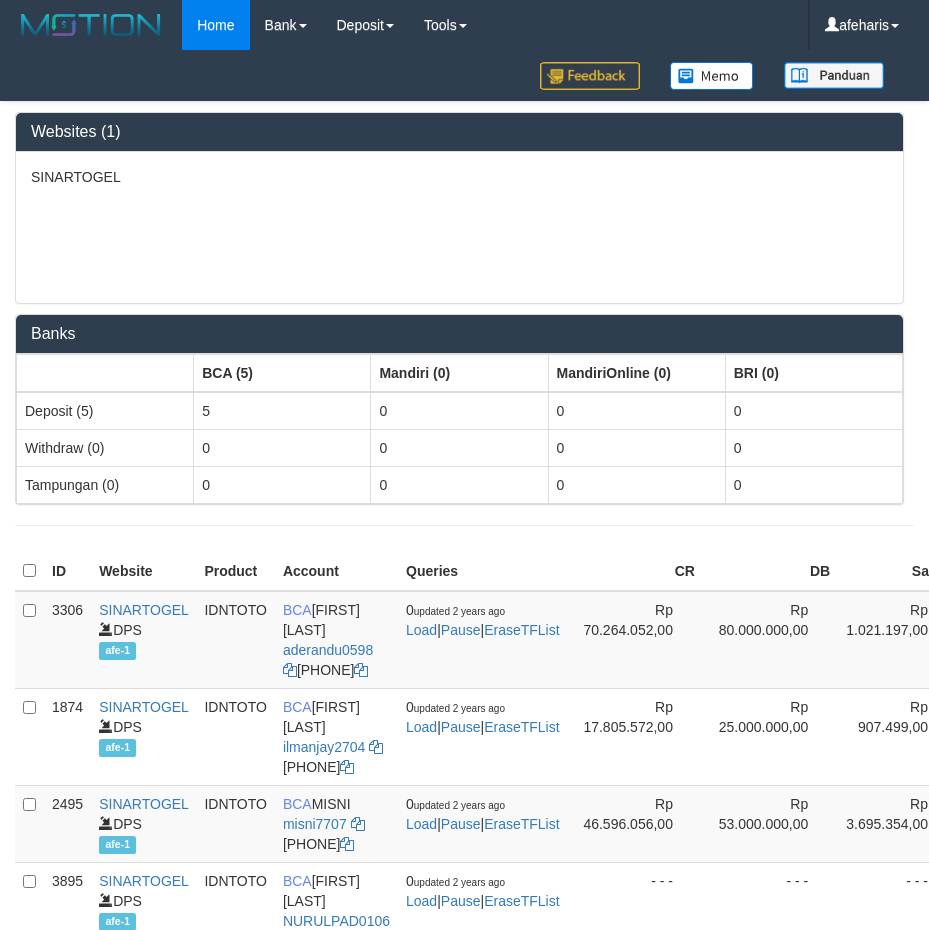 scroll, scrollTop: 0, scrollLeft: 0, axis: both 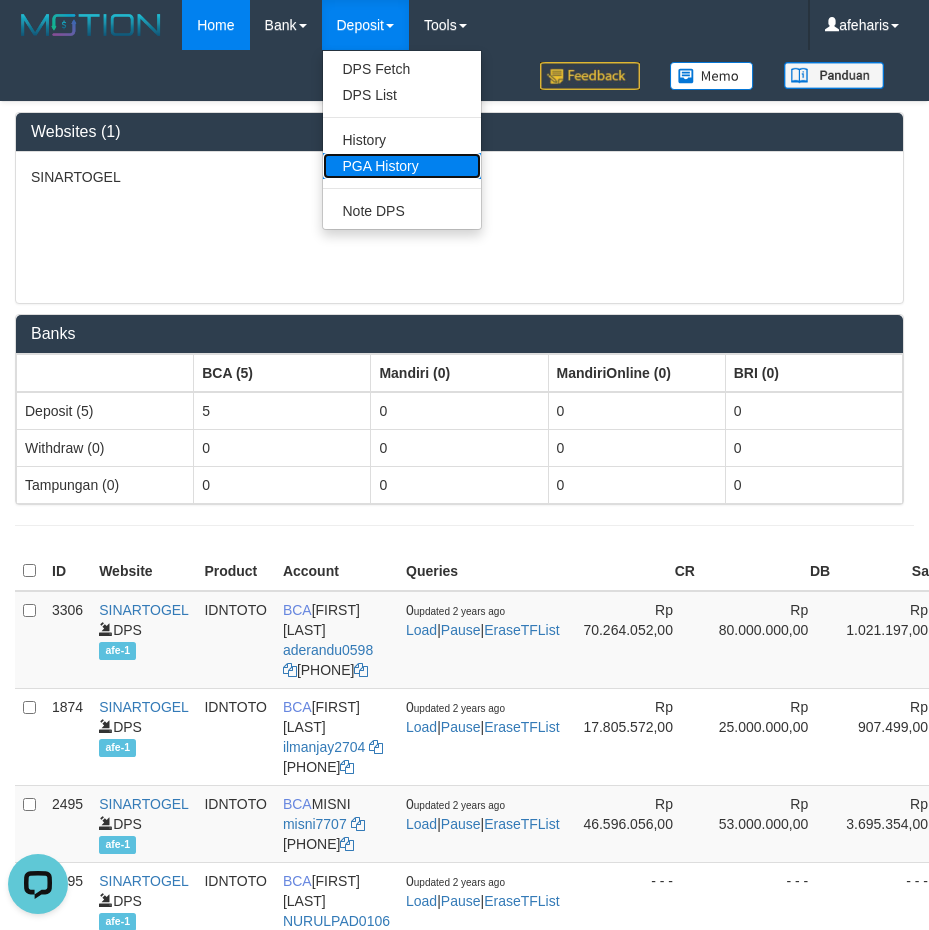 click on "PGA History" at bounding box center (402, 166) 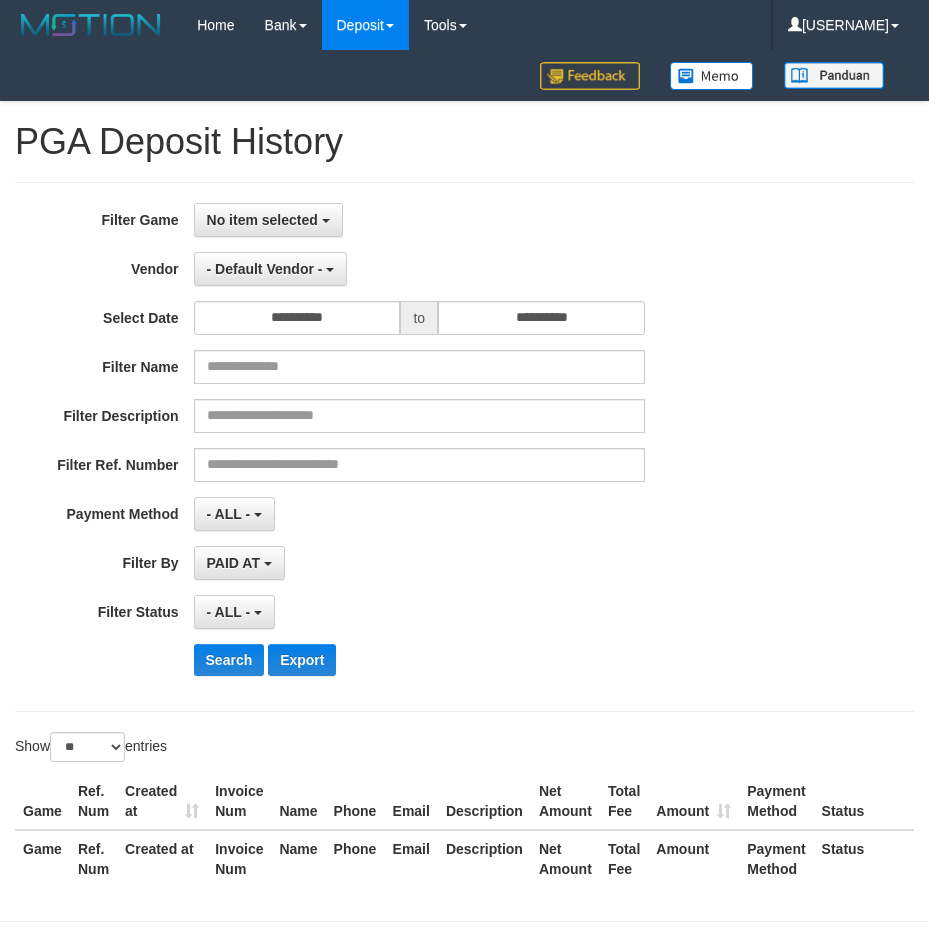 select 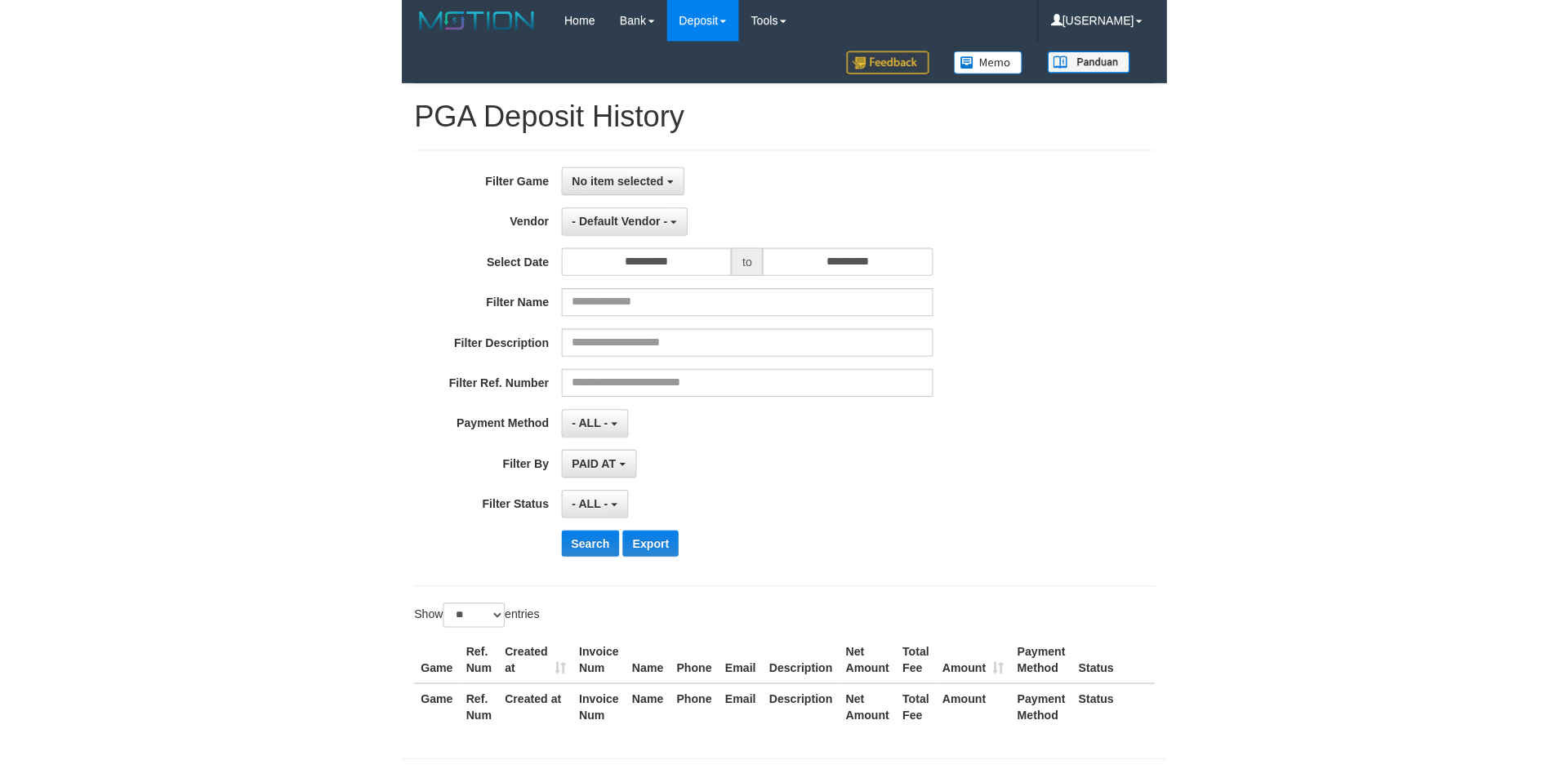 scroll, scrollTop: 0, scrollLeft: 0, axis: both 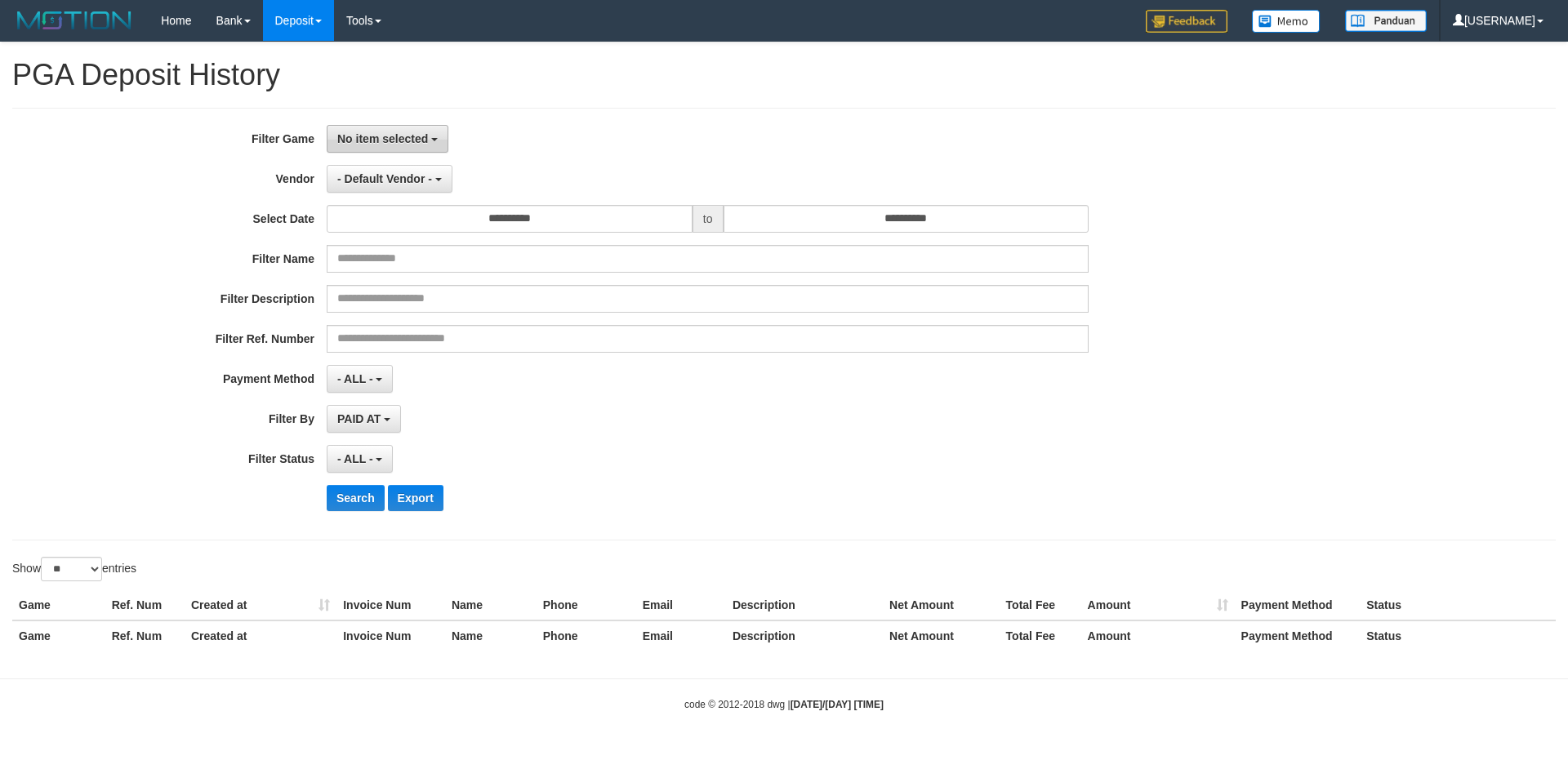 click on "No item selected" at bounding box center [387, 139] 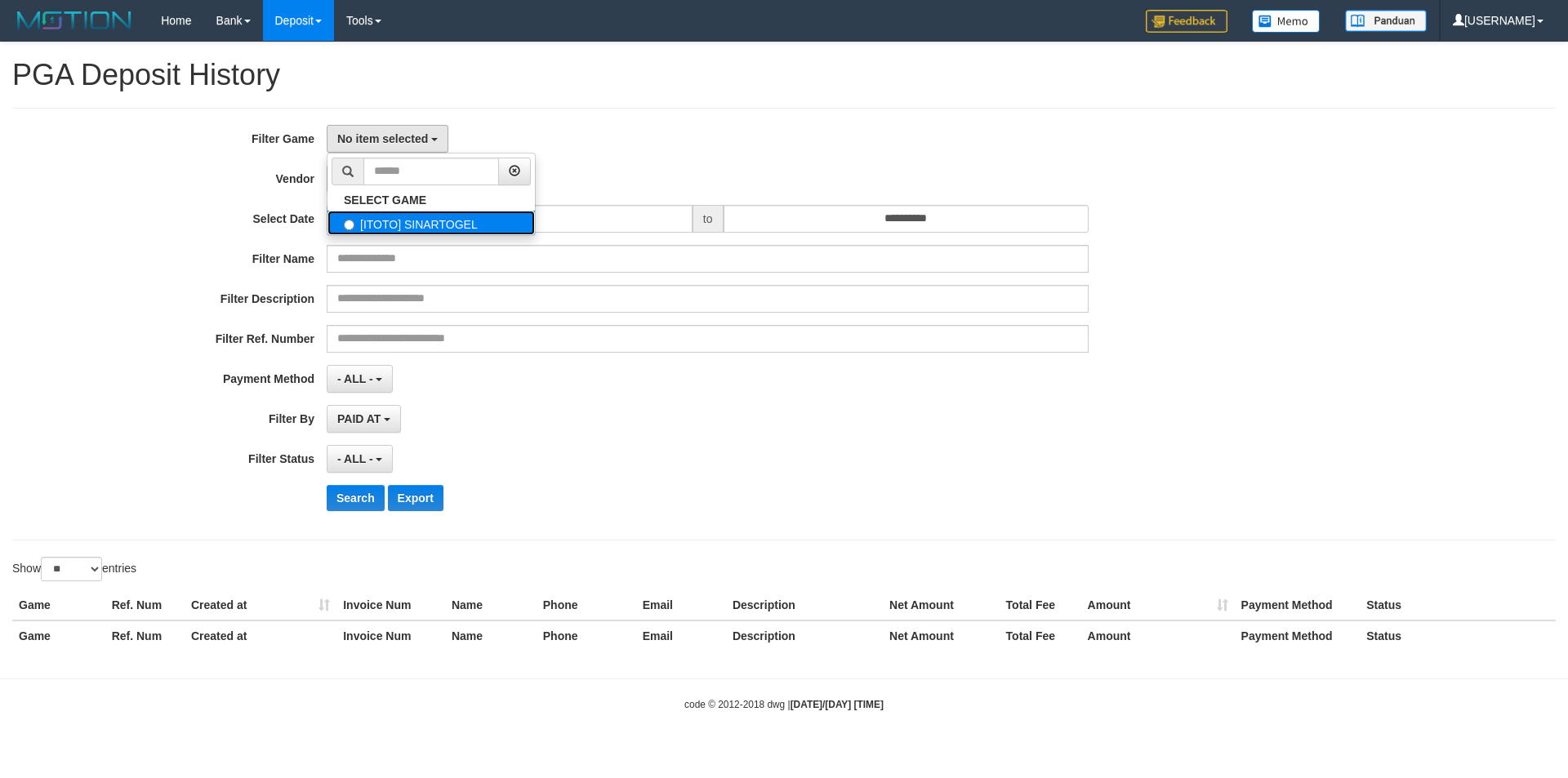 click on "[ITOTO] SINARTOGEL" at bounding box center [431, 223] 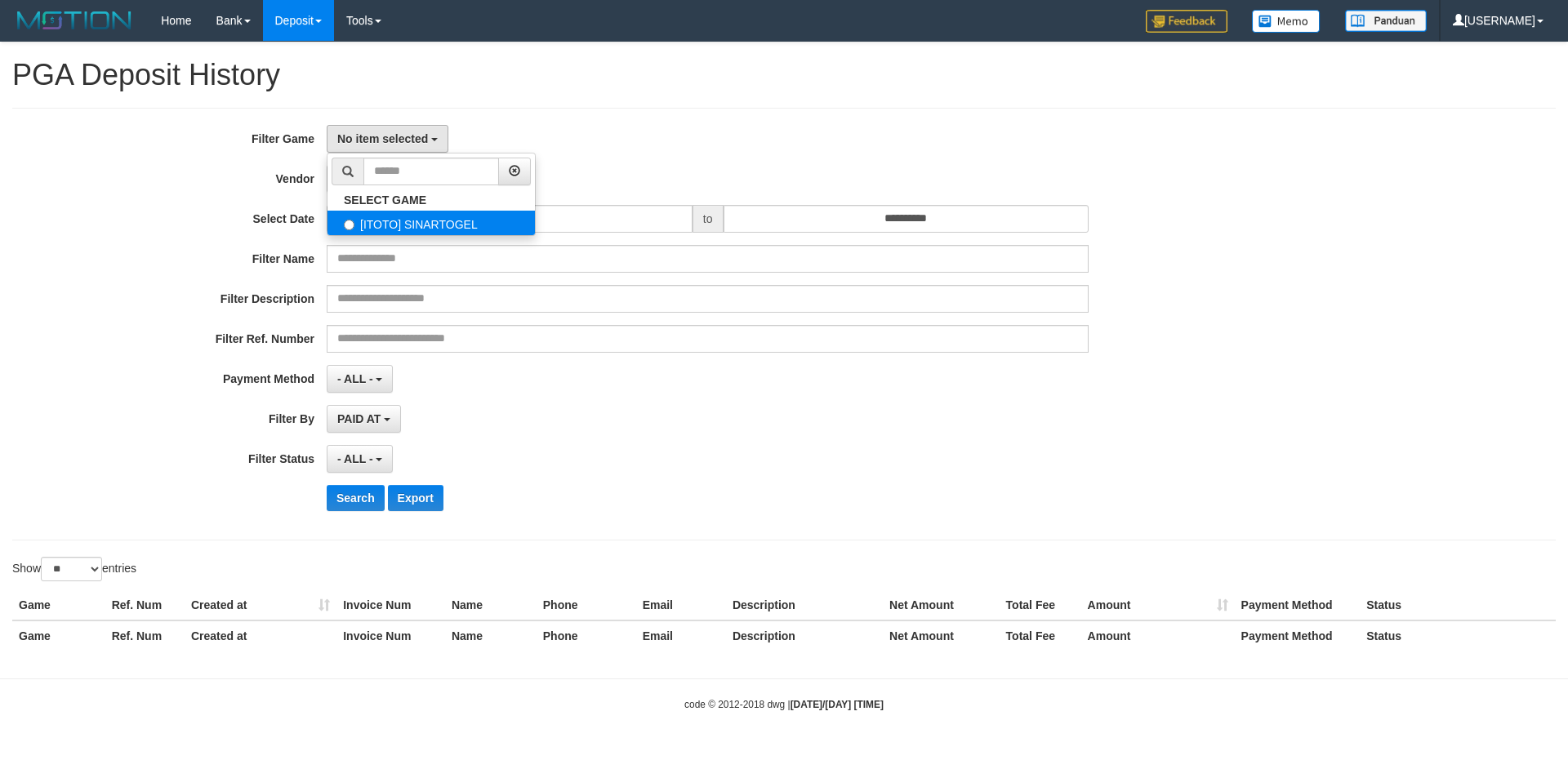select on "***" 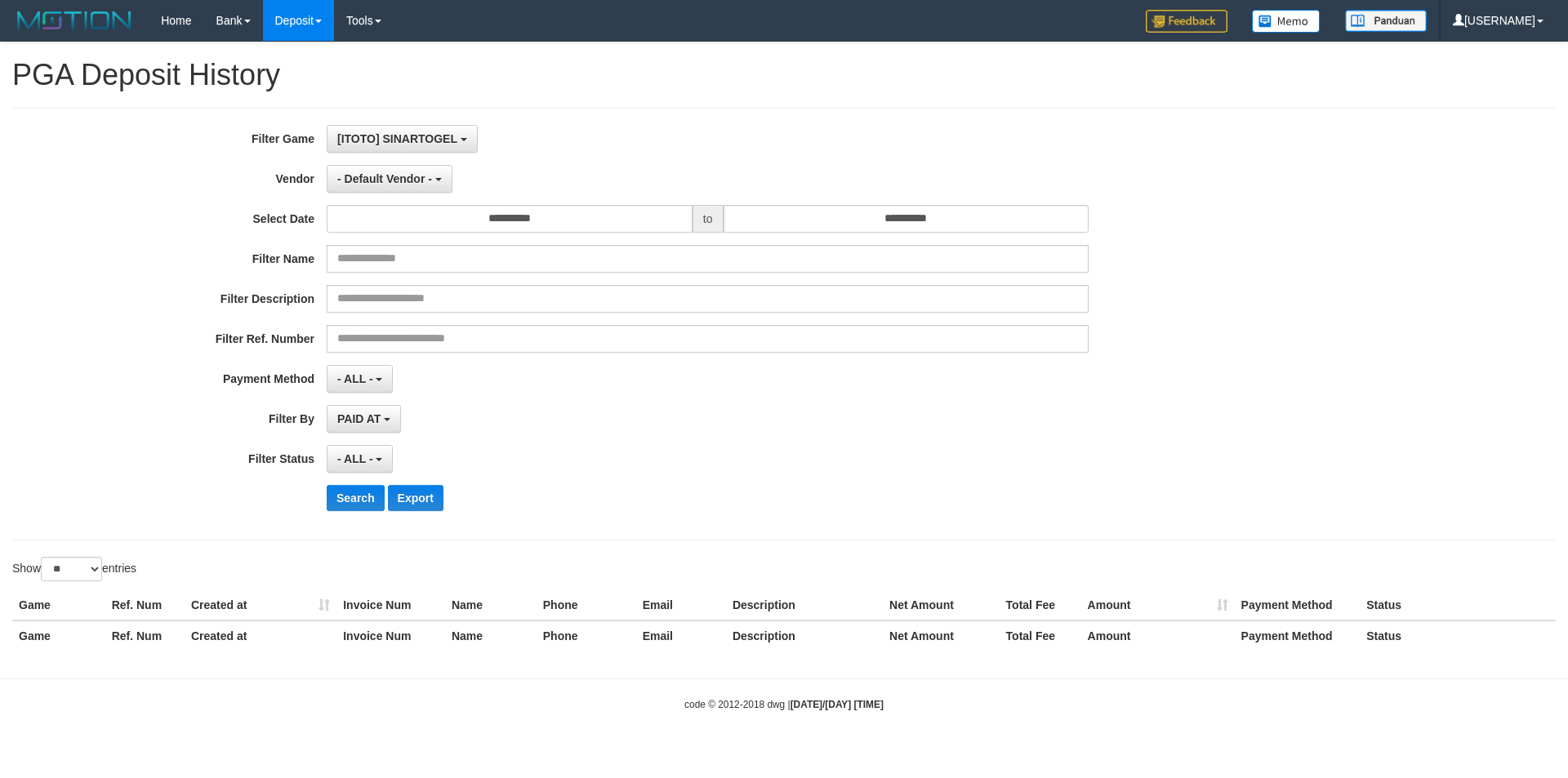 scroll, scrollTop: 15, scrollLeft: 0, axis: vertical 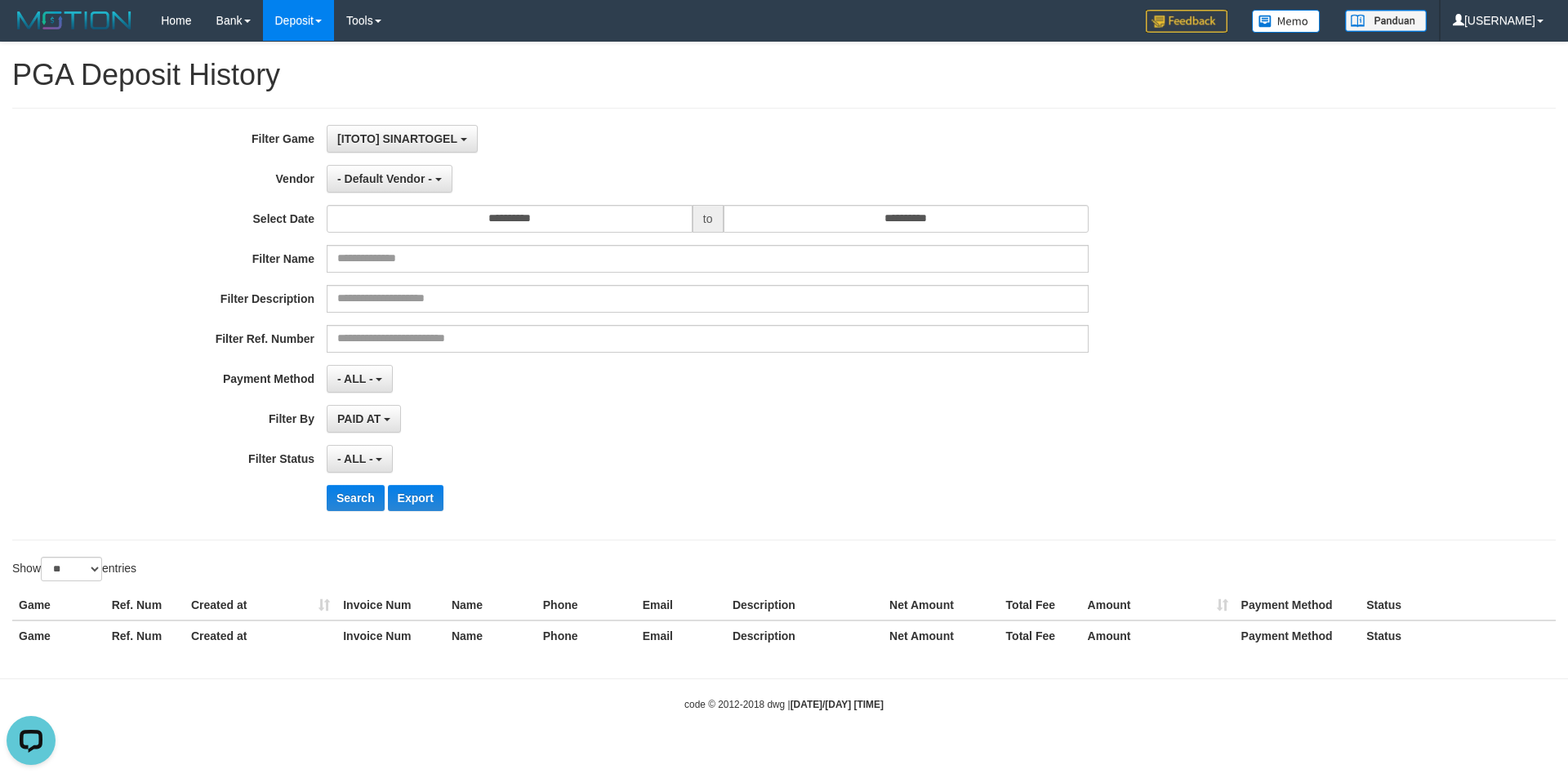 click on "**********" at bounding box center [653, 324] 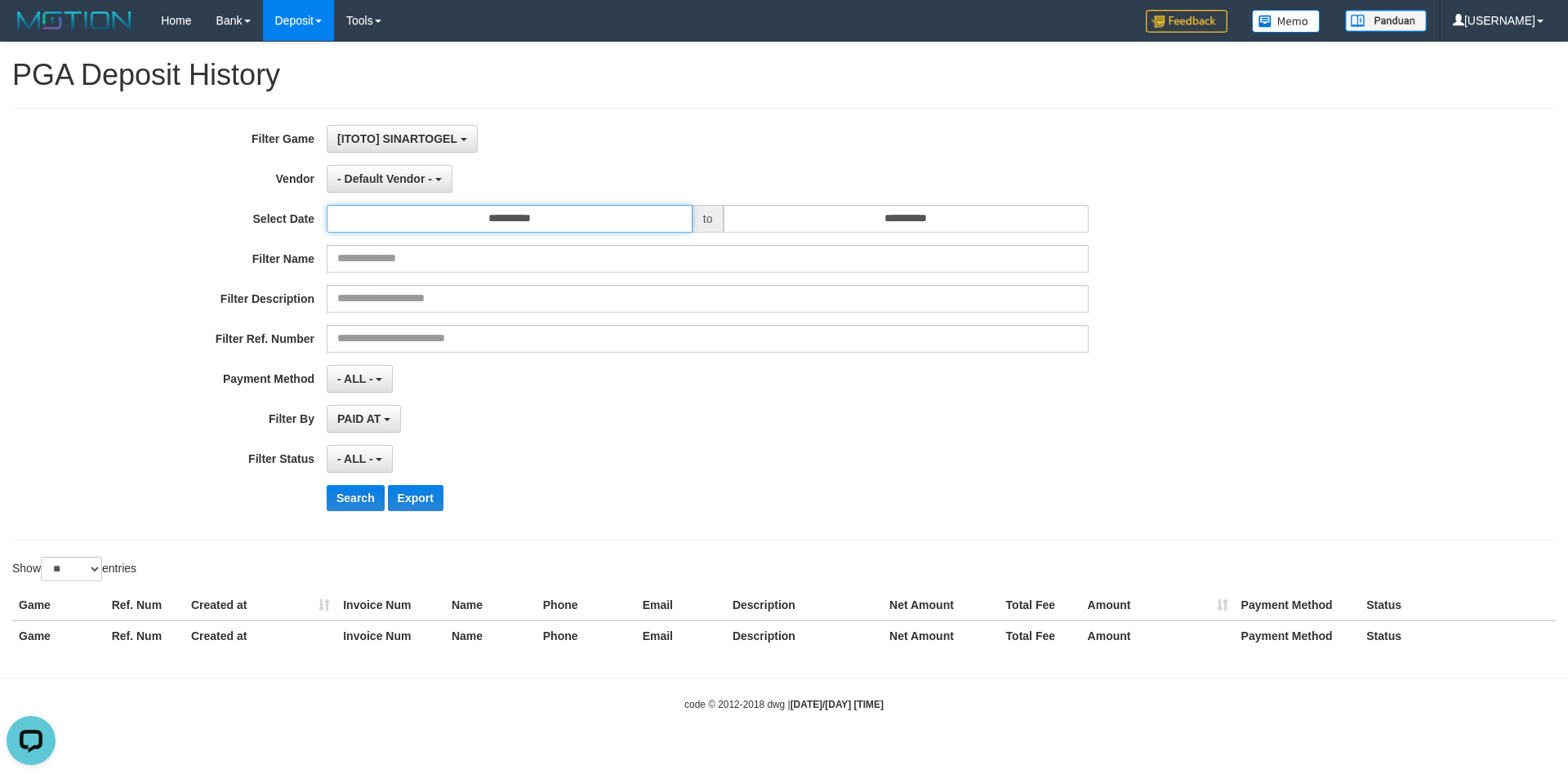 click on "**********" at bounding box center [510, 219] 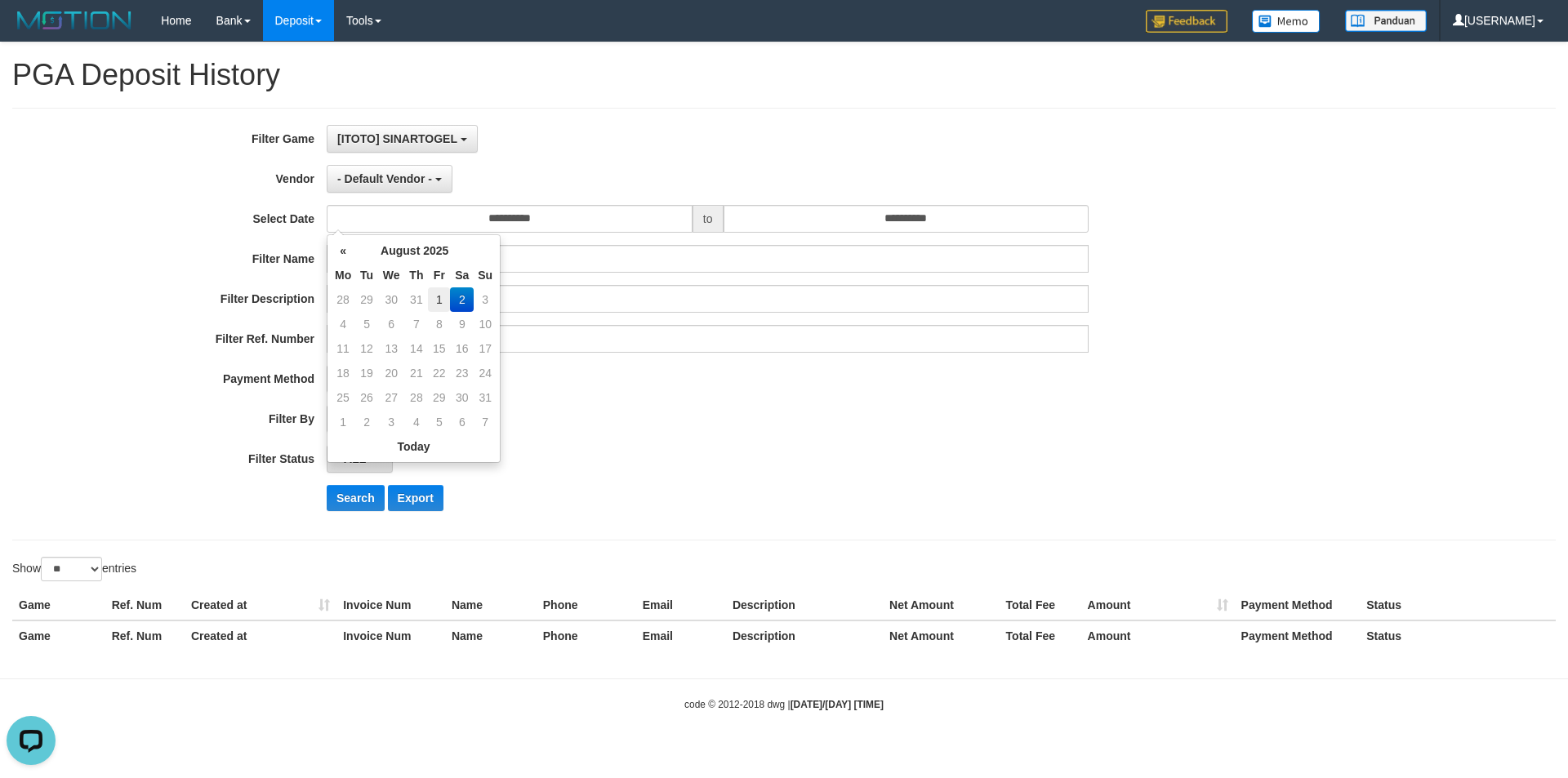 click on "1" at bounding box center (439, 300) 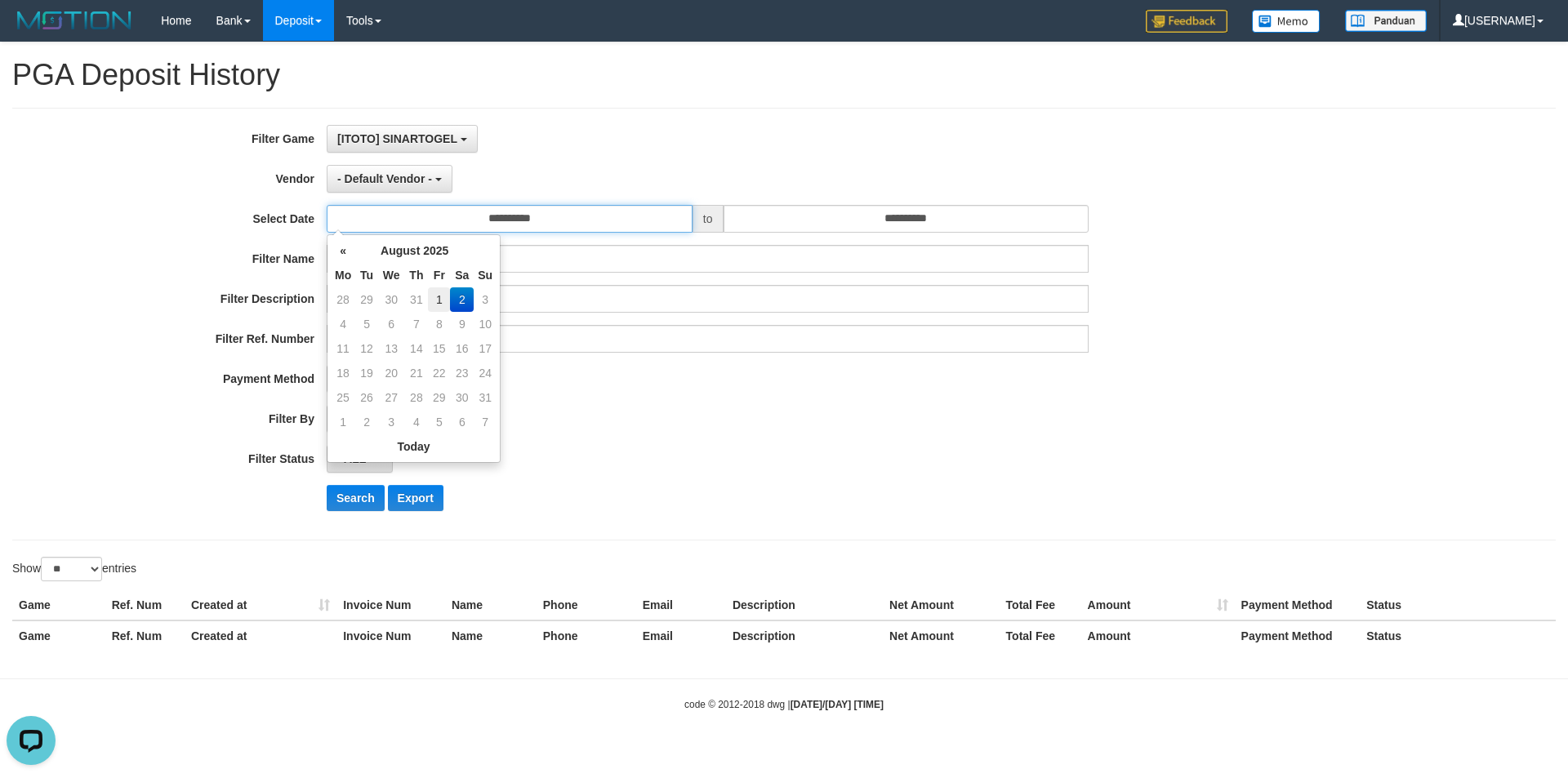 type on "**********" 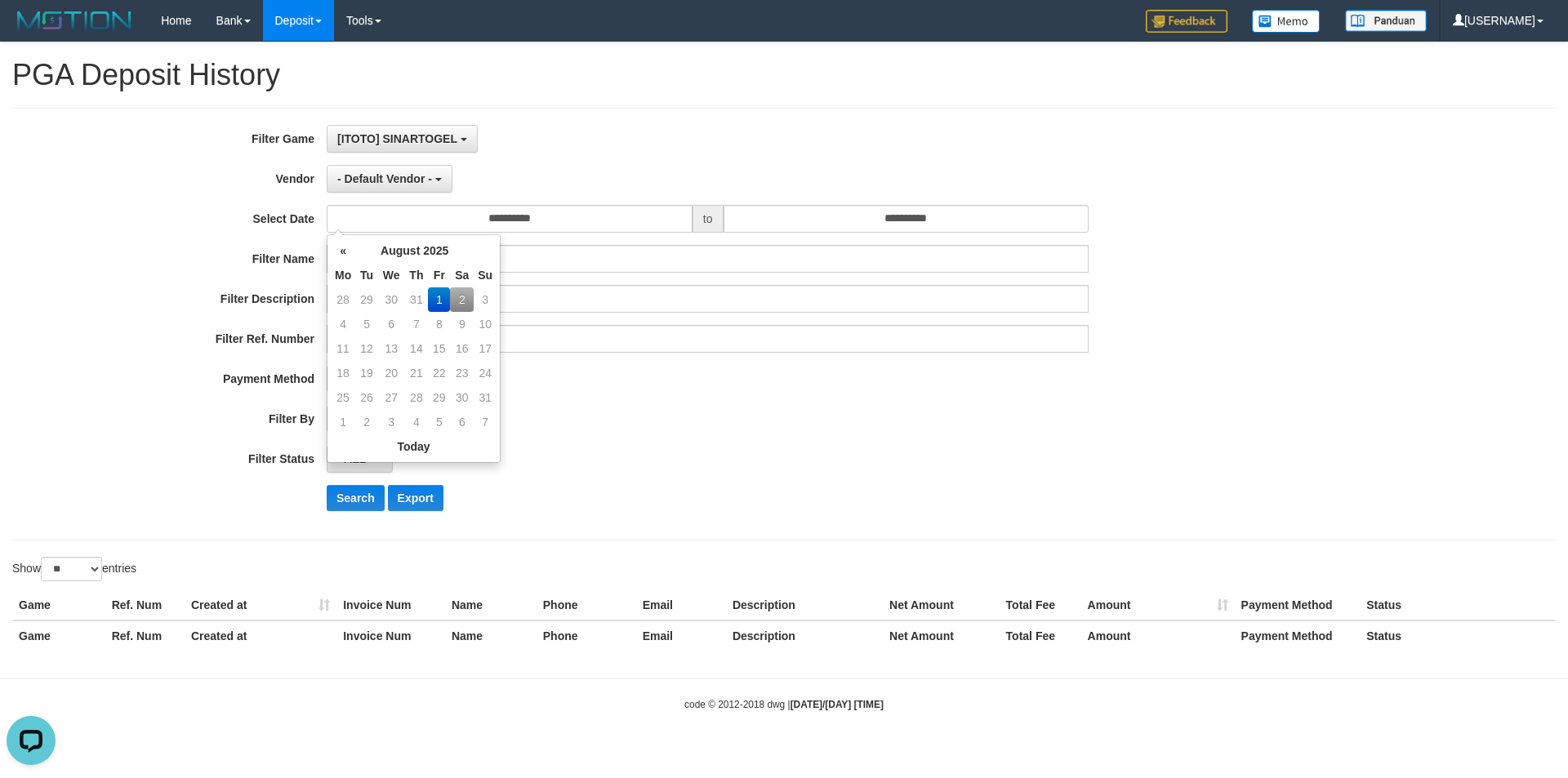 click on "**********" at bounding box center (653, 324) 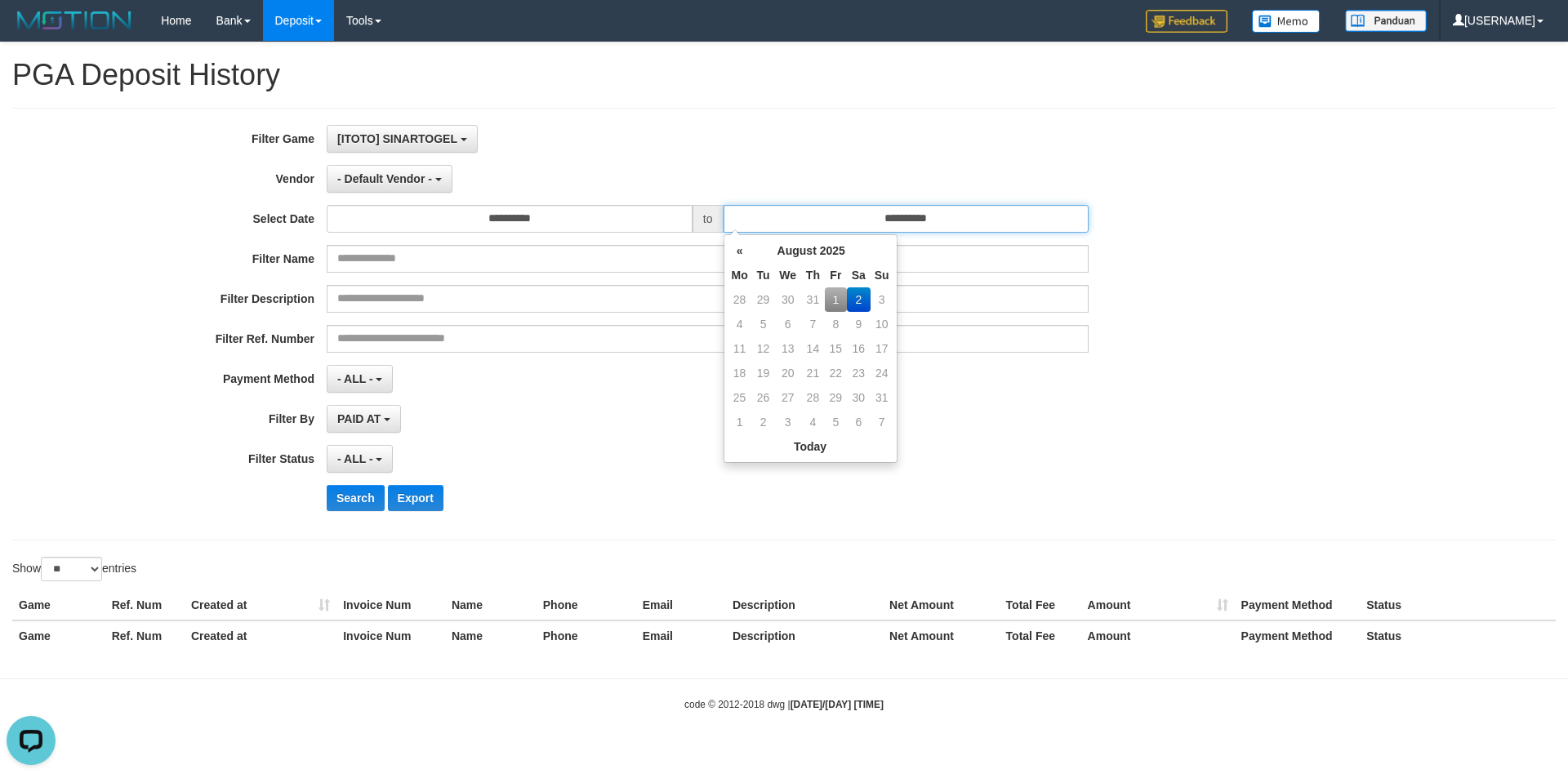 click on "**********" at bounding box center [906, 219] 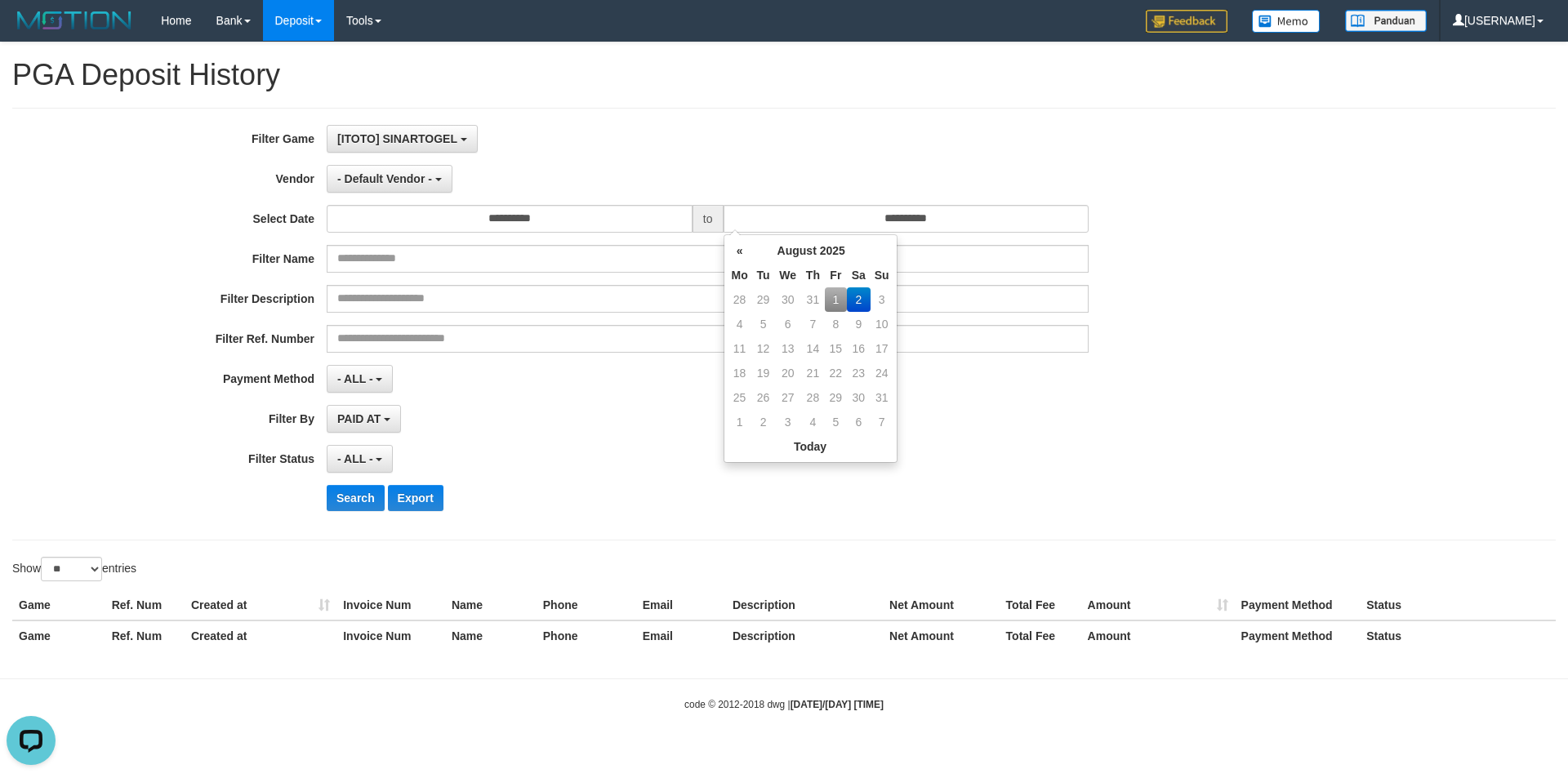 click on "1" at bounding box center (835, 300) 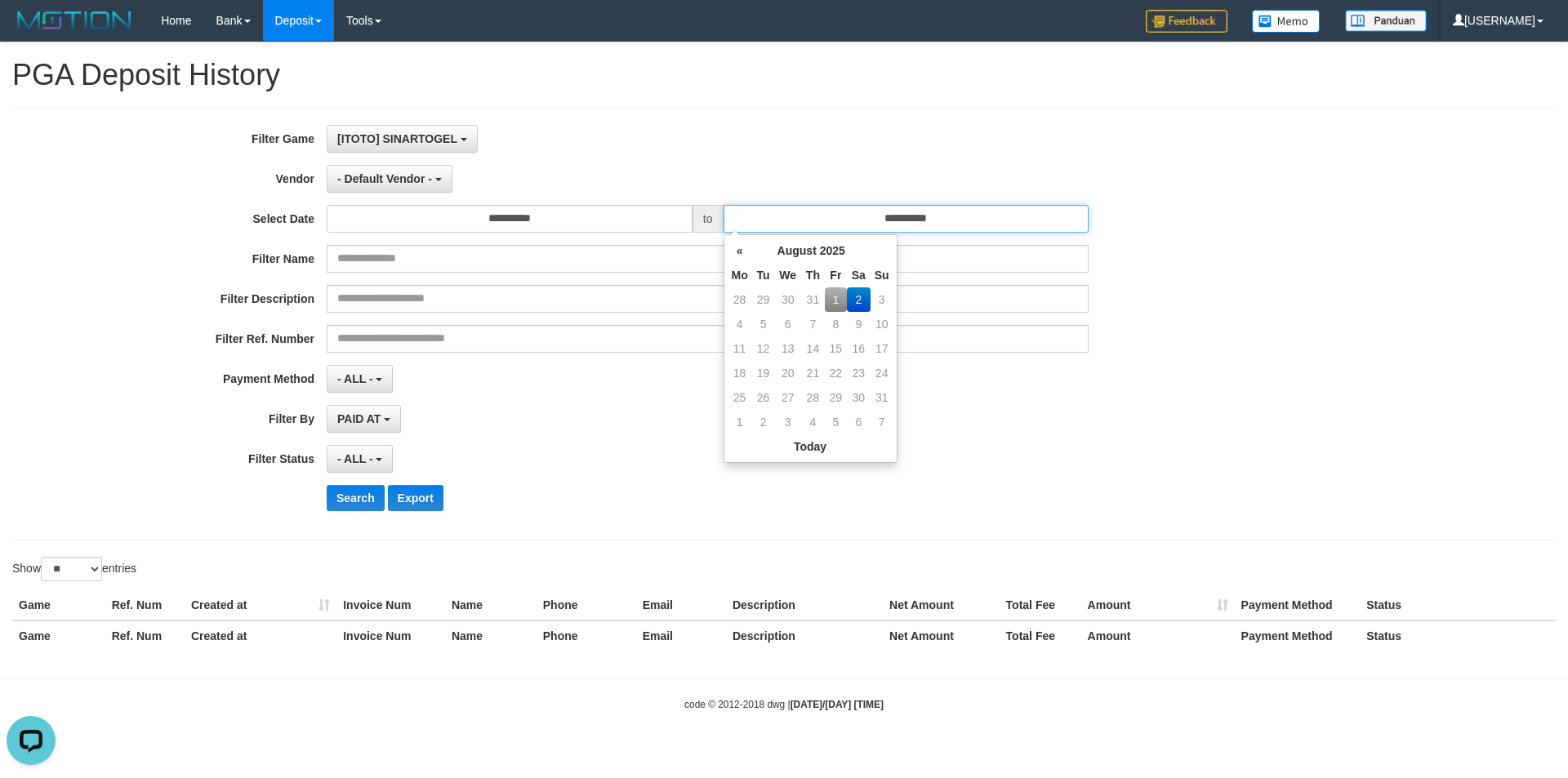 type on "**********" 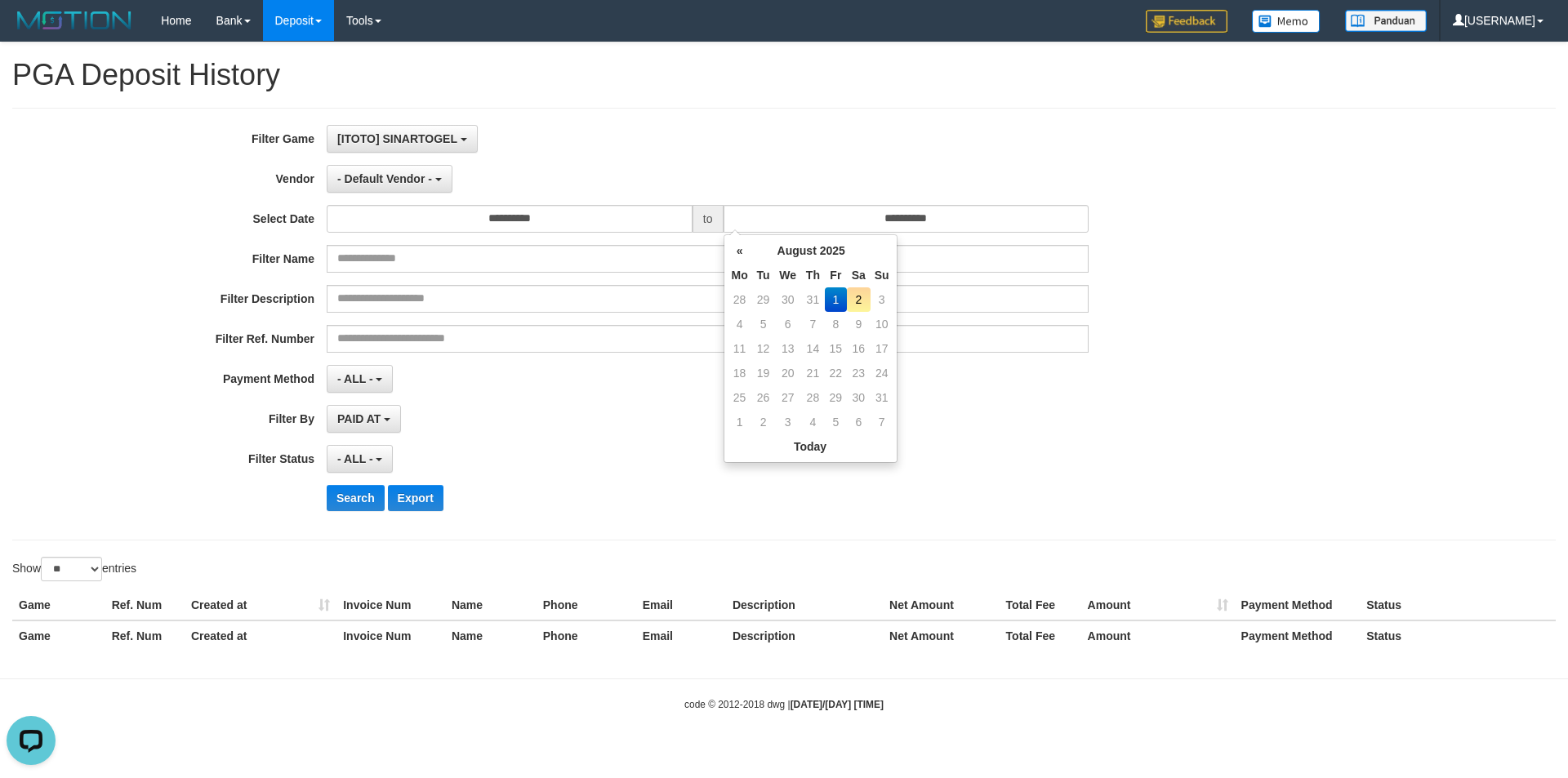 click on "[ITOTO] SINARTOGEL
SELECT GAME
[ITOTO] SINARTOGEL" at bounding box center [707, 139] 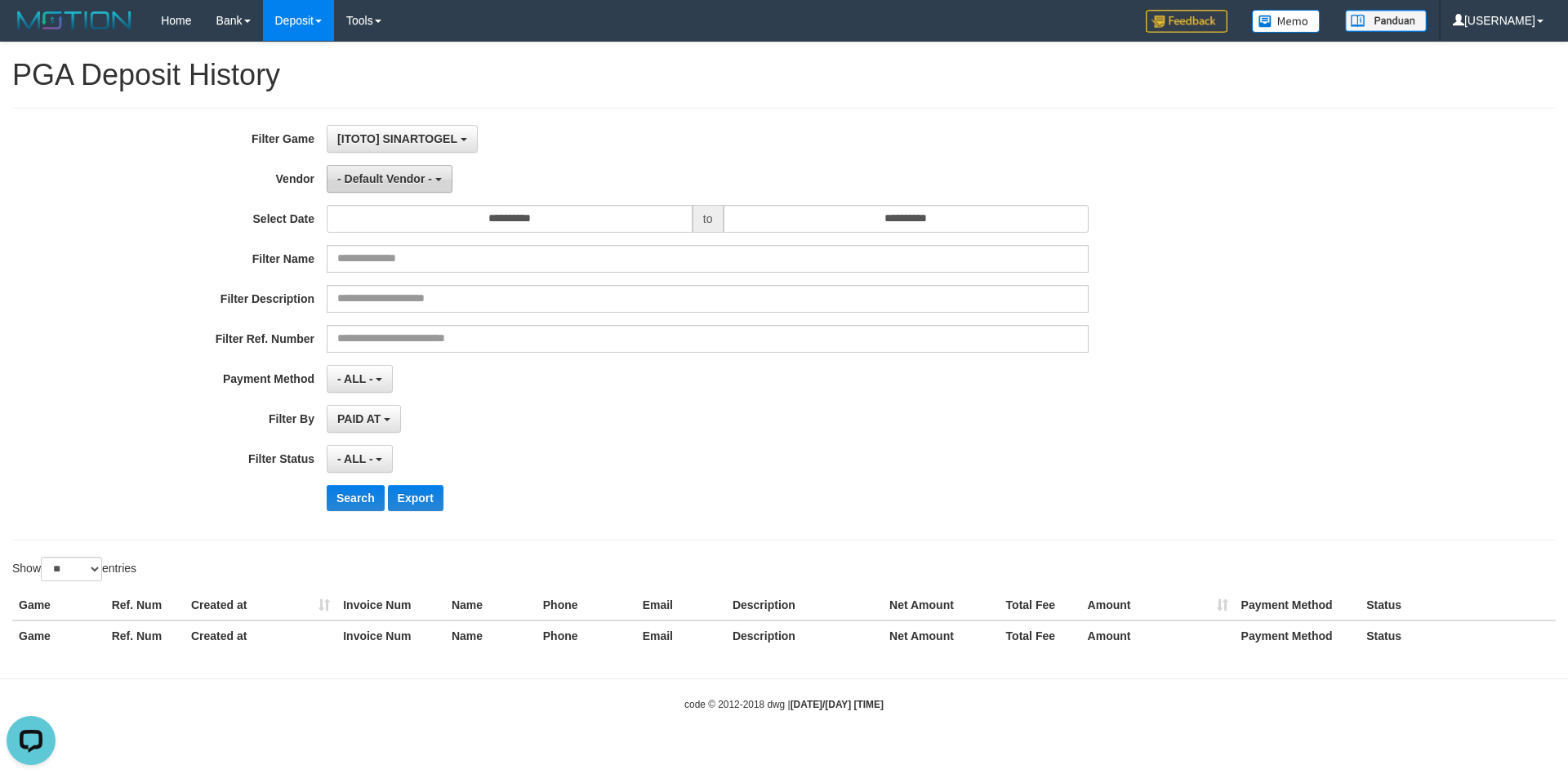 click on "- Default Vendor -" at bounding box center [385, 179] 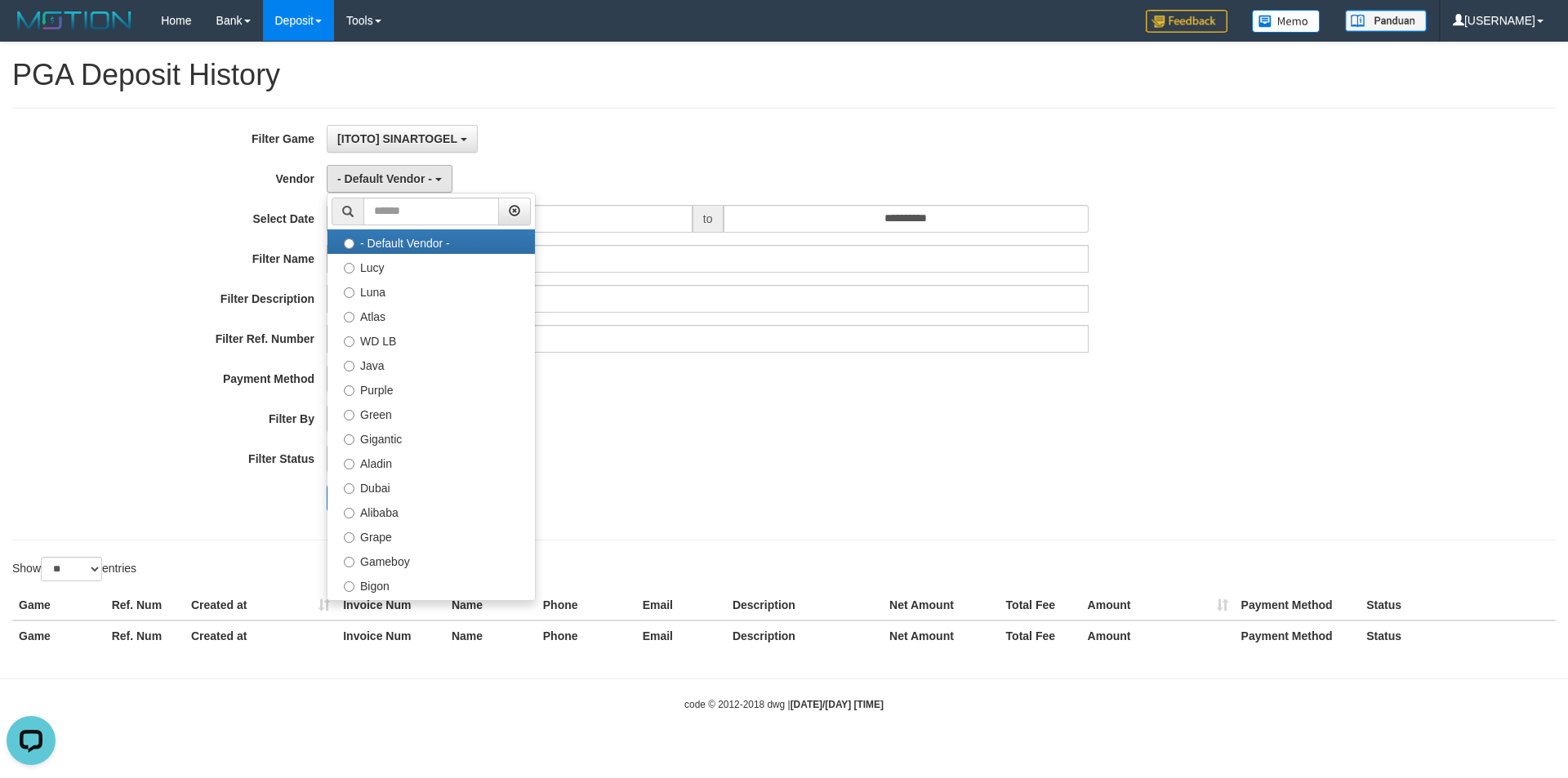 click on "**********" at bounding box center (653, 324) 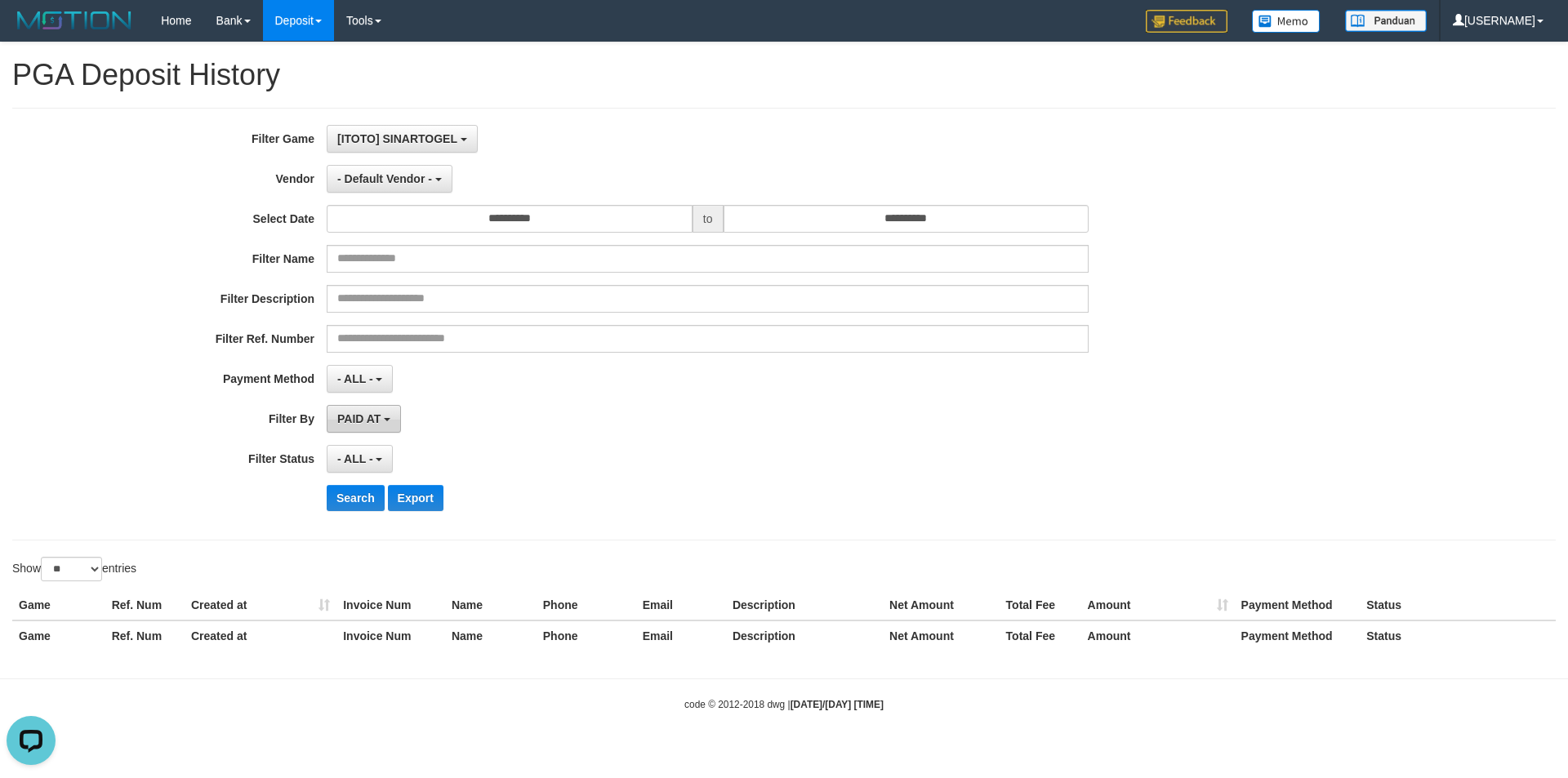 click on "PAID AT" at bounding box center (359, 419) 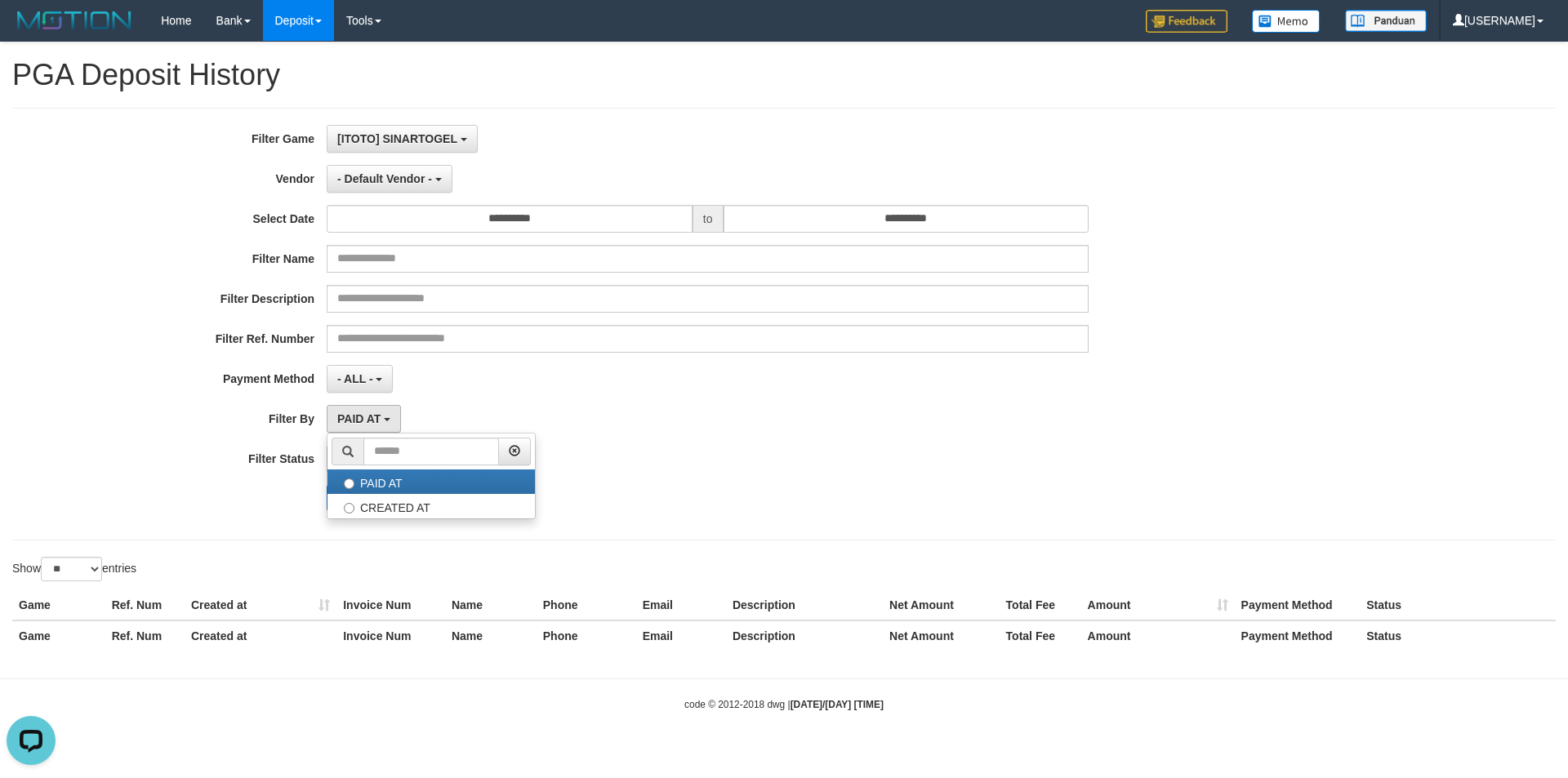 drag, startPoint x: 532, startPoint y: 399, endPoint x: 447, endPoint y: 434, distance: 91.92388 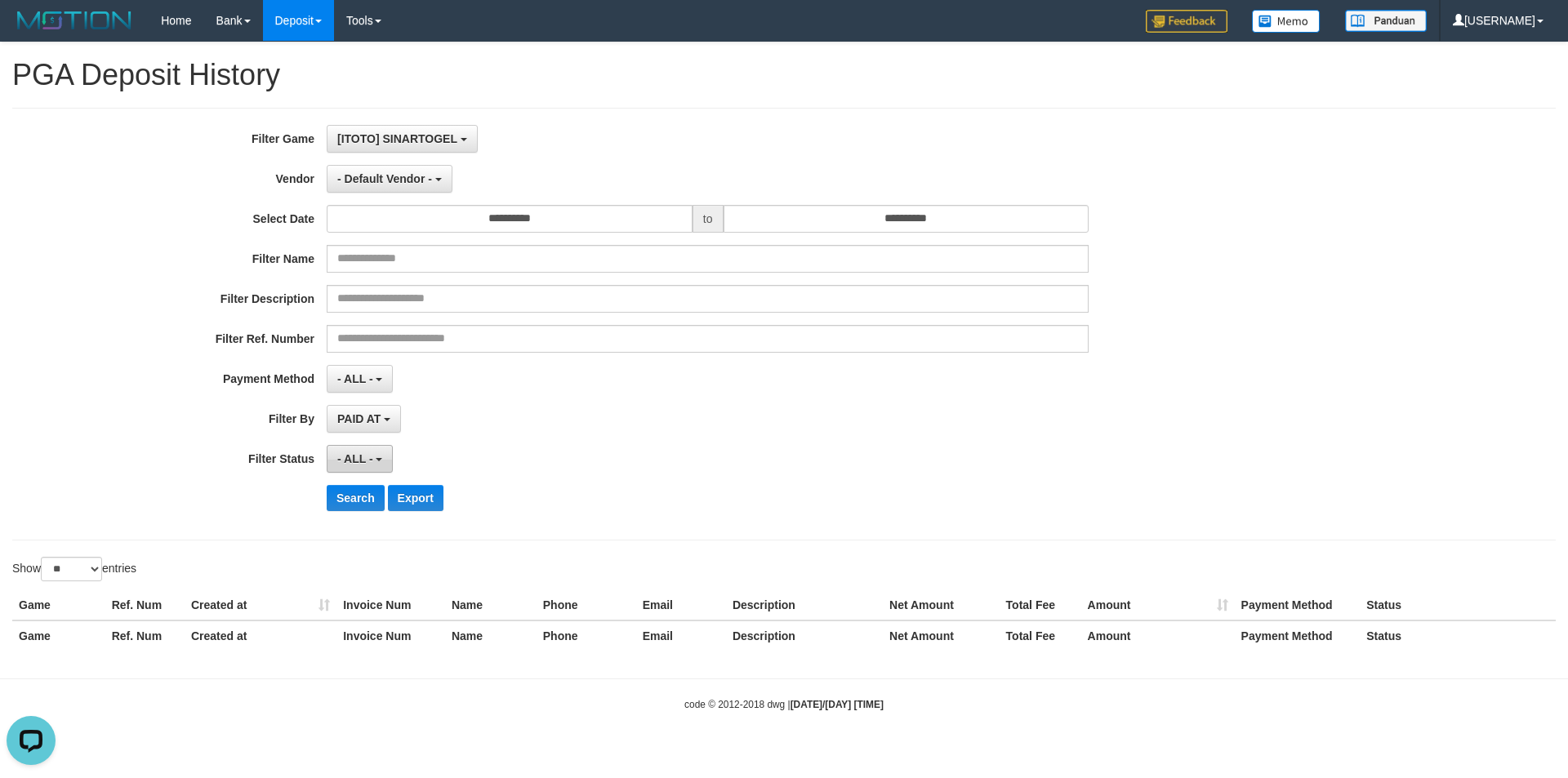 drag, startPoint x: 382, startPoint y: 463, endPoint x: 385, endPoint y: 451, distance: 12.3693169 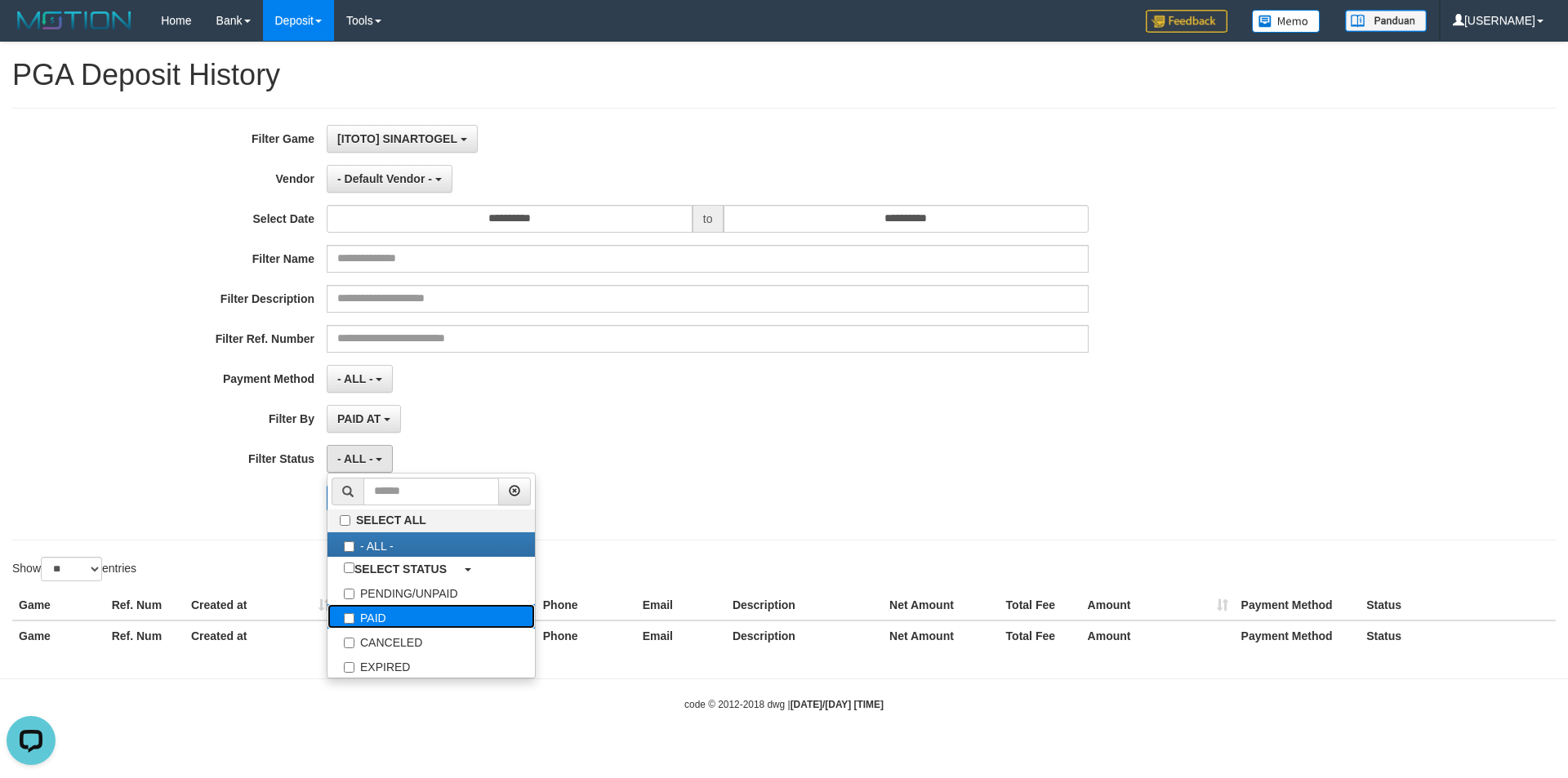 click on "PAID" at bounding box center (431, 616) 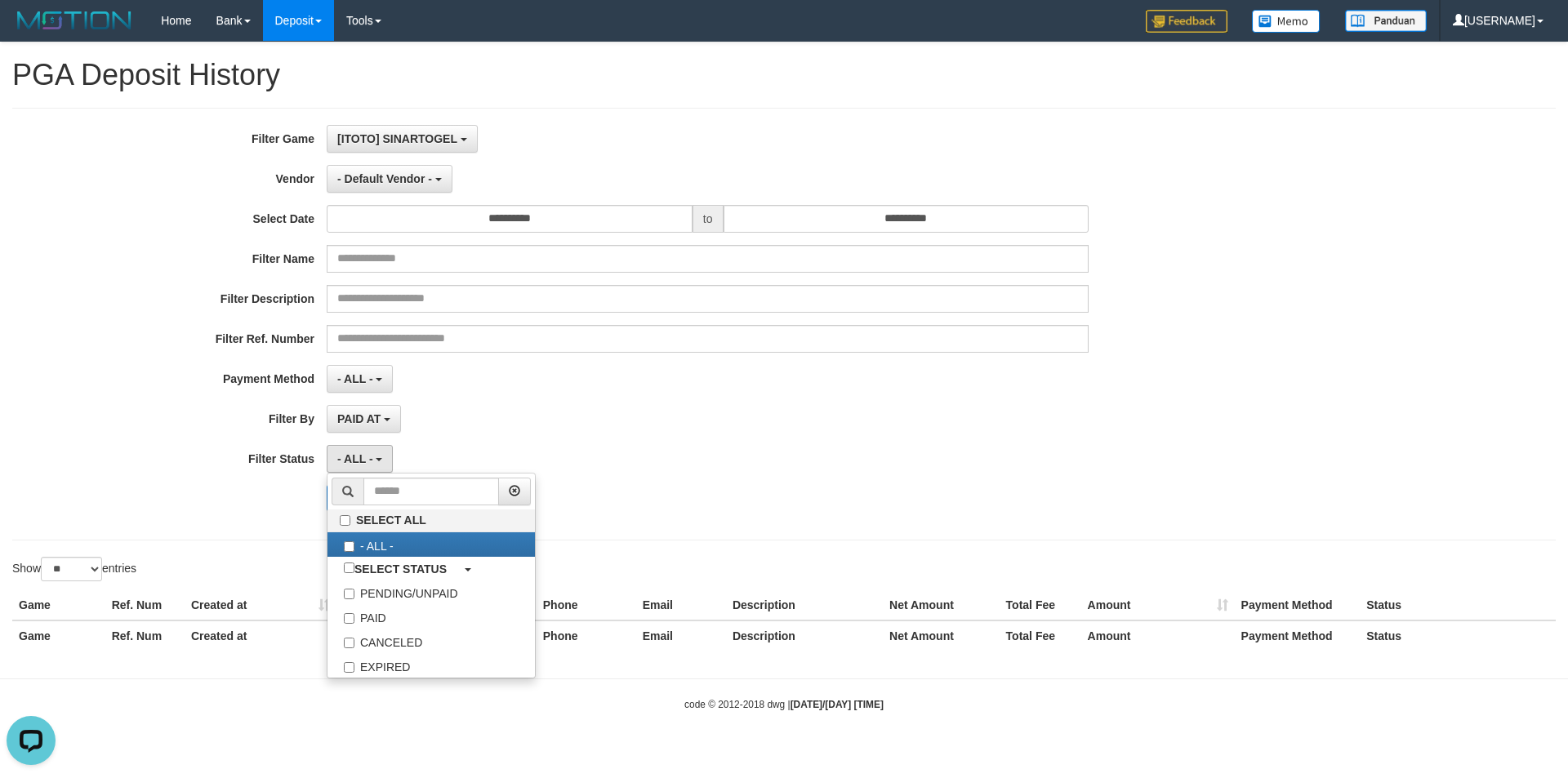 select on "*" 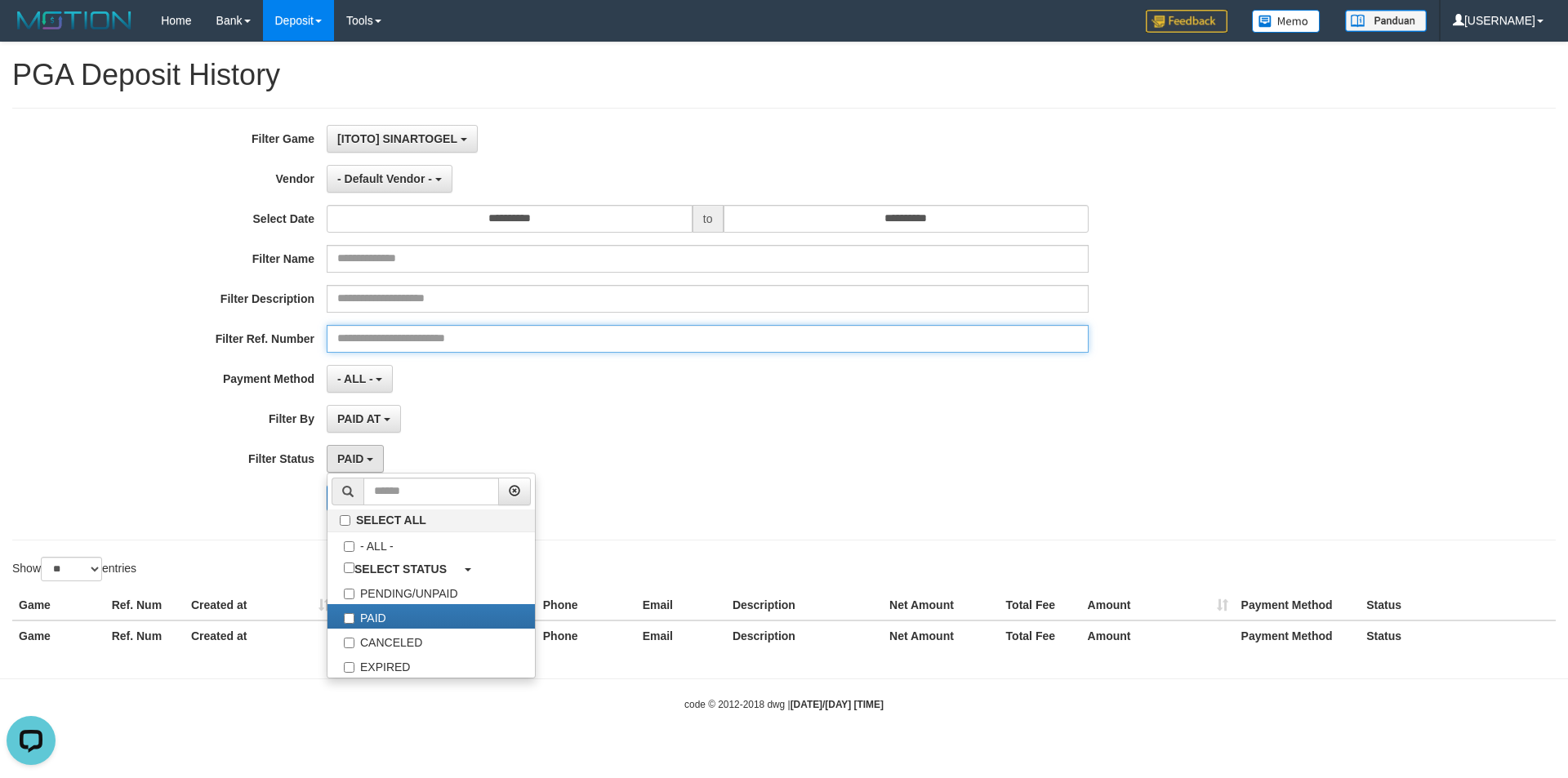 click at bounding box center (707, 339) 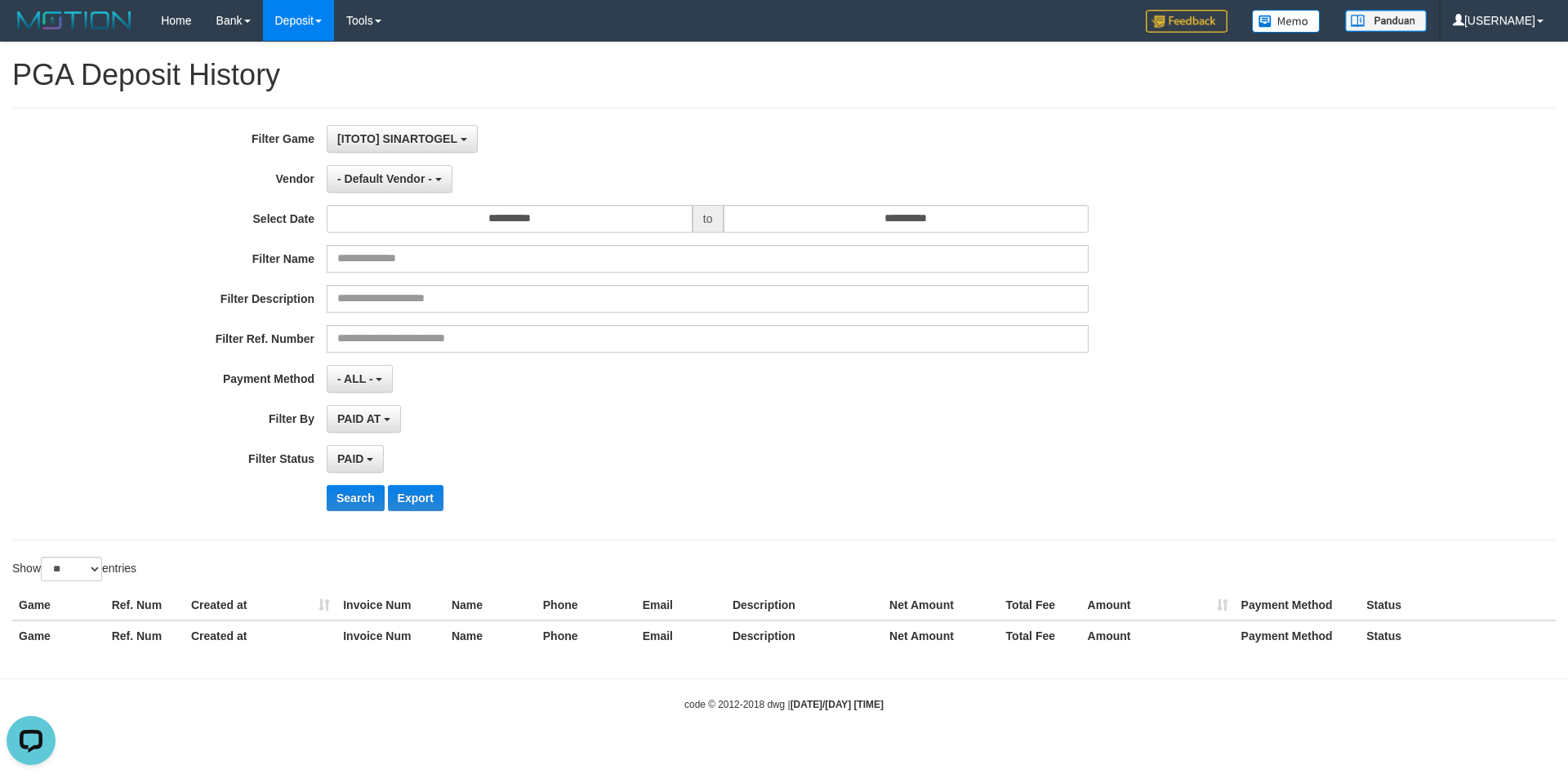 click on "PAID AT
PAID AT
CREATED AT" at bounding box center [707, 419] 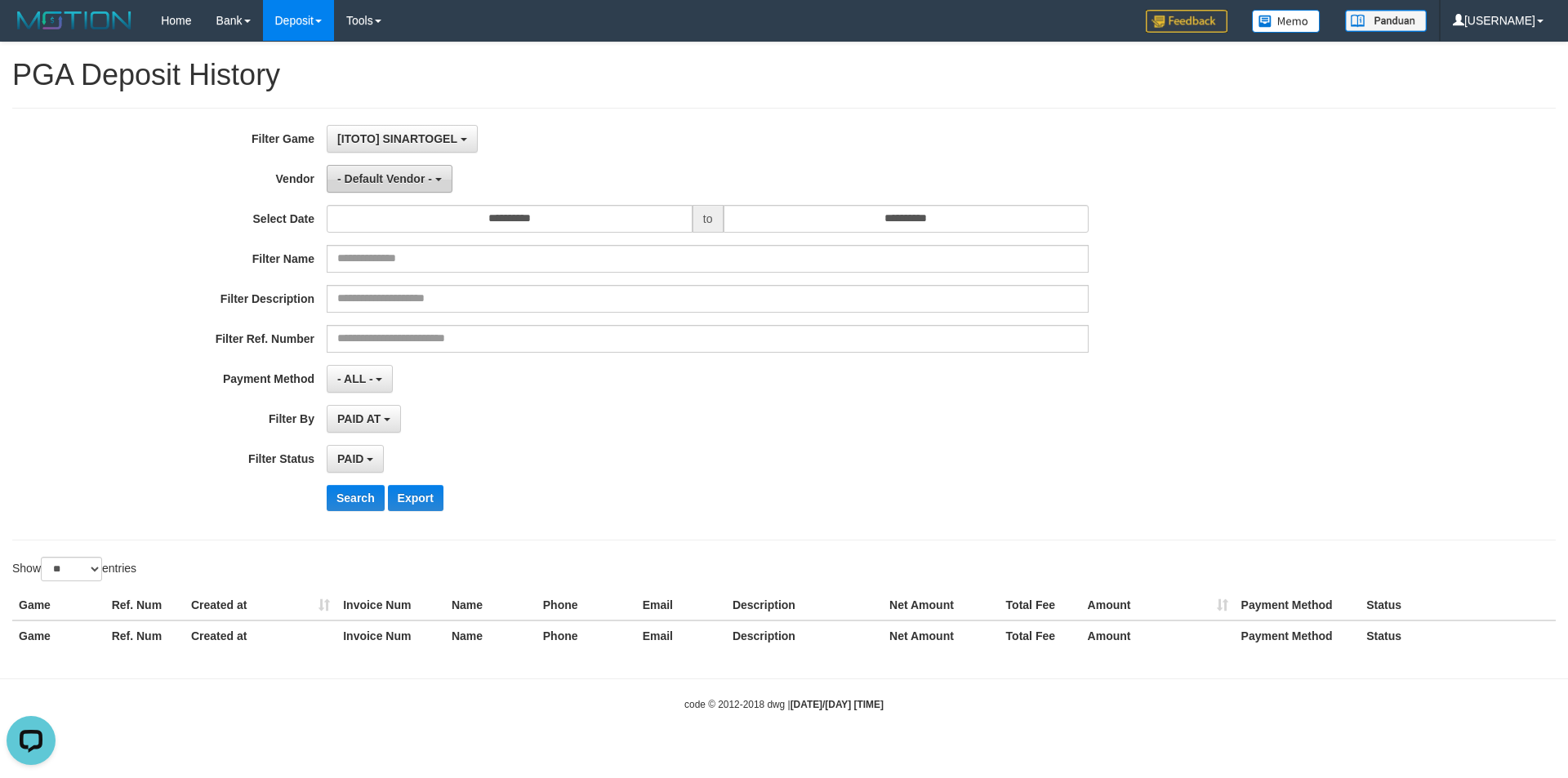 click on "- Default Vendor -" at bounding box center (390, 179) 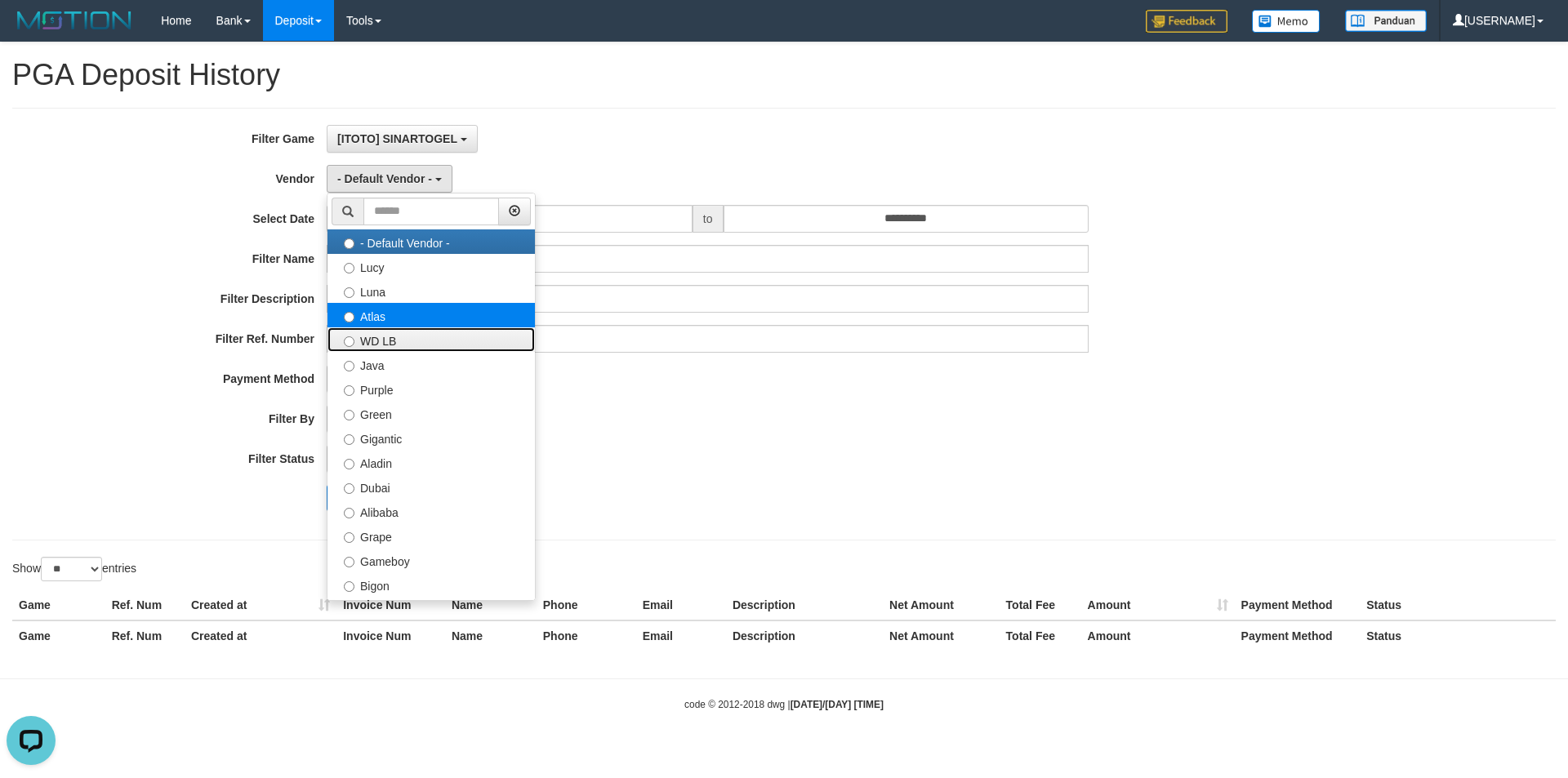 drag, startPoint x: 408, startPoint y: 328, endPoint x: 411, endPoint y: 318, distance: 10.440307 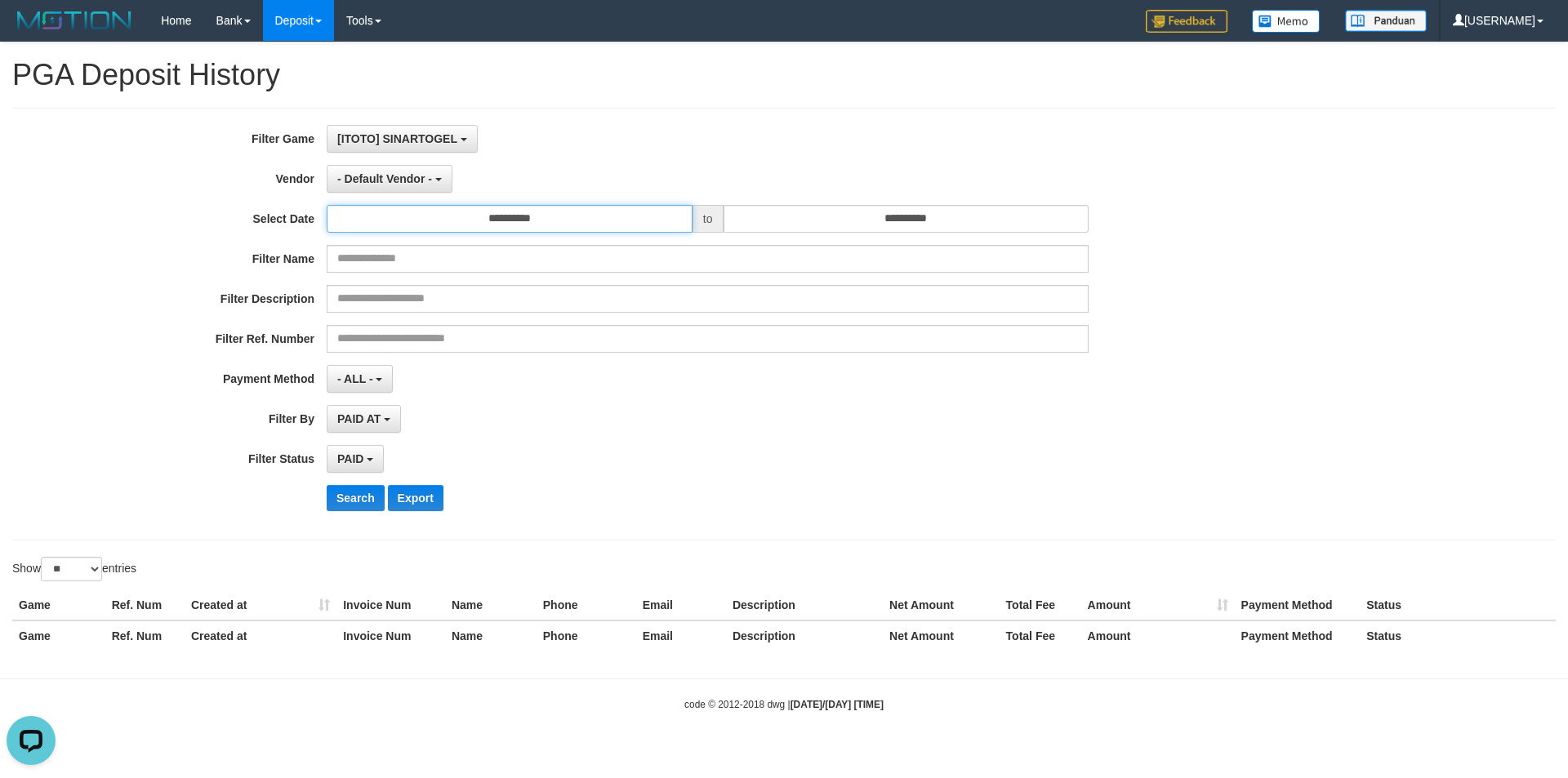 click on "**********" at bounding box center (653, 324) 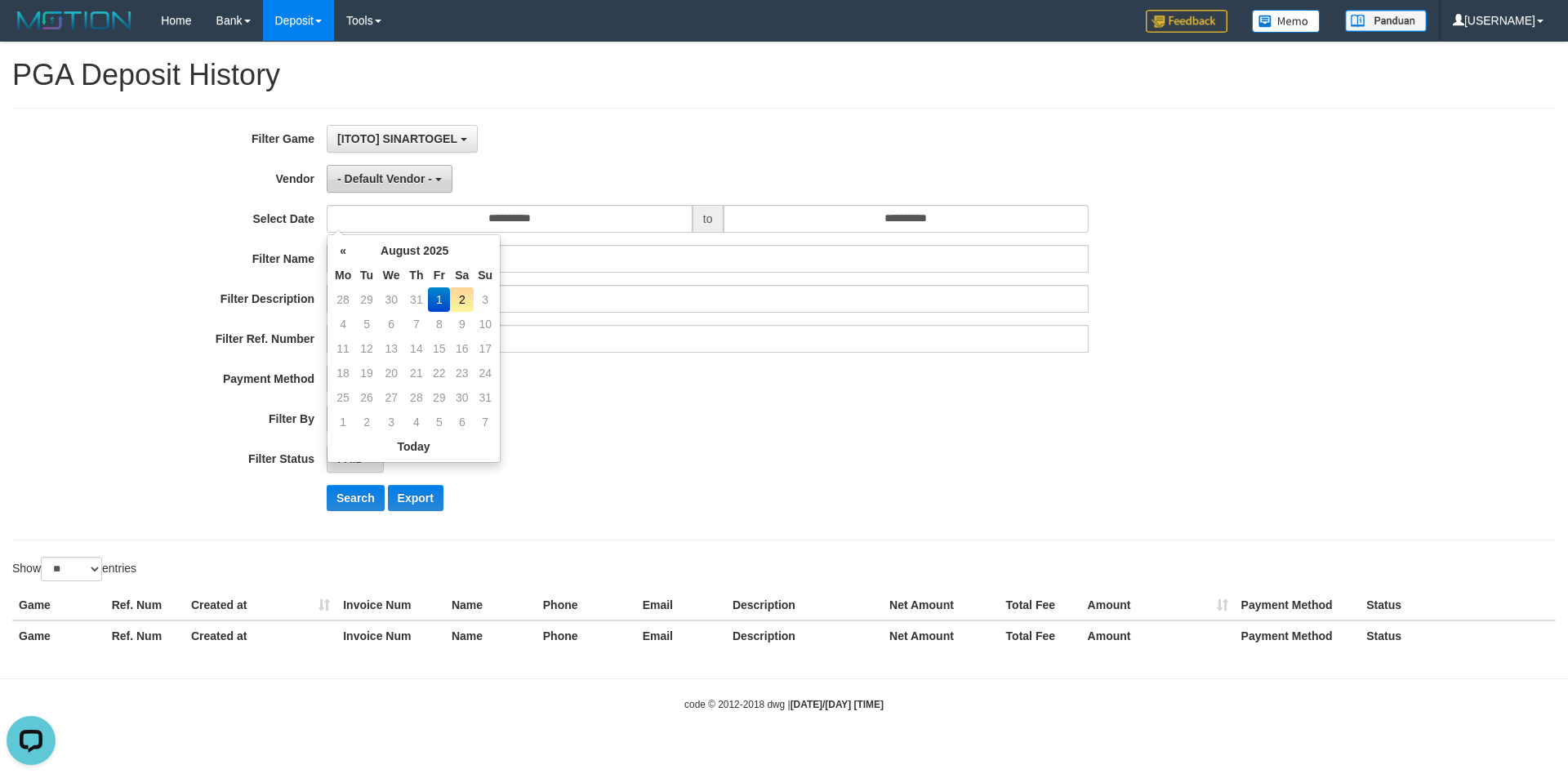 click on "- Default Vendor -" at bounding box center [390, 179] 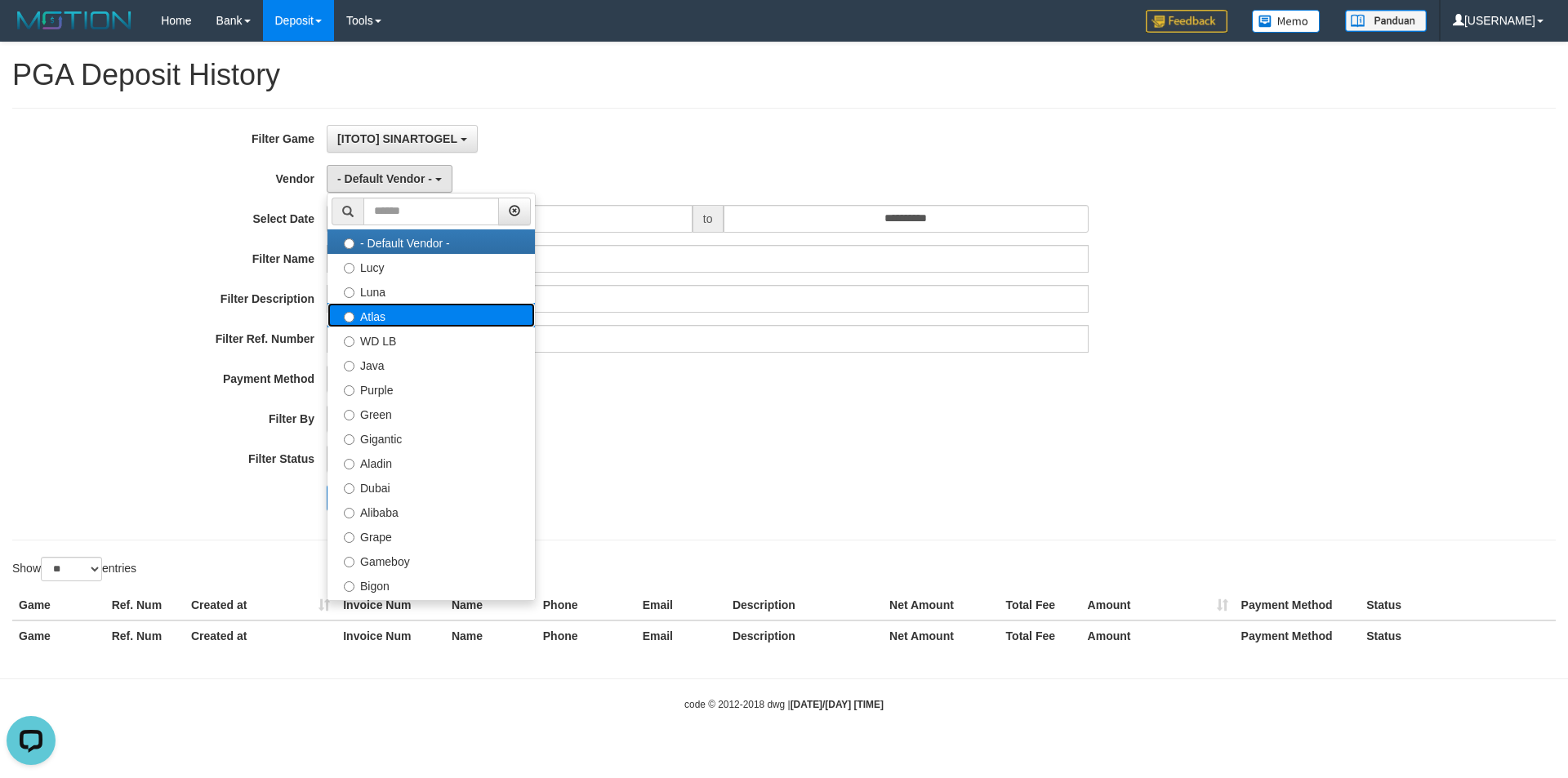 click on "Atlas" at bounding box center (431, 315) 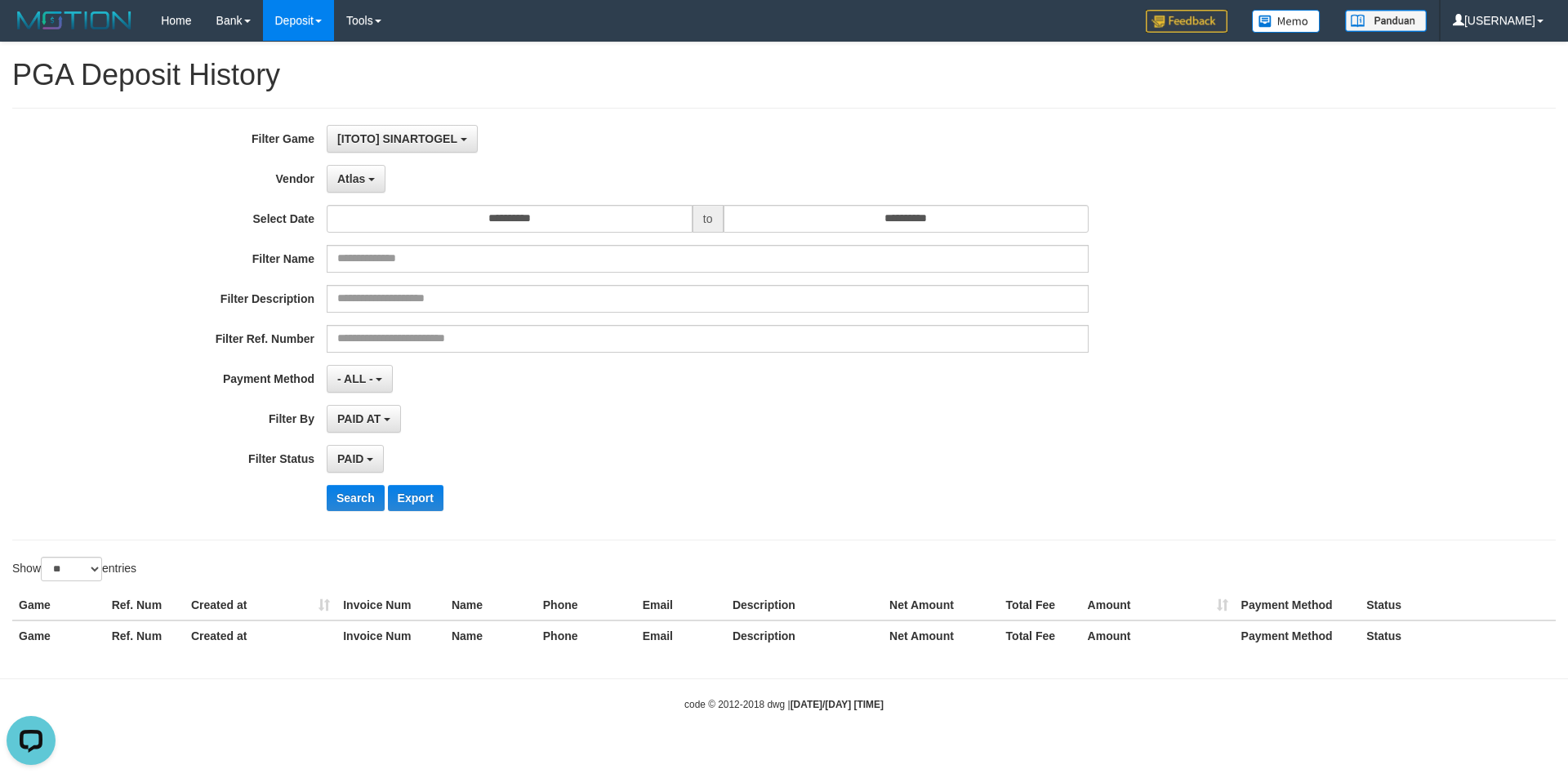 drag, startPoint x: 620, startPoint y: 132, endPoint x: 516, endPoint y: 273, distance: 175.20559 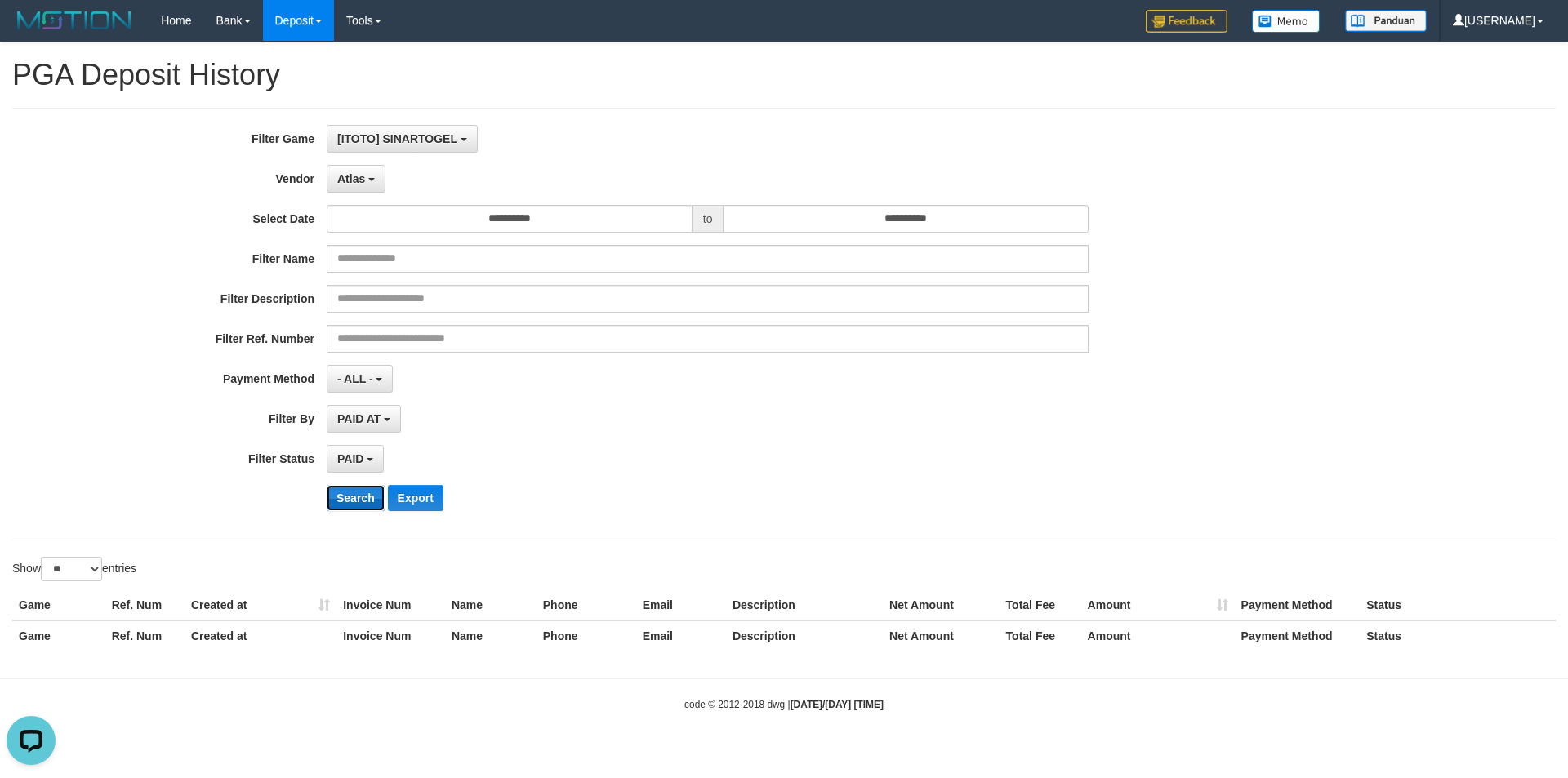 click on "Search" at bounding box center [355, 498] 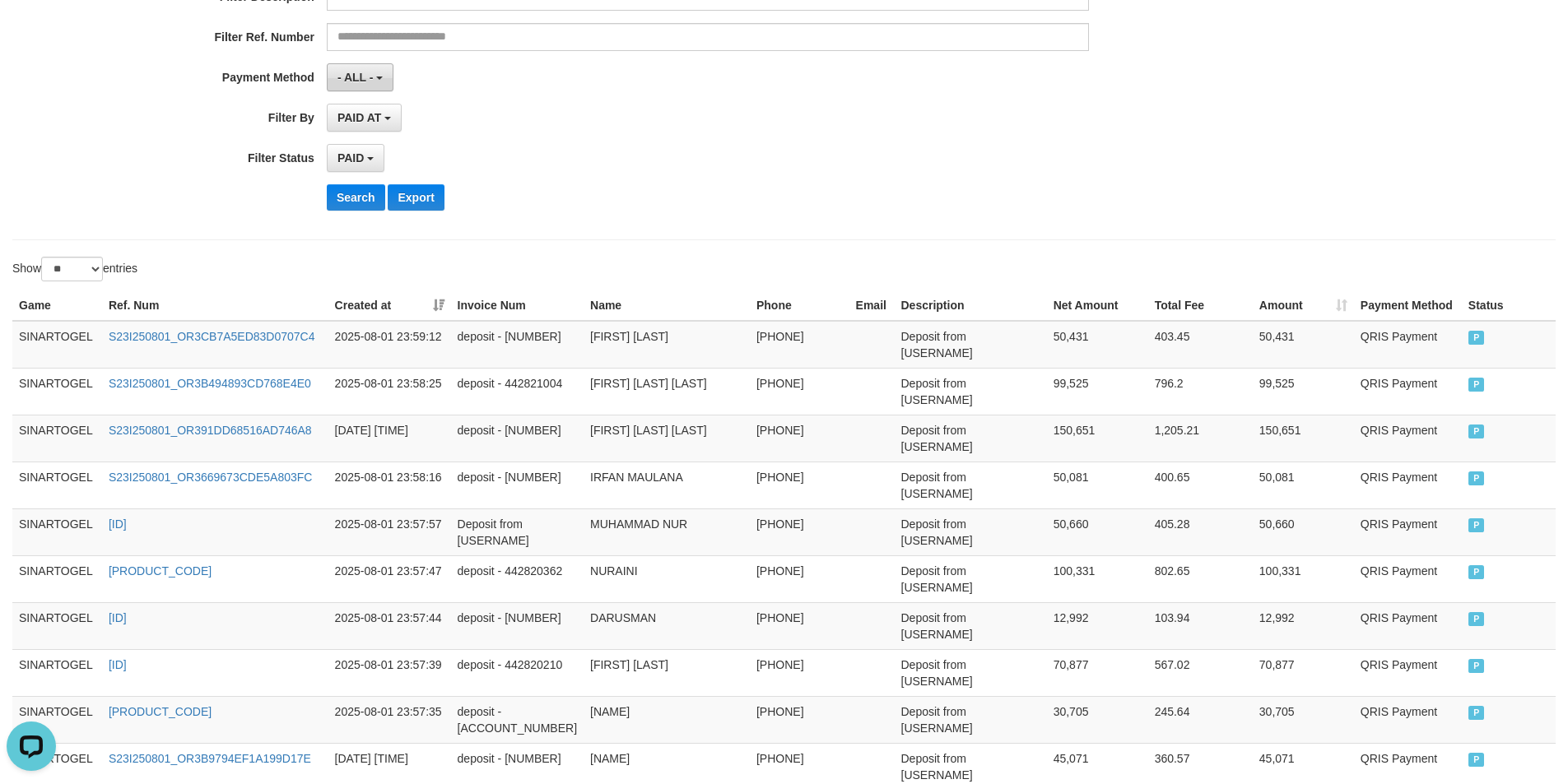scroll, scrollTop: 0, scrollLeft: 0, axis: both 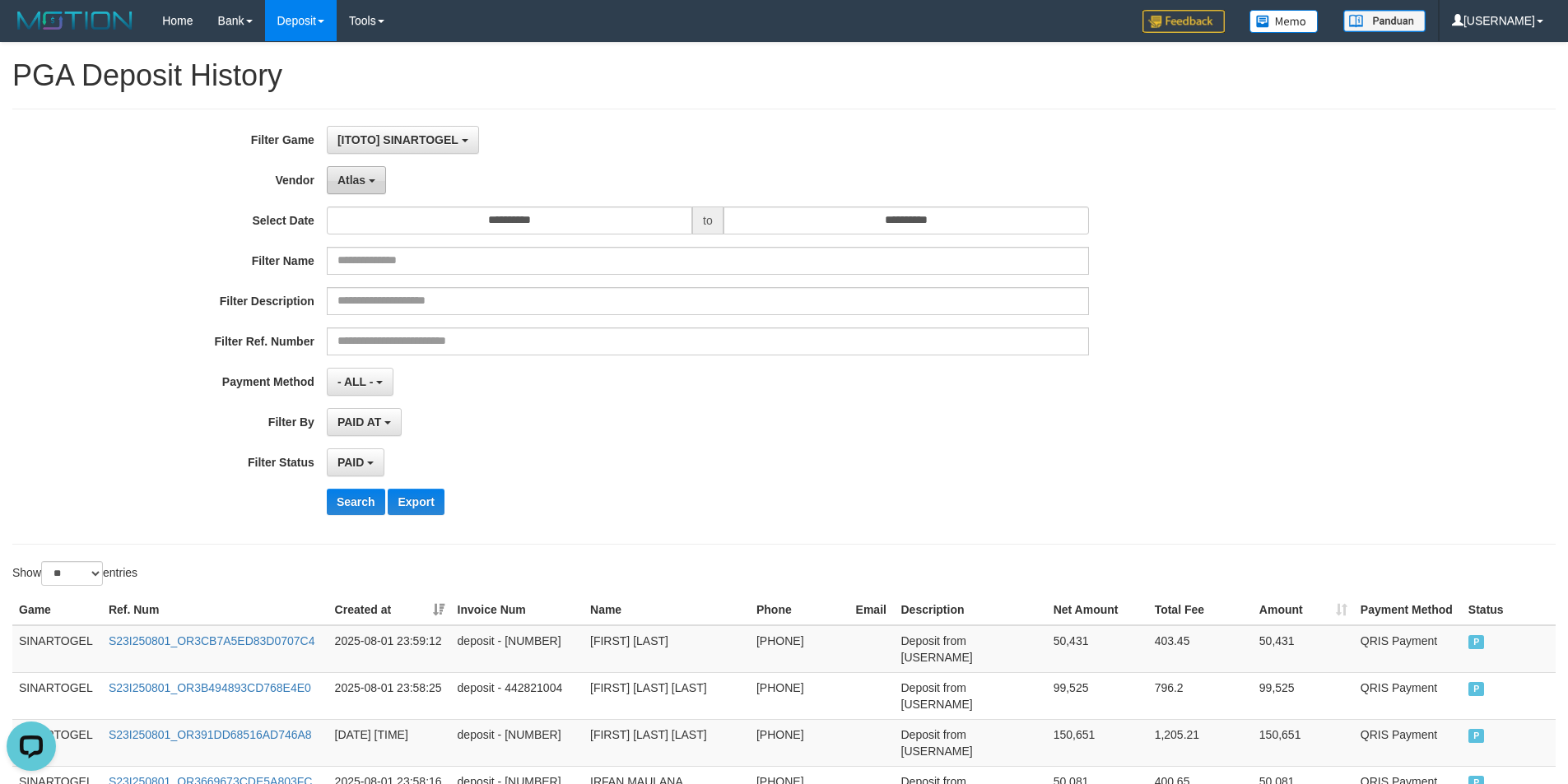 click on "Atlas" at bounding box center [356, 180] 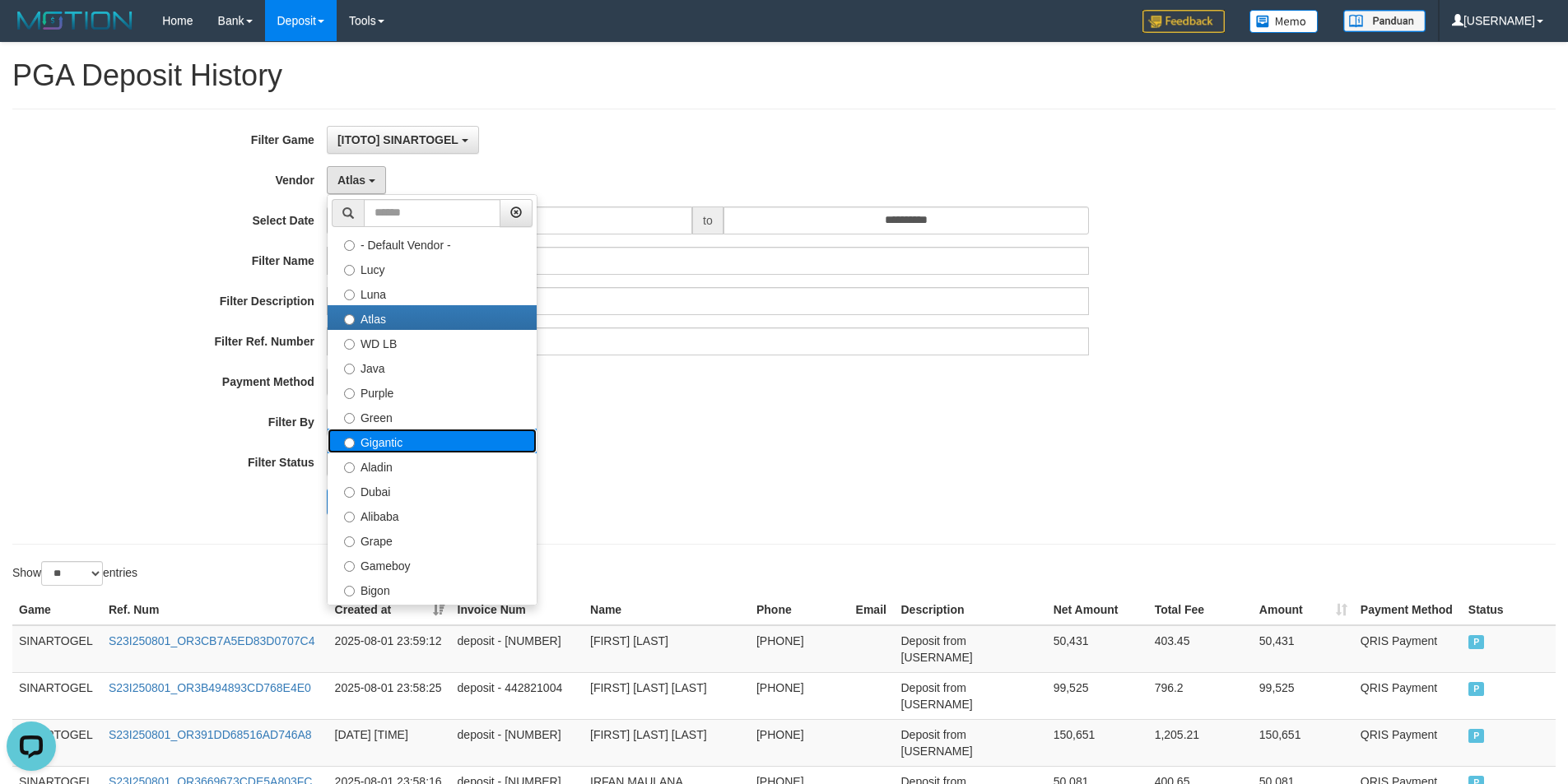 click on "Gigantic" at bounding box center [432, 441] 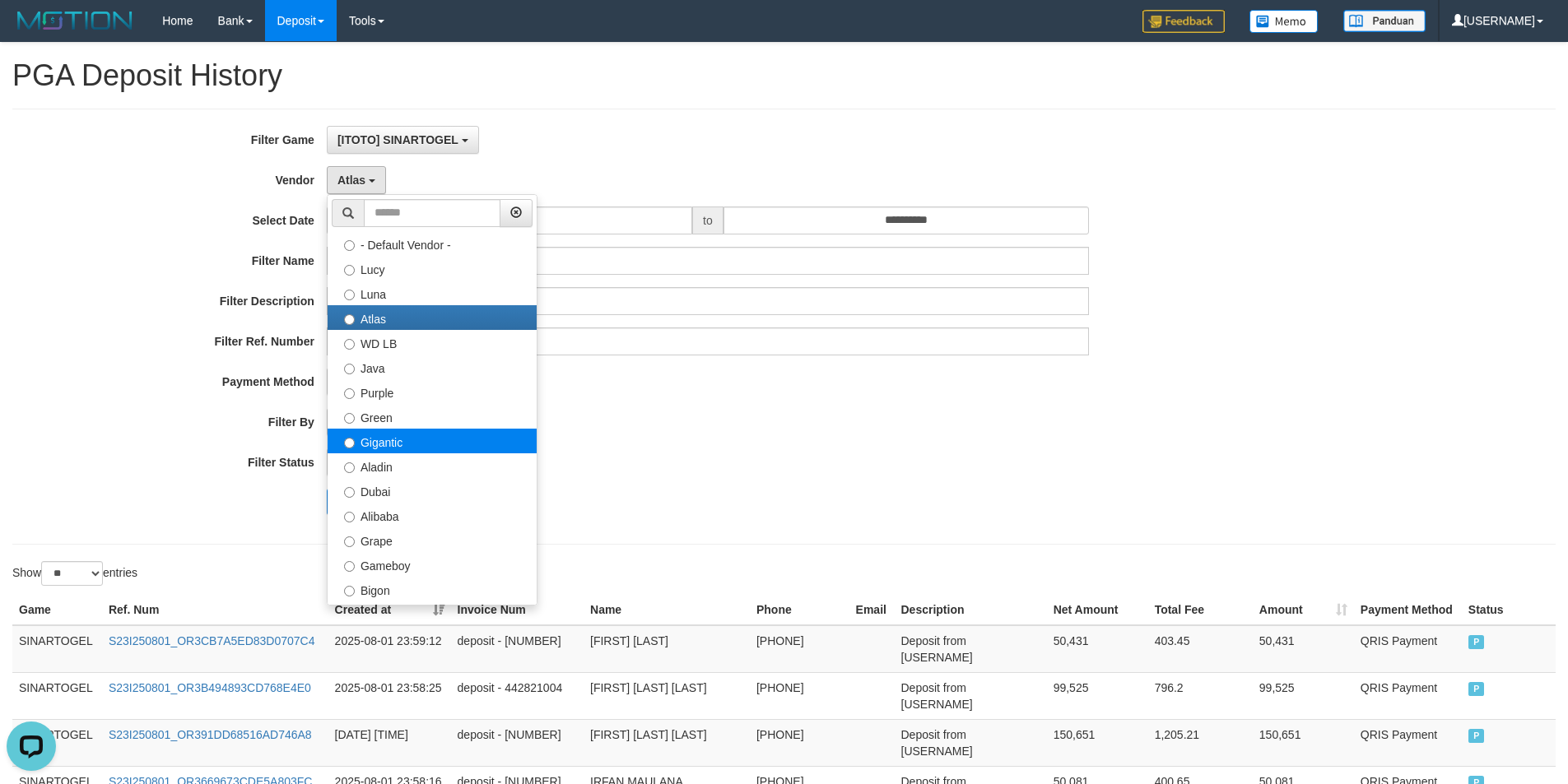 select on "**********" 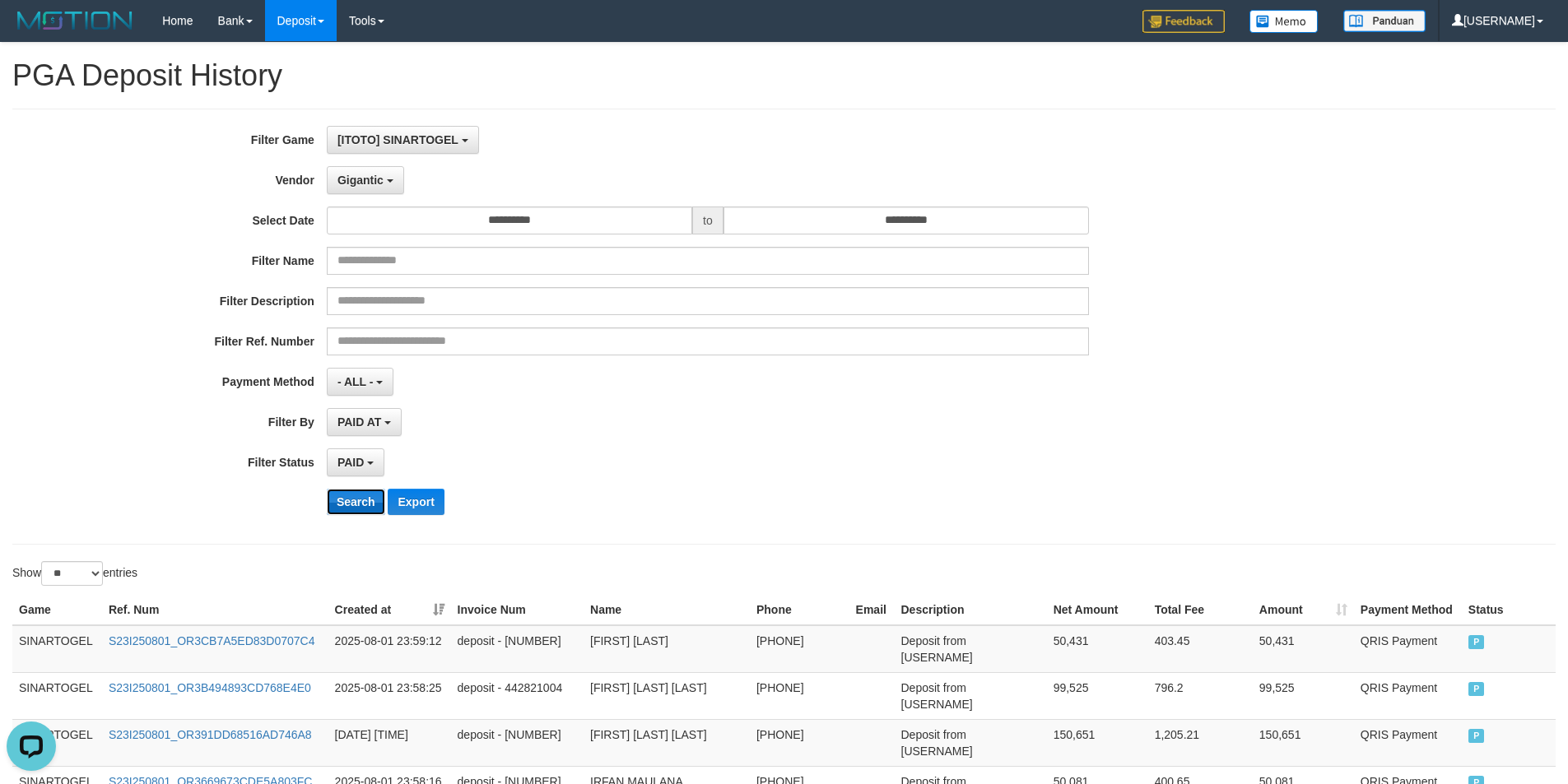 click on "Search" at bounding box center (356, 502) 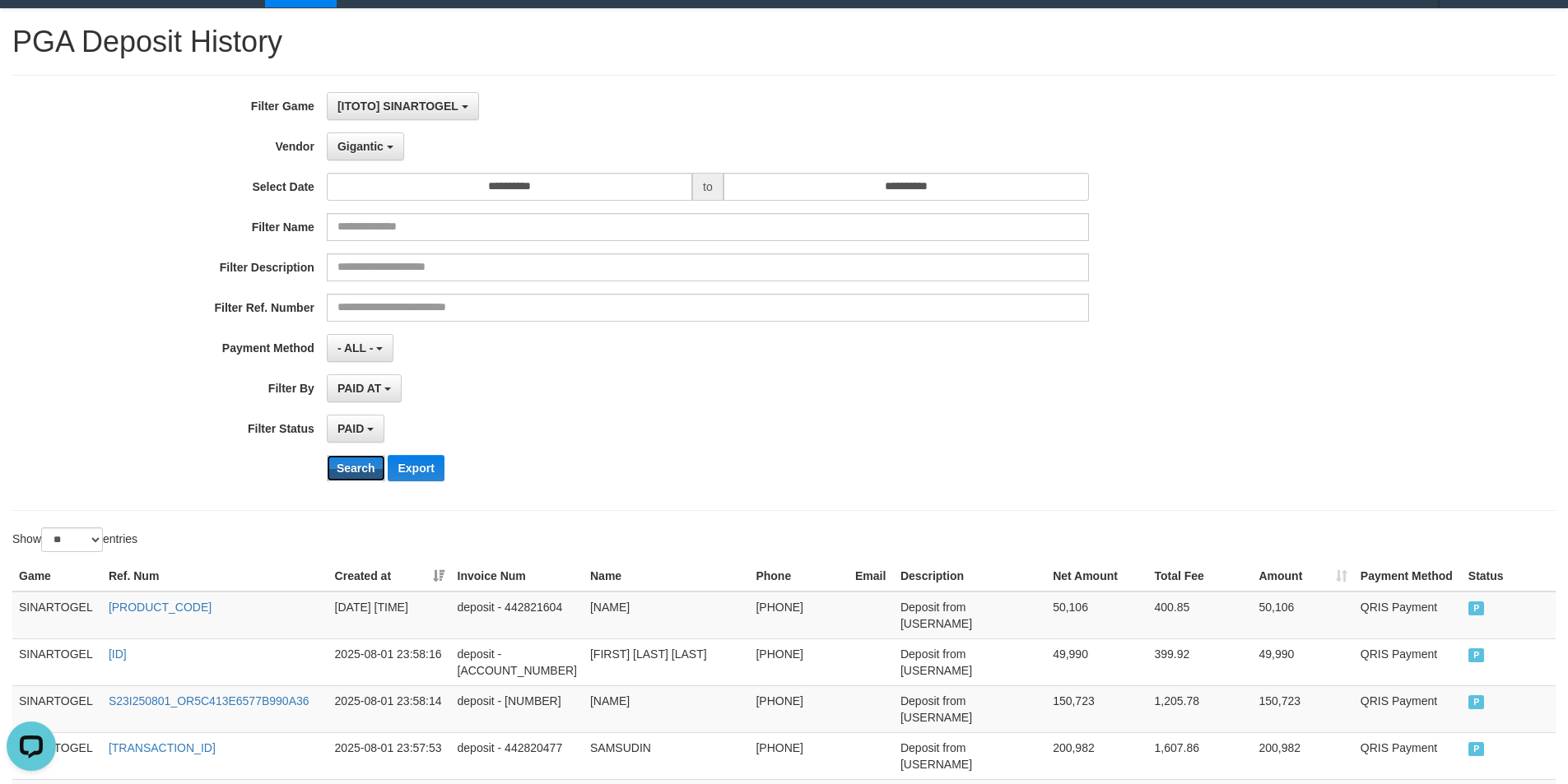scroll, scrollTop: 0, scrollLeft: 0, axis: both 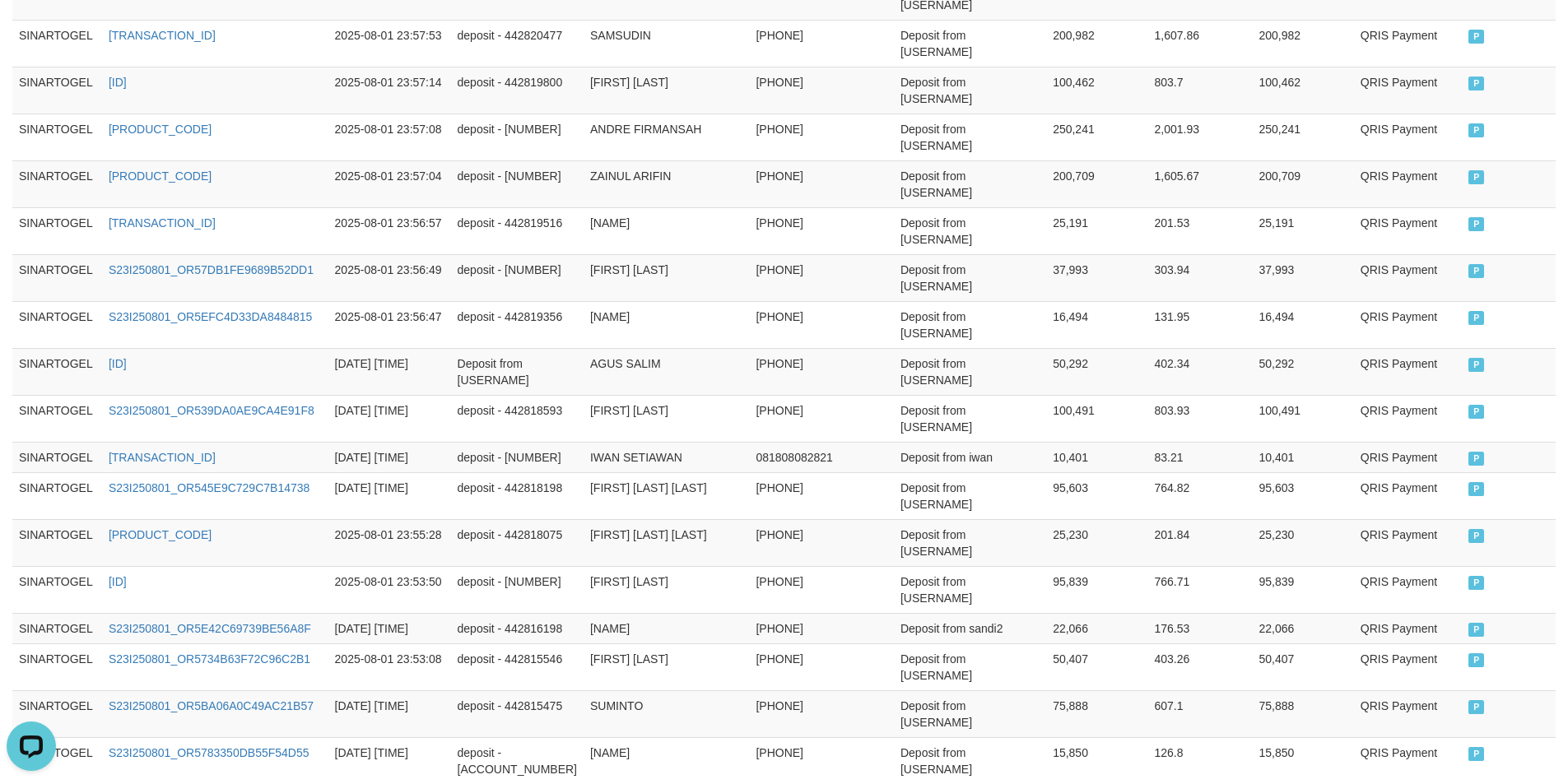 type 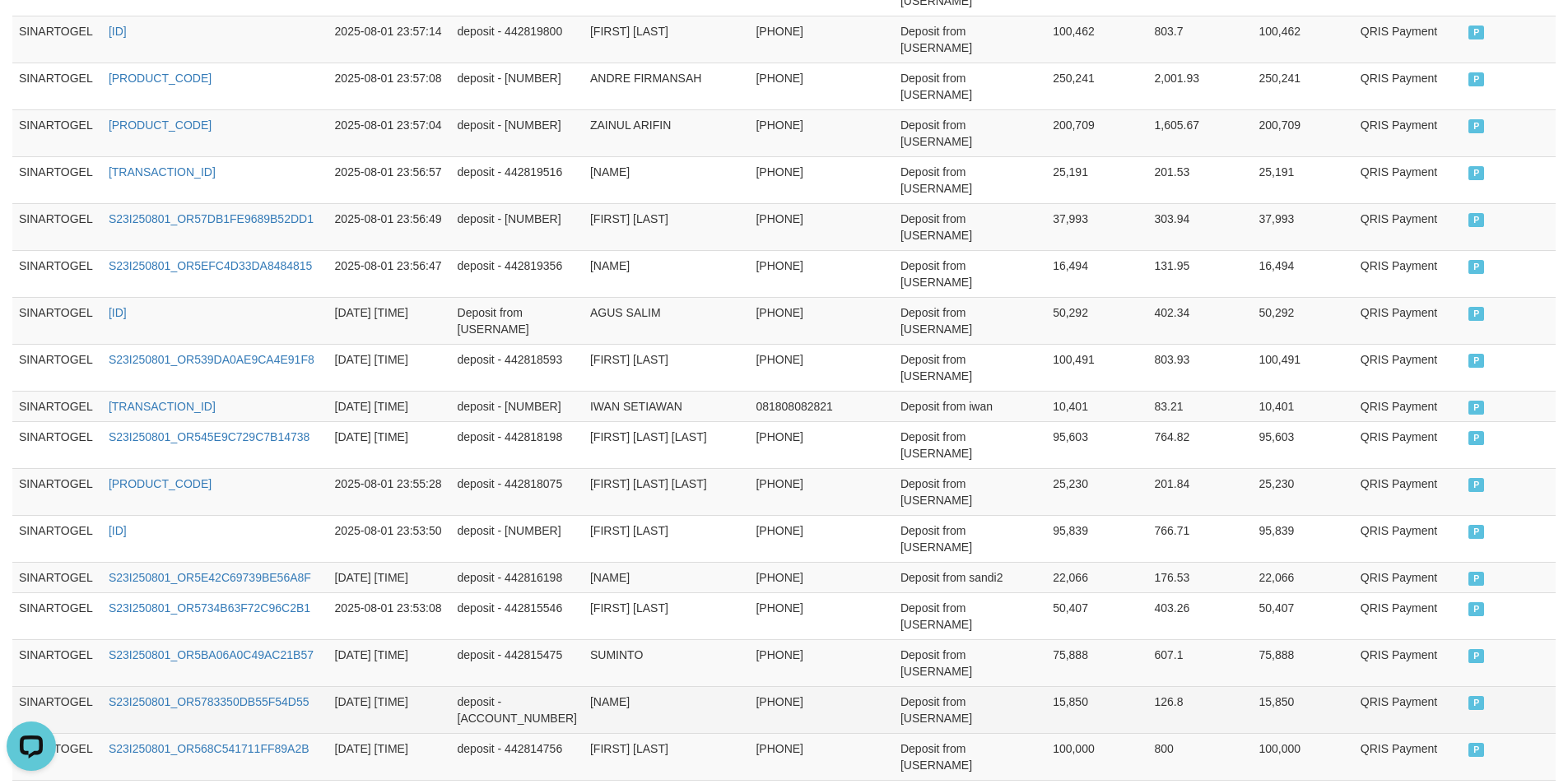 scroll, scrollTop: 0, scrollLeft: 0, axis: both 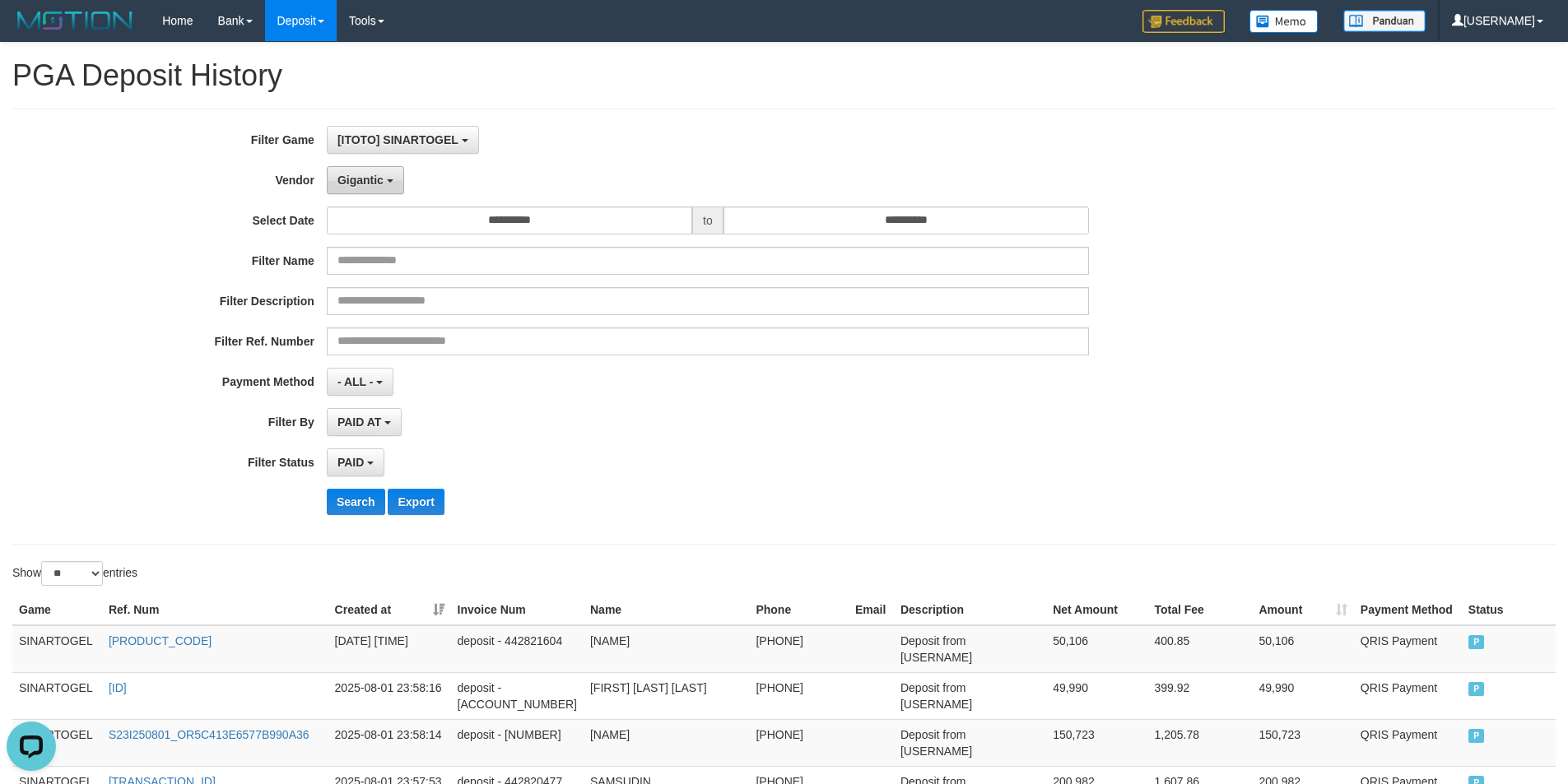 click on "Gigantic" at bounding box center (365, 180) 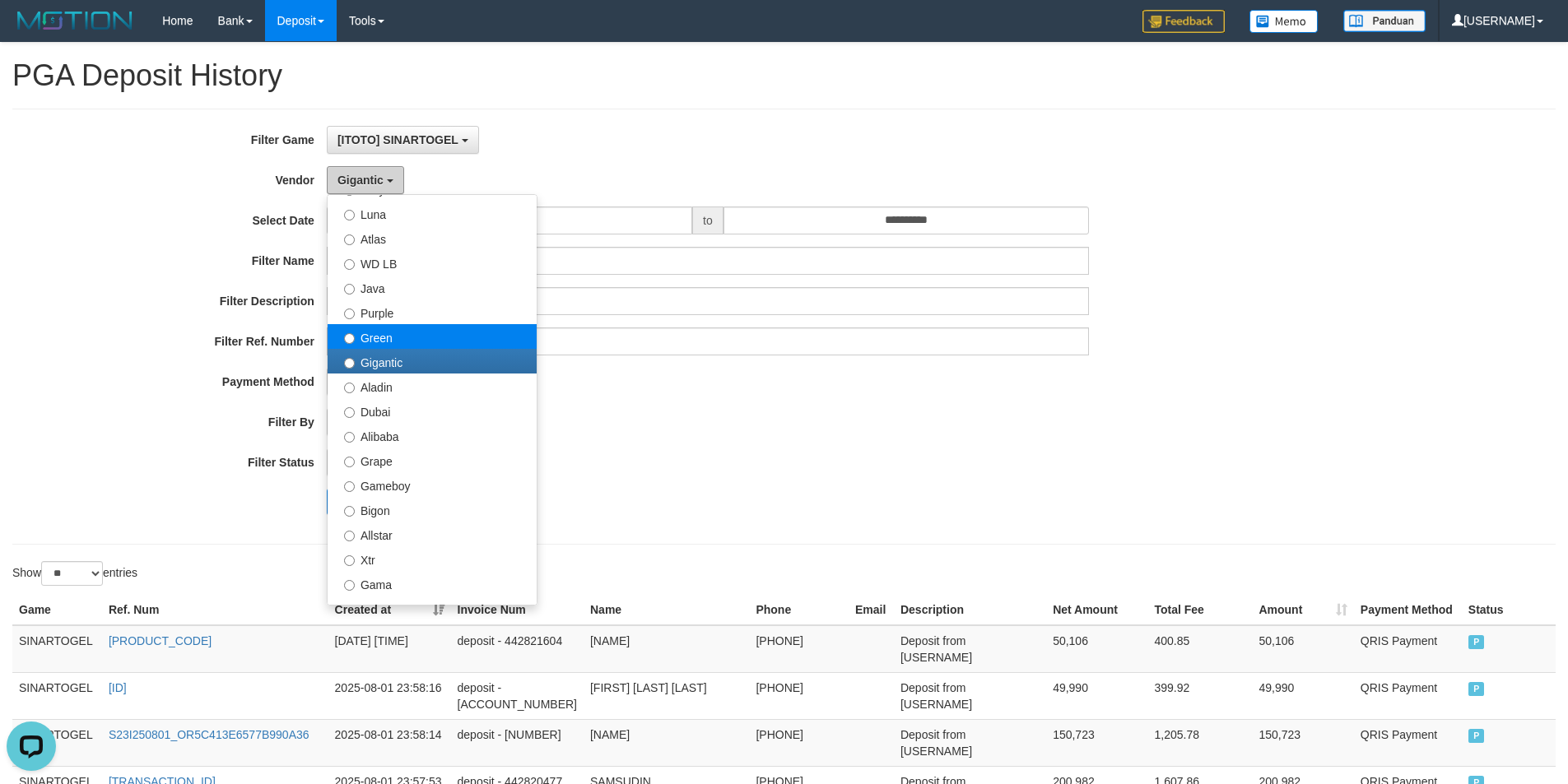 scroll, scrollTop: 137, scrollLeft: 0, axis: vertical 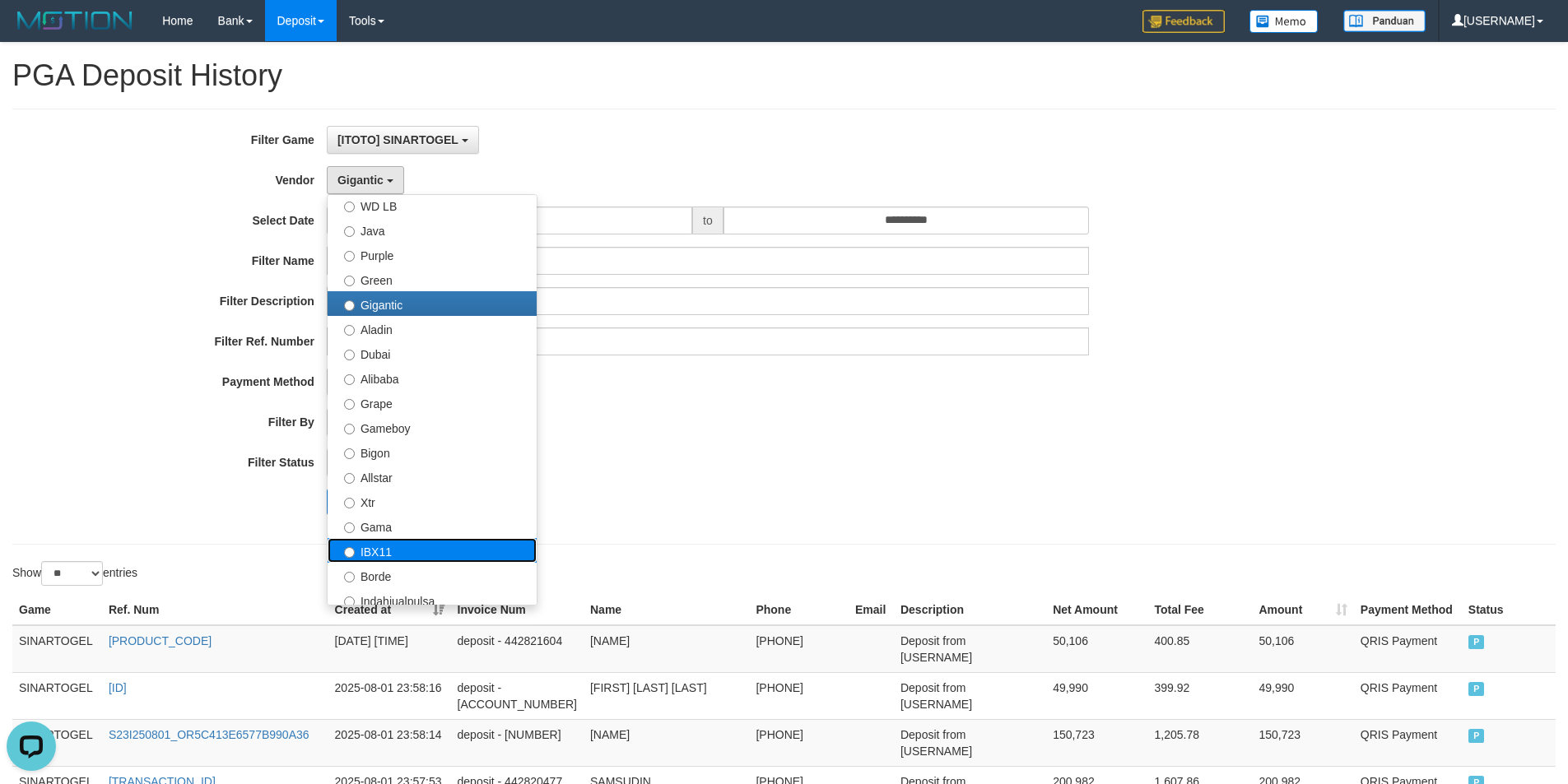 click on "IBX11" at bounding box center (432, 550) 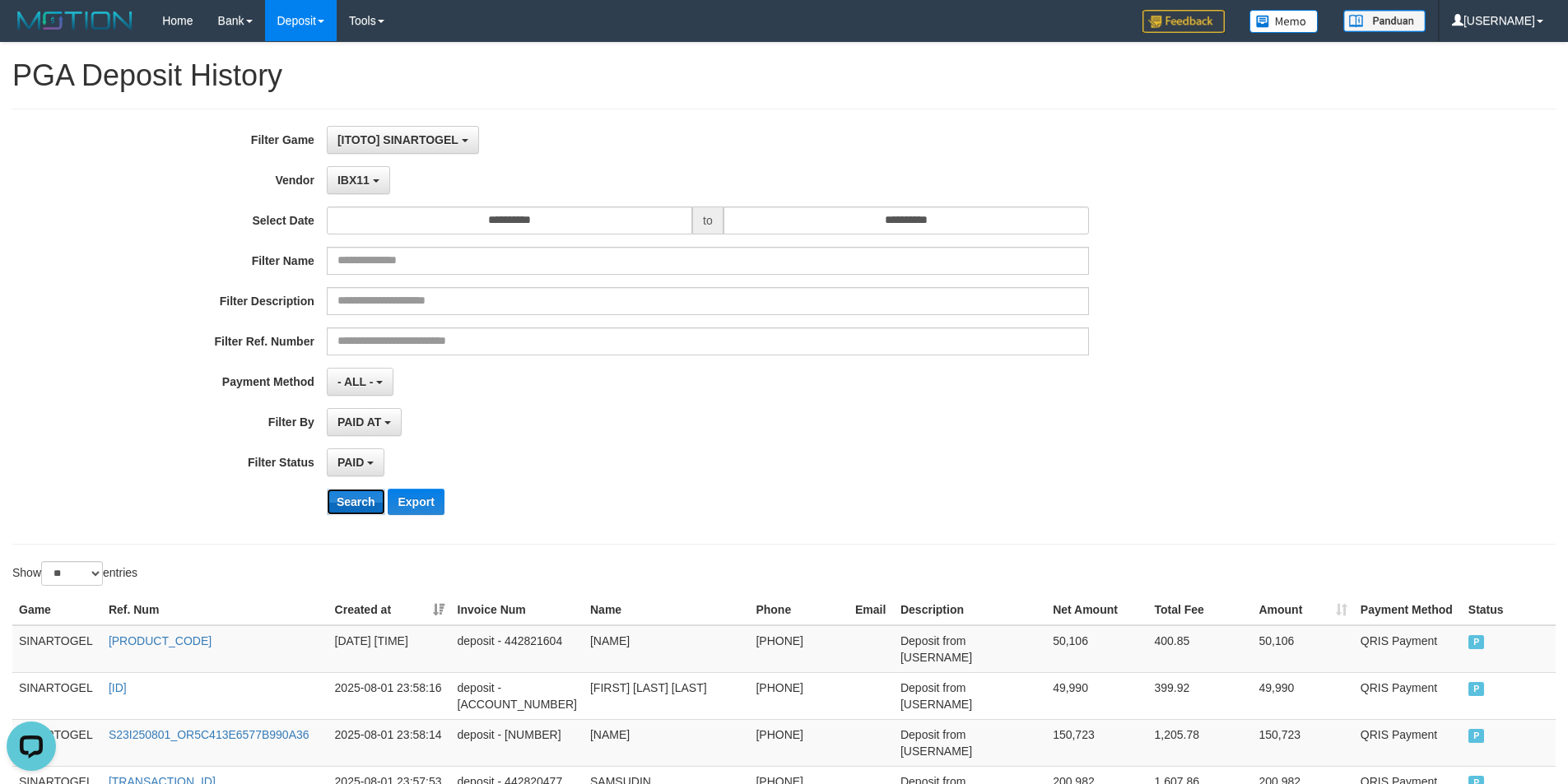 click on "Search" at bounding box center [356, 502] 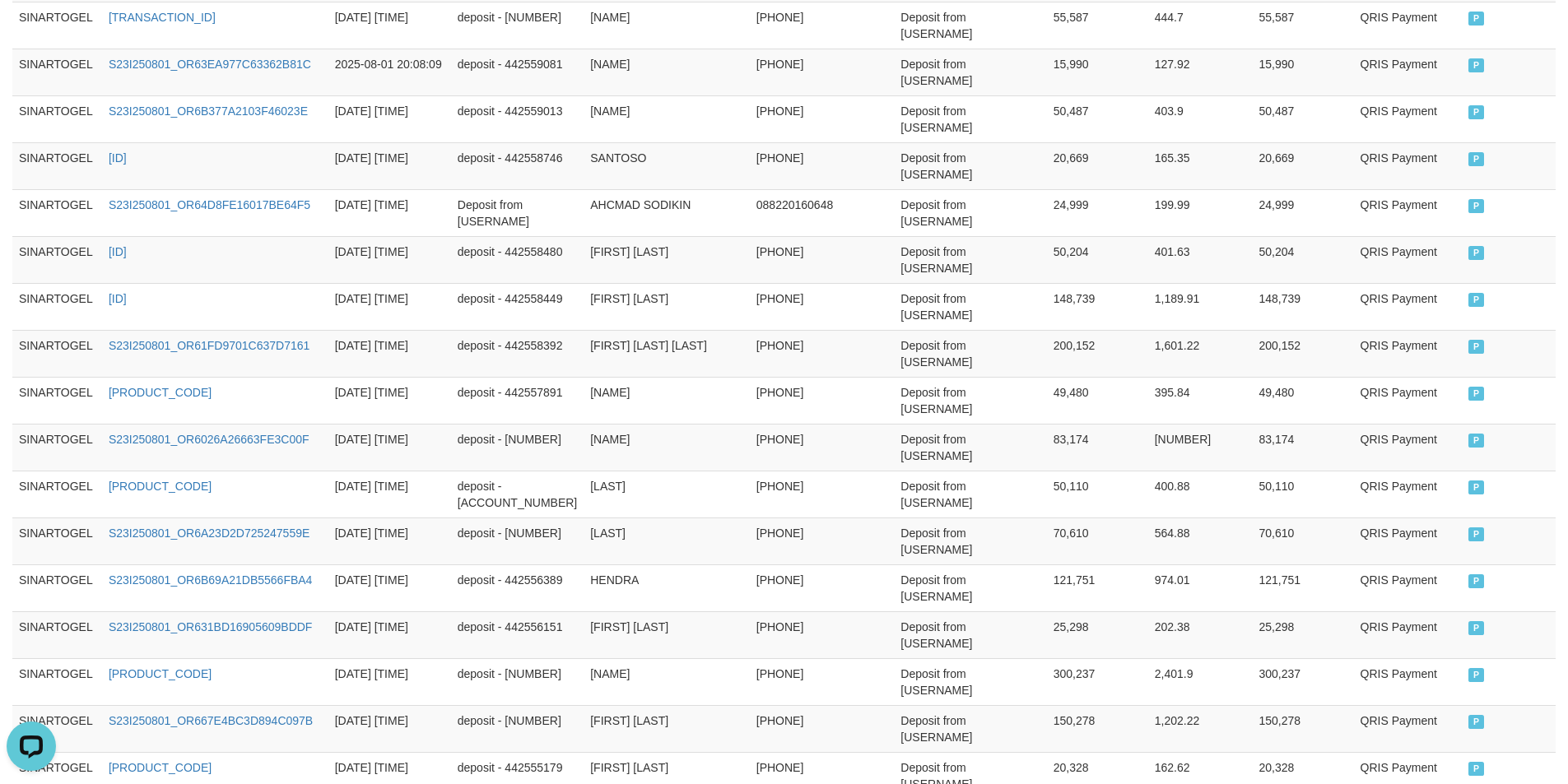 scroll, scrollTop: 0, scrollLeft: 0, axis: both 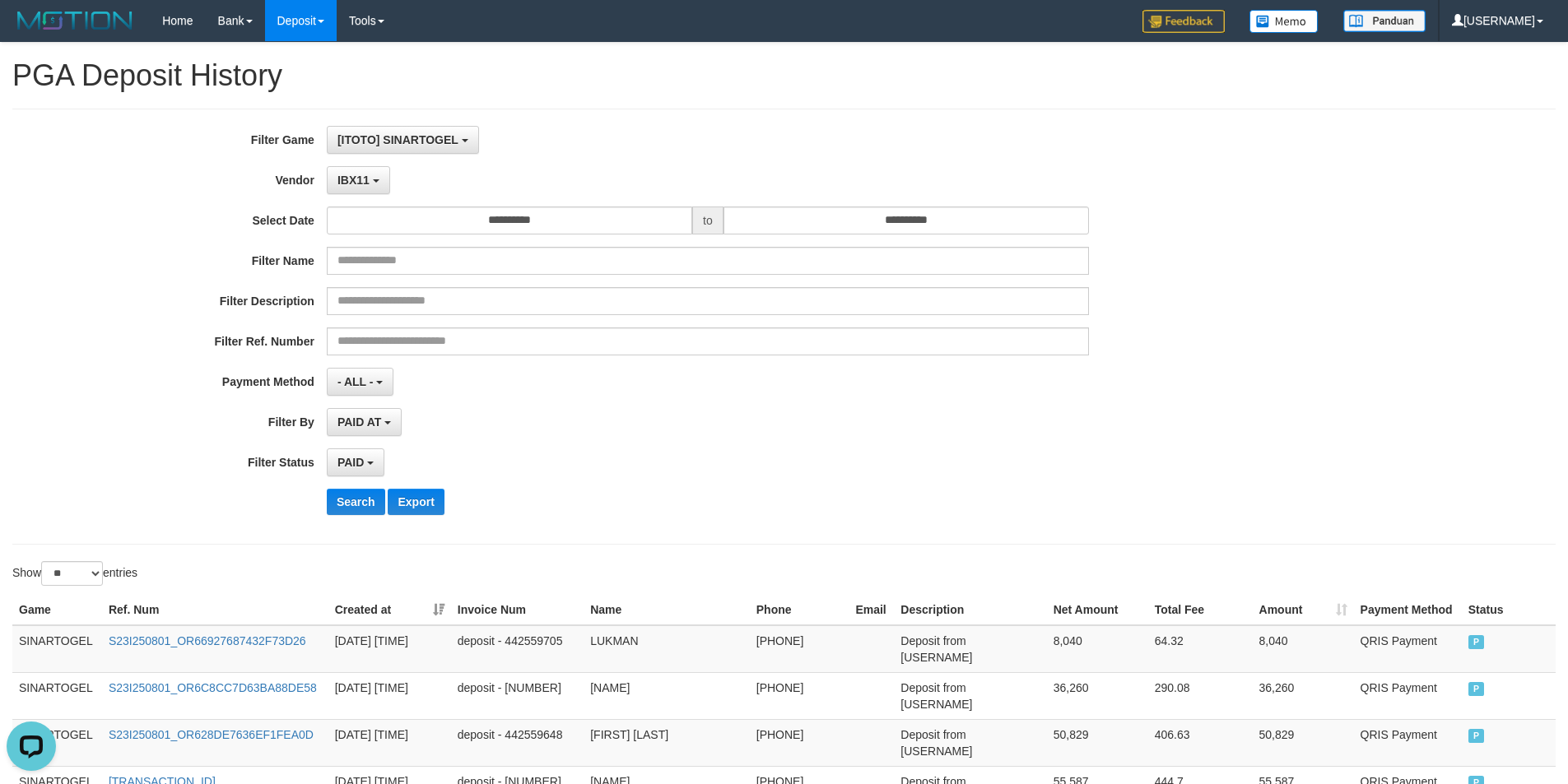 click on "IBX11    - Default Vendor -  Lucy  Luna  Atlas  WD LB  Java  Purple  Green  Gigantic  Aladin  Dubai  Alibaba  Grape  Gameboy  Bigon  Allstar  Xtr  Gama  IBX11  Borde  Indahjualpulsa  Lemavo  Gogogoy  Itudo  Yuwanatopup  Sidikgame  Voucher100  Awalpulsa  Lambda  Combo  IBX3 NUANSATOPUP  IBX3 Pusatjualpulsa  IBX3 Itemgame  IBX3 SILAKSA  IBX3 Makmurvoucher  IBX3 MAKMURTOPUP  IBX3 Pilihvoucher" at bounding box center [708, 180] 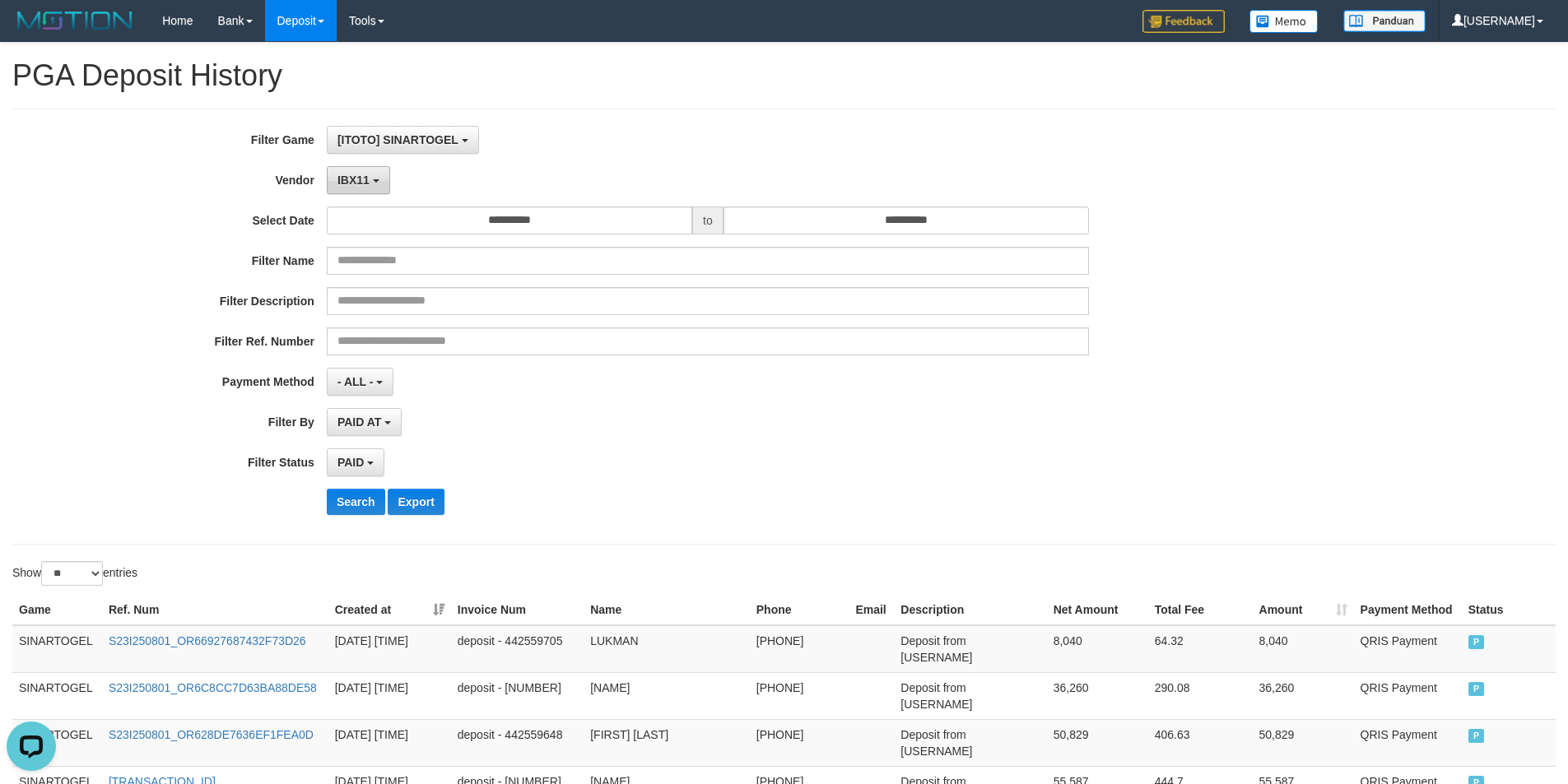 click on "IBX11" at bounding box center (358, 180) 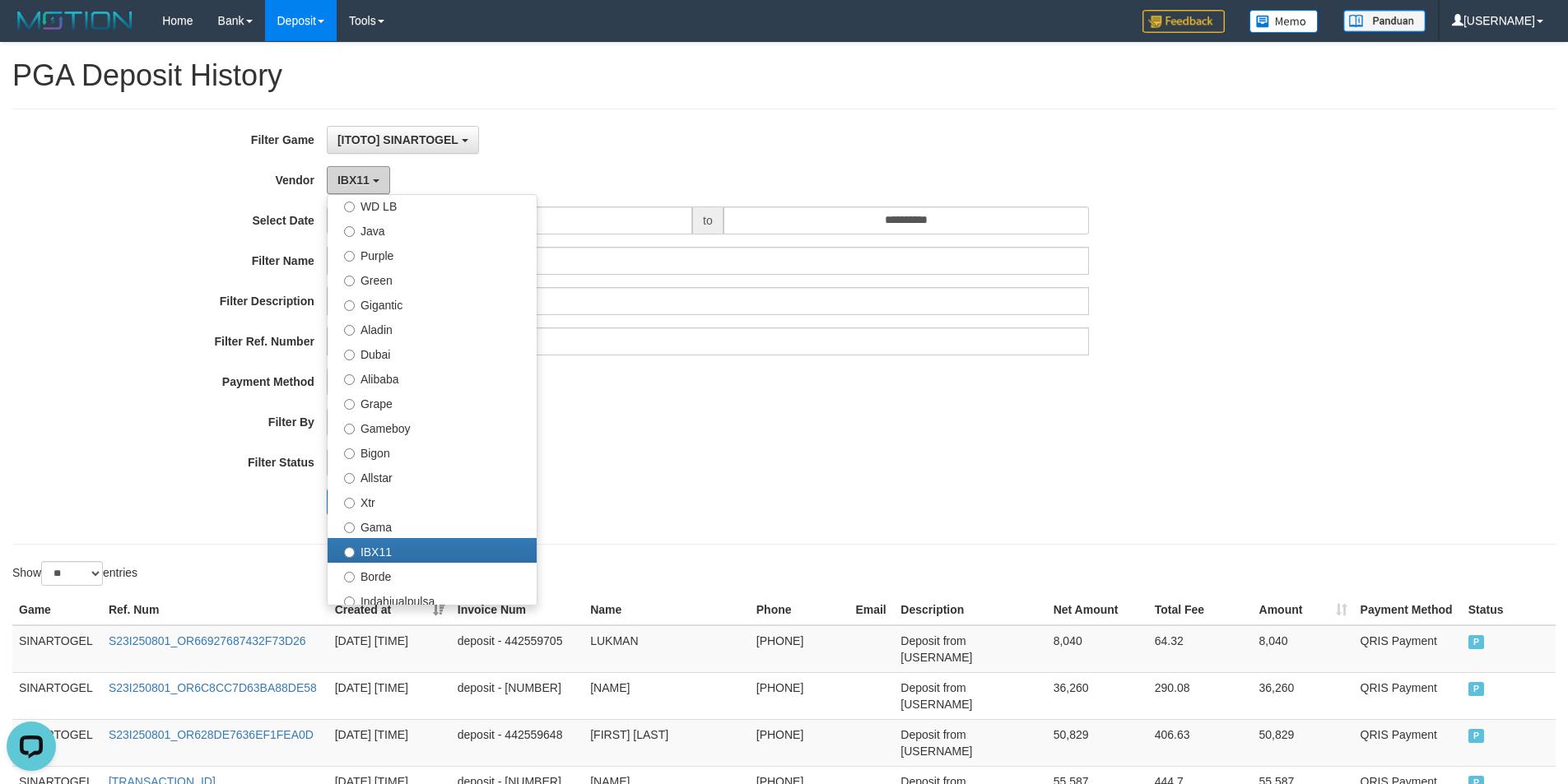 scroll, scrollTop: 540, scrollLeft: 0, axis: vertical 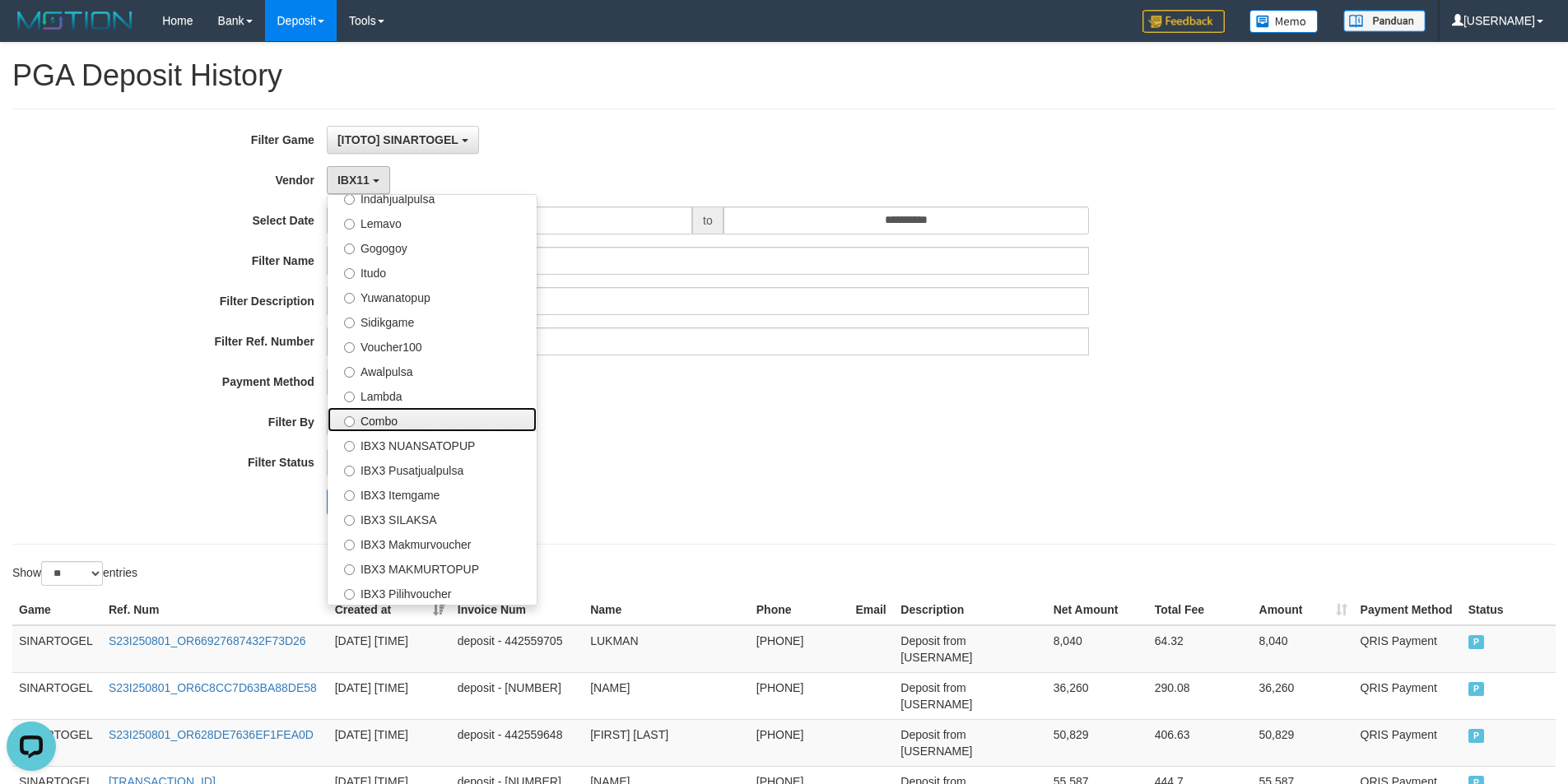 click on "Combo" at bounding box center [432, 420] 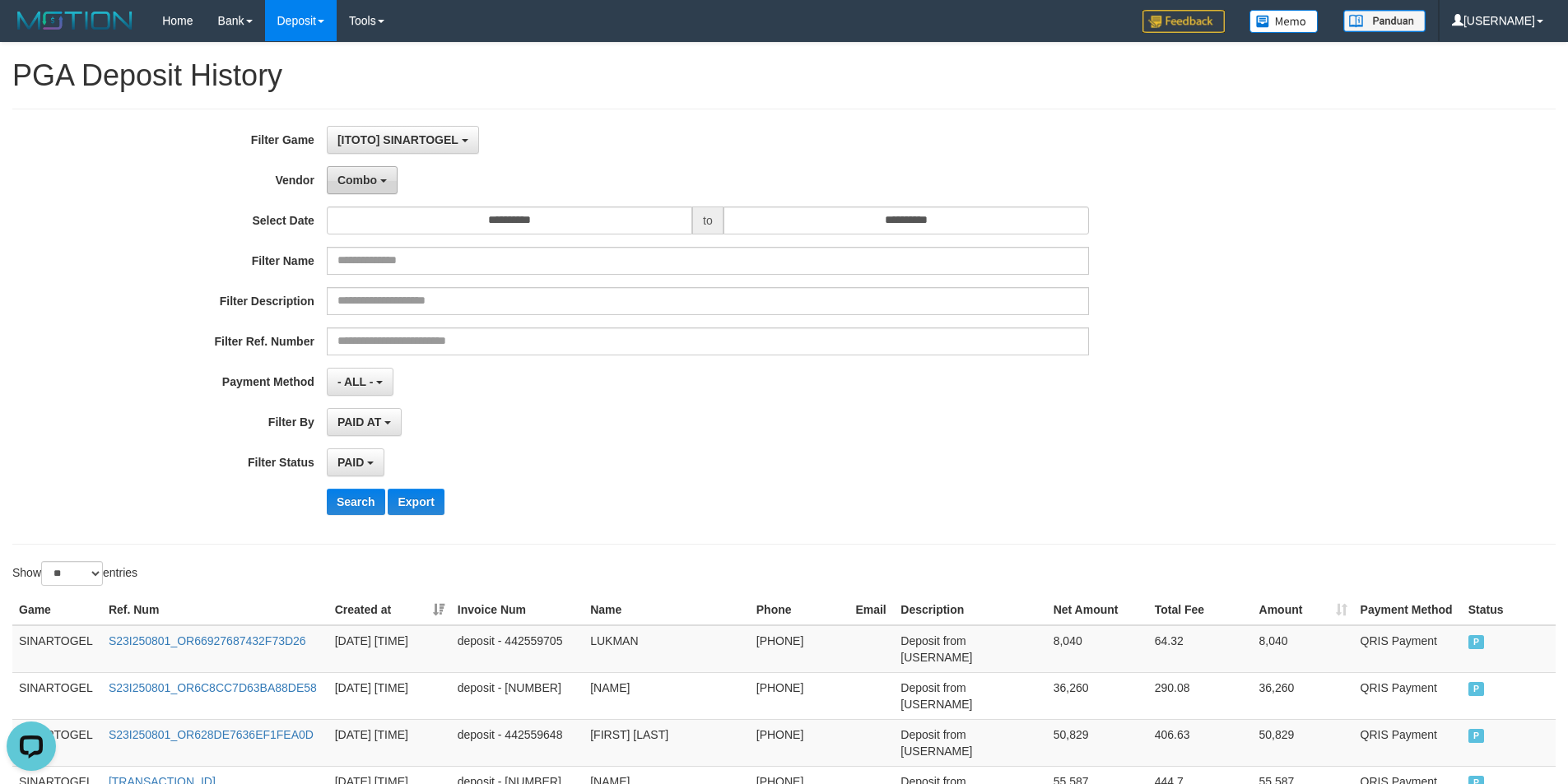 click on "Combo" at bounding box center [357, 180] 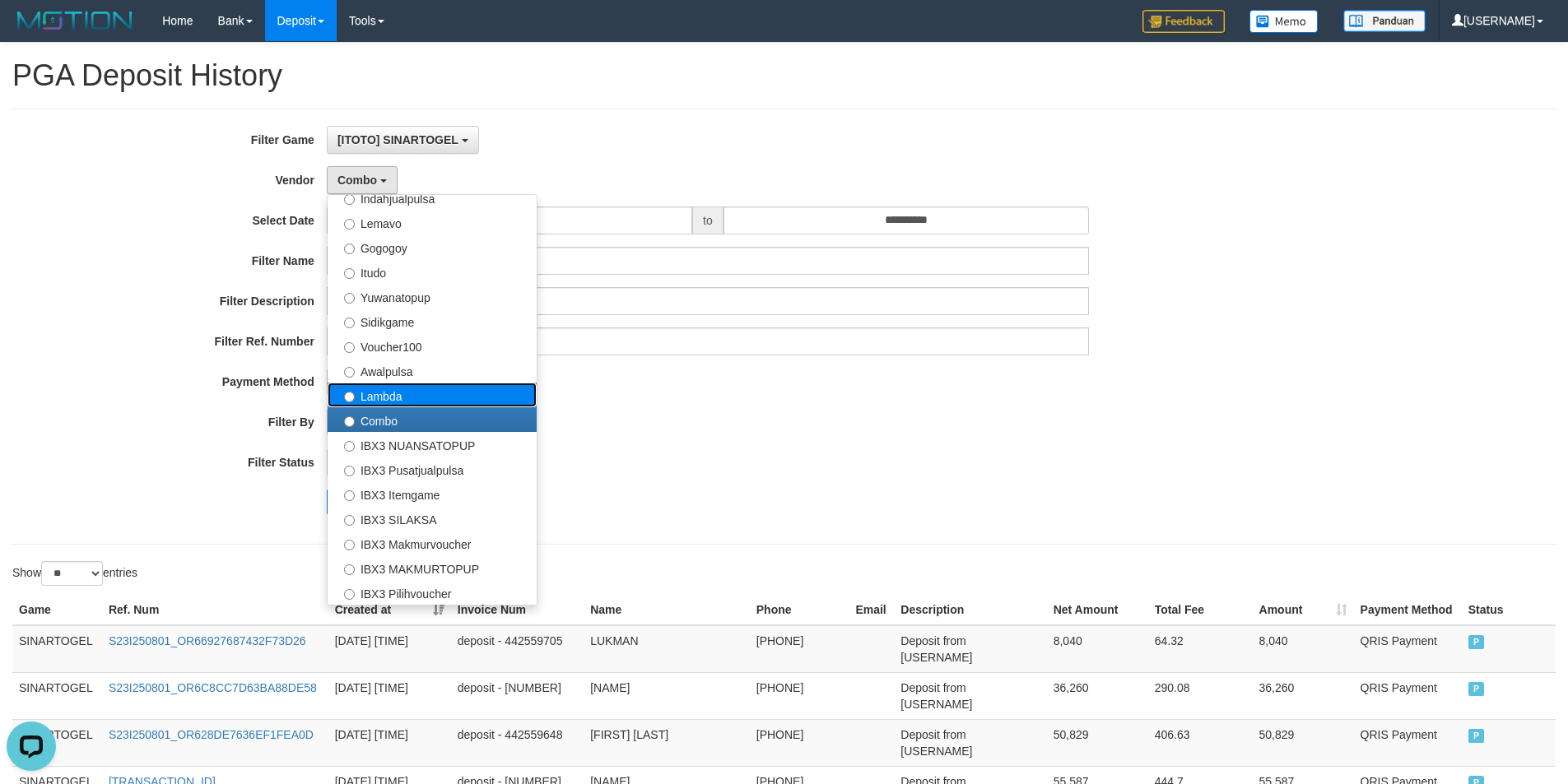 click on "Lambda" at bounding box center (432, 395) 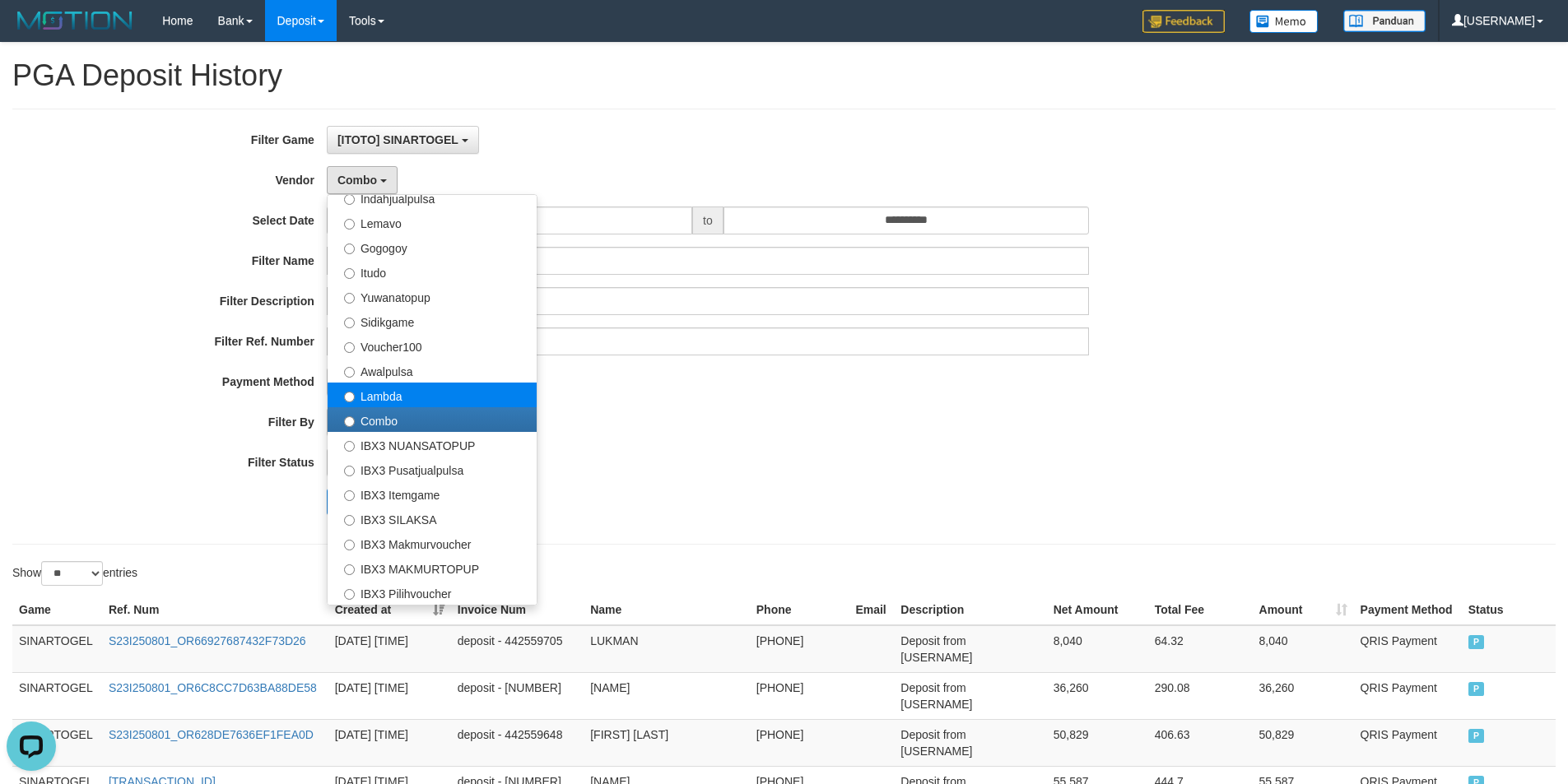select on "**********" 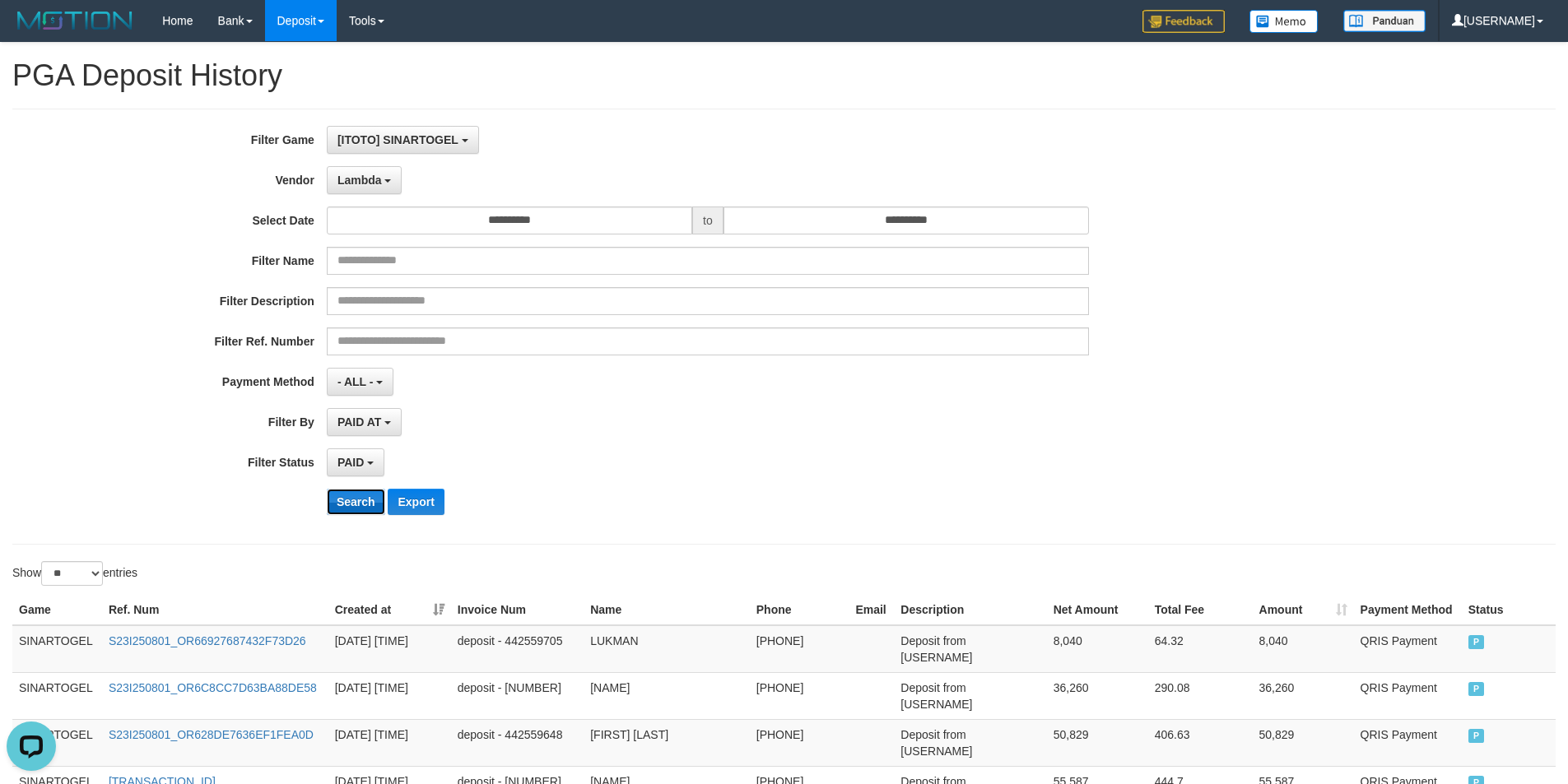 click on "Search" at bounding box center [356, 502] 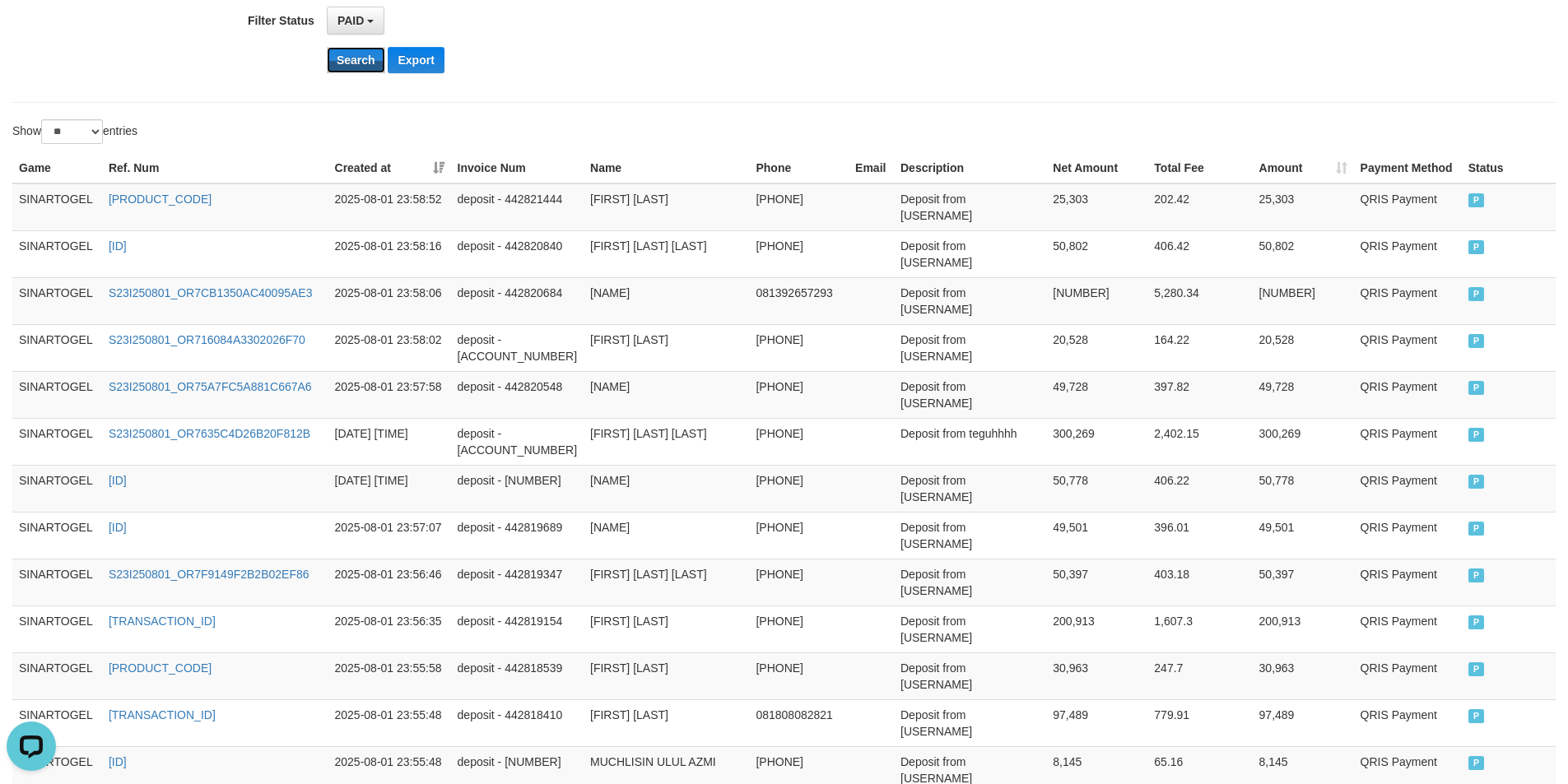 scroll, scrollTop: 797, scrollLeft: 0, axis: vertical 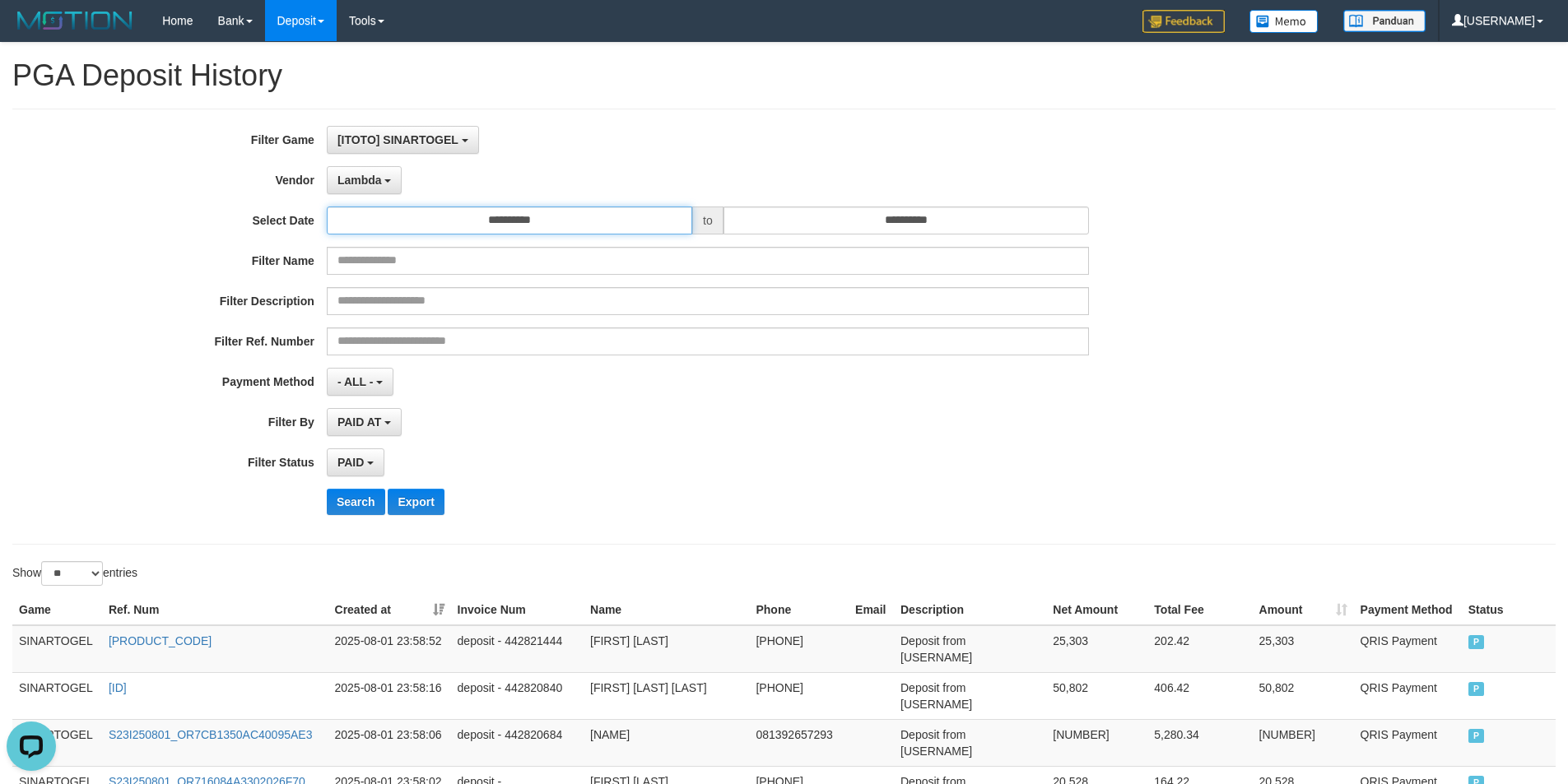 click on "**********" at bounding box center [509, 220] 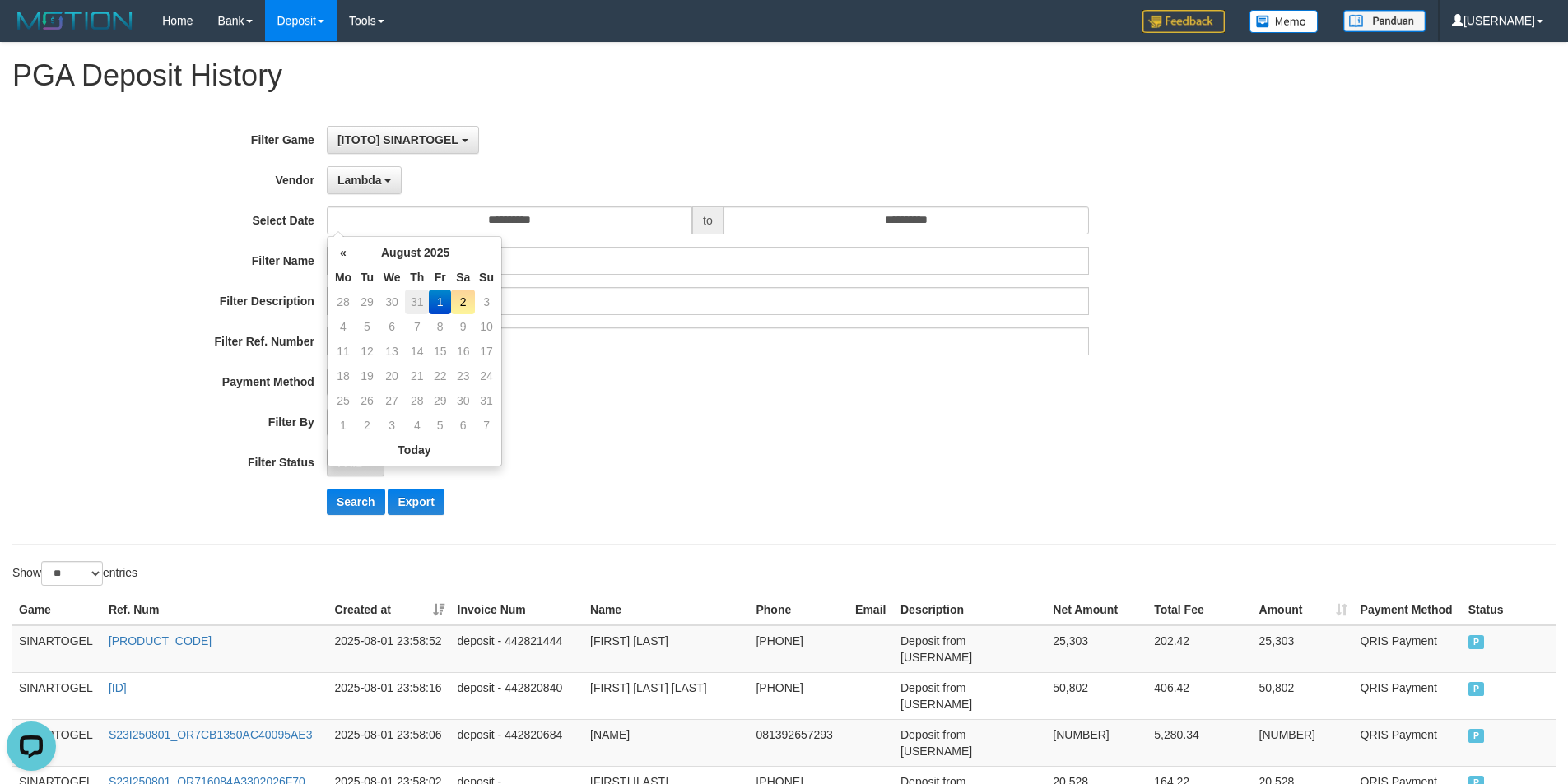 click on "31" at bounding box center [416, 302] 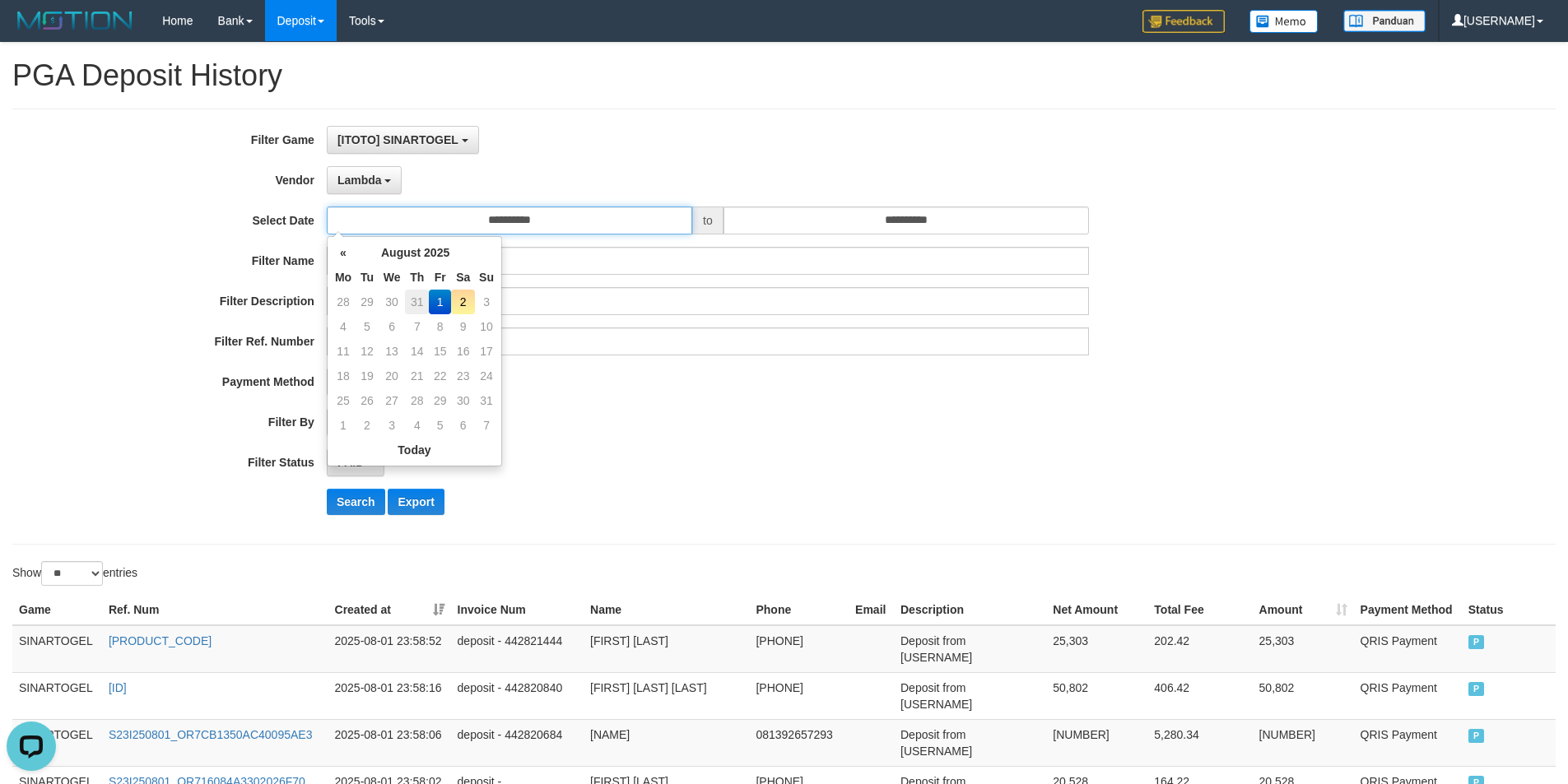 type on "**********" 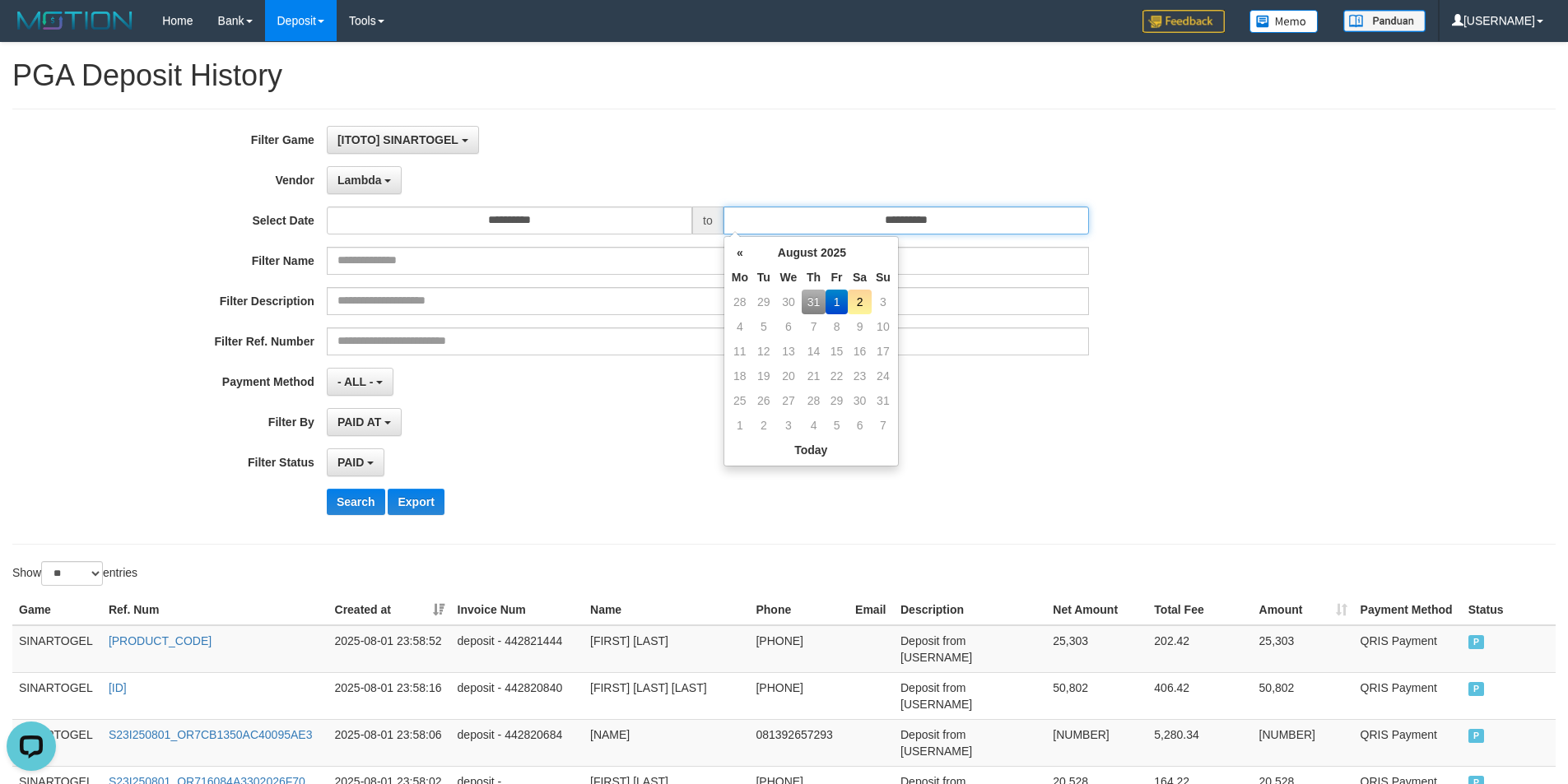 click on "**********" at bounding box center (906, 220) 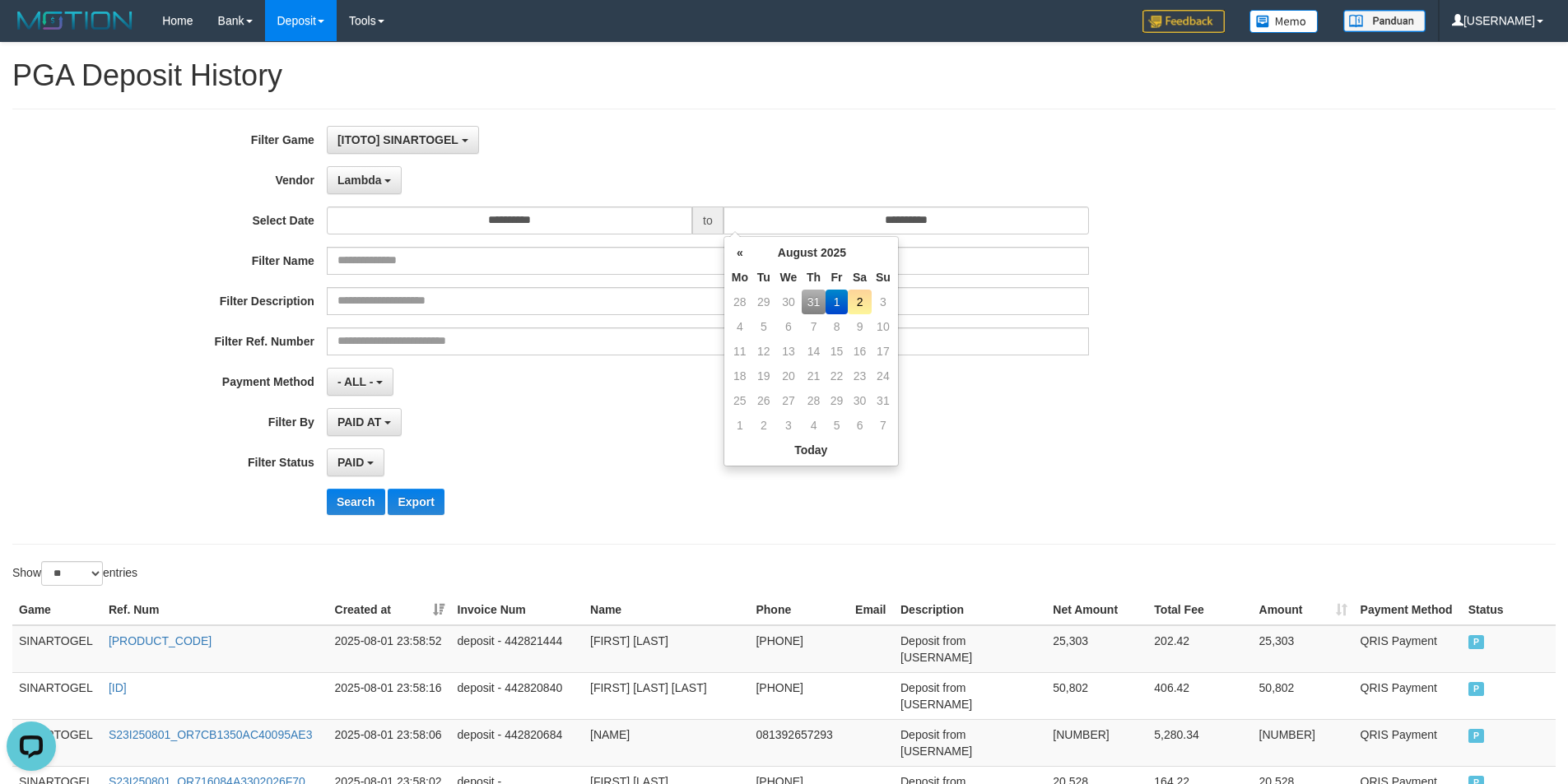 click on "31" at bounding box center (813, 302) 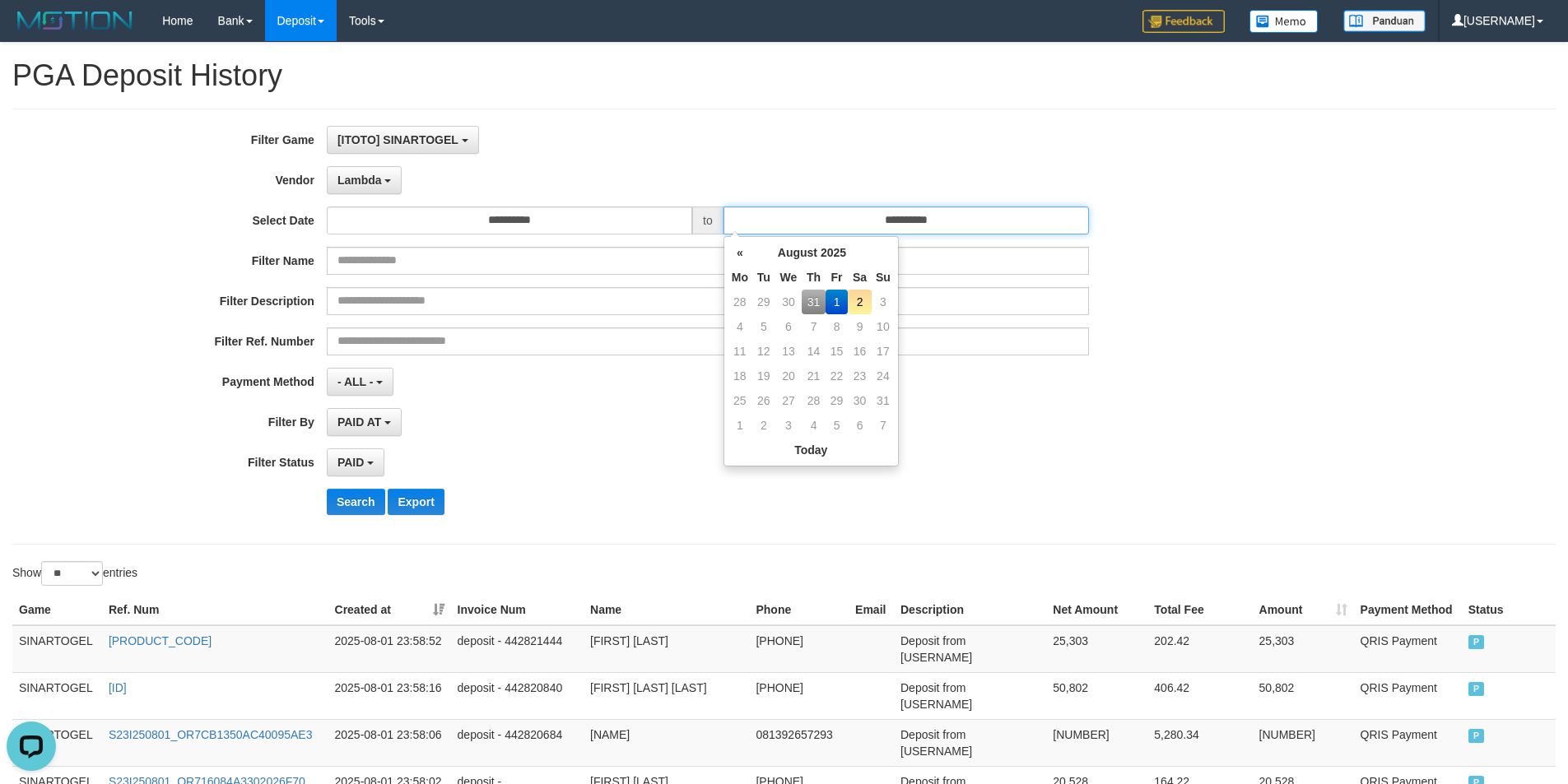 type on "**********" 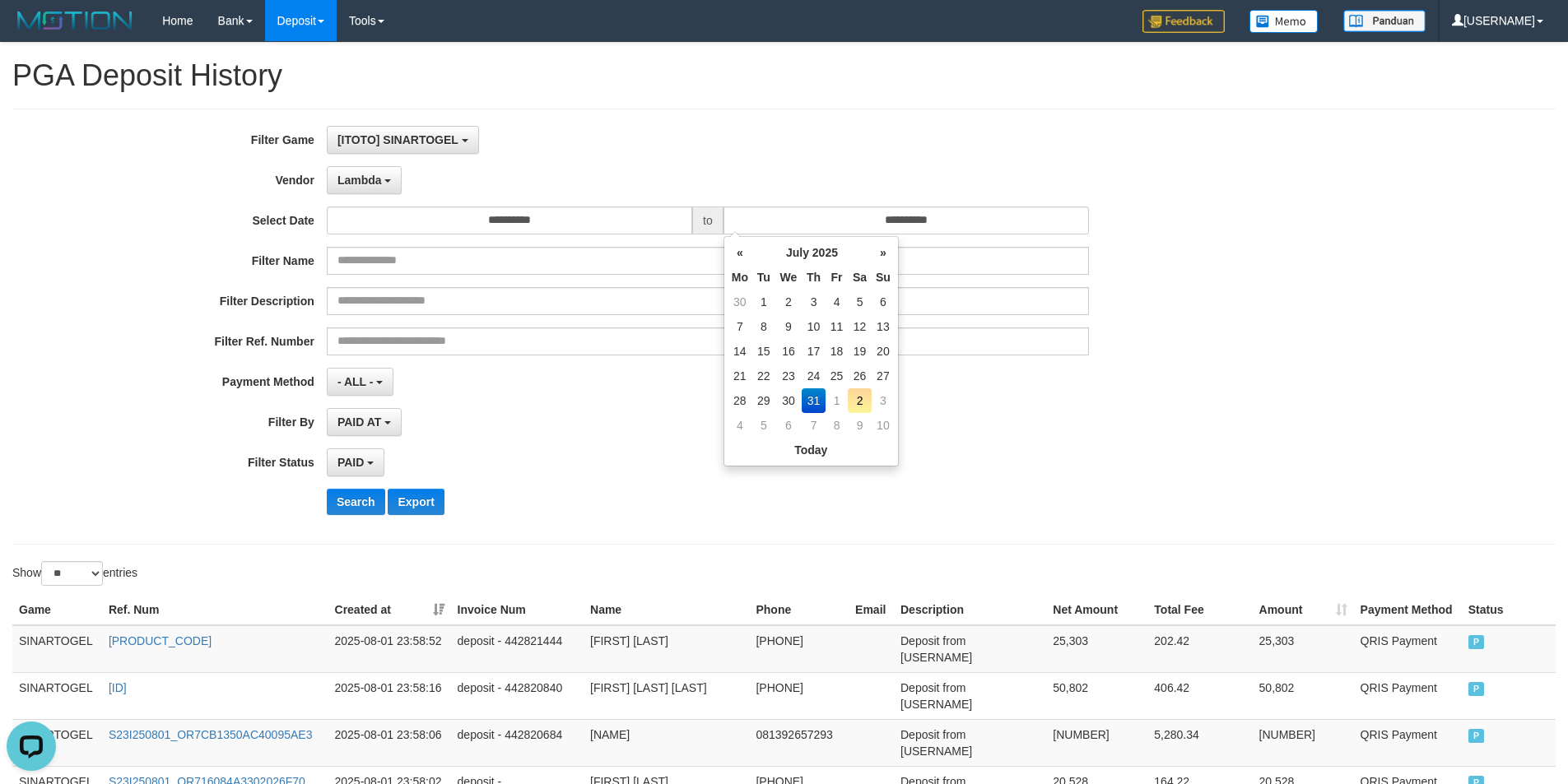 click on "[VENDOR_LIST]" at bounding box center [708, 180] 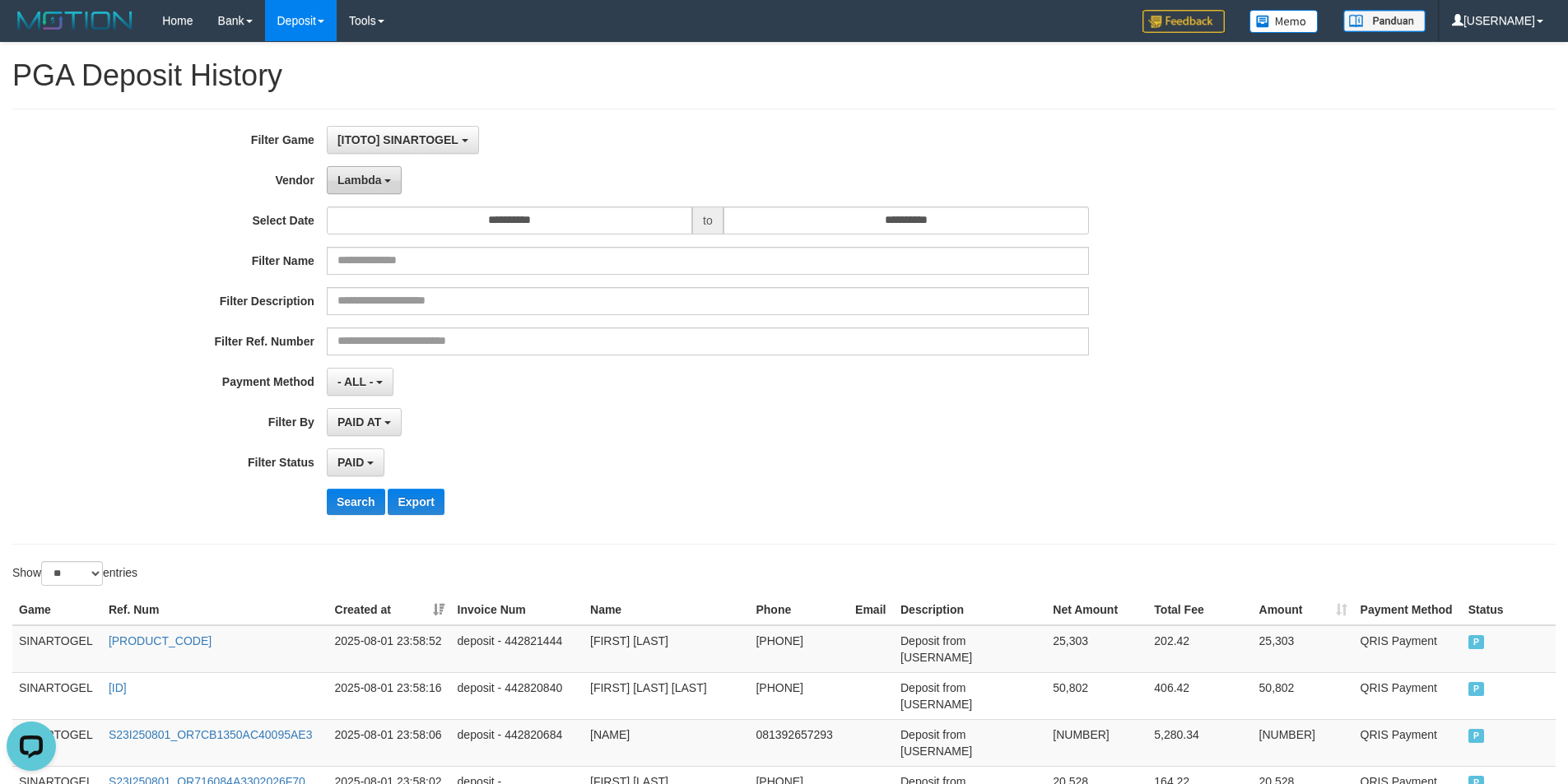 click on "Lambda" at bounding box center (360, 180) 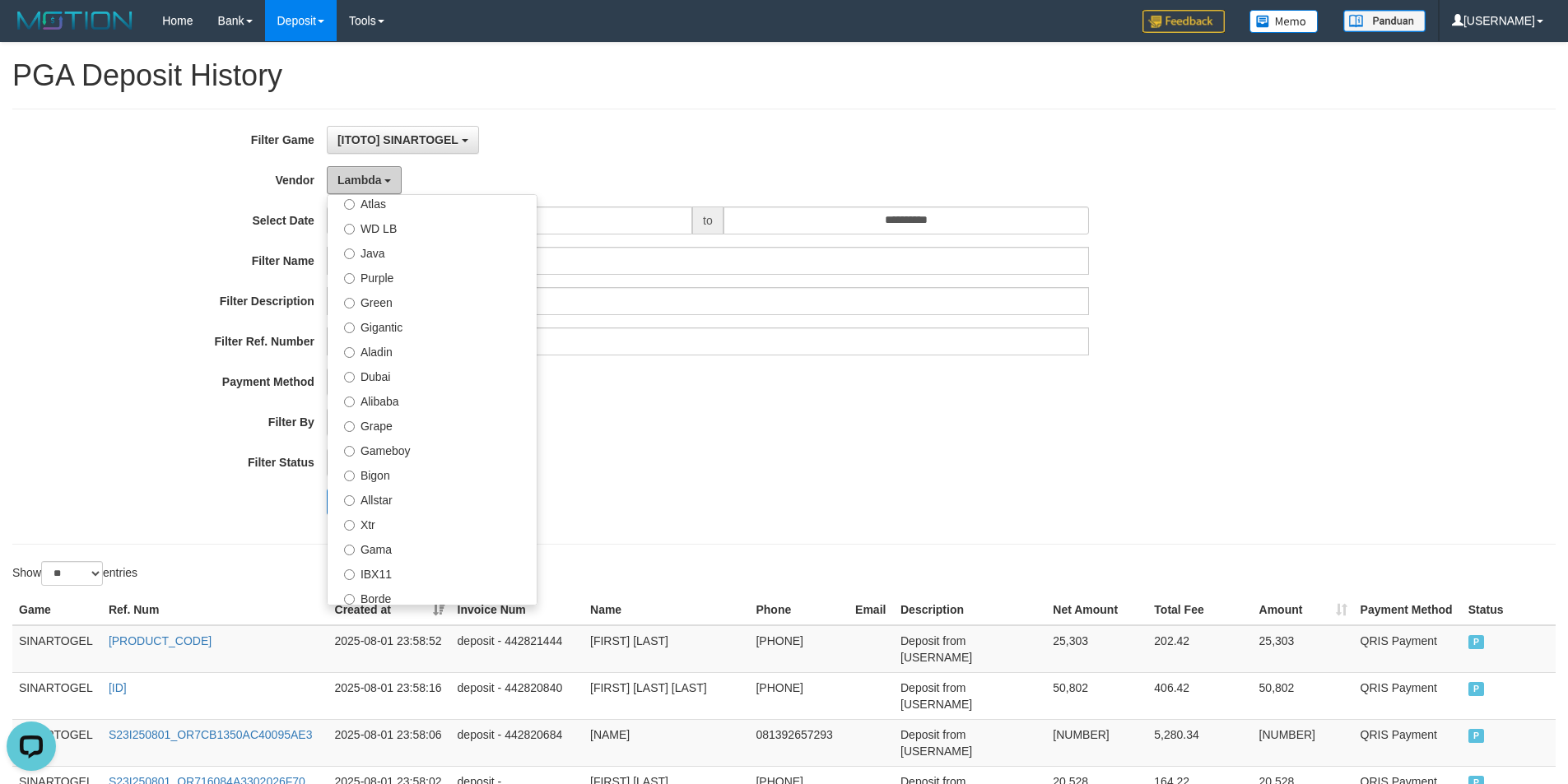 scroll, scrollTop: 0, scrollLeft: 0, axis: both 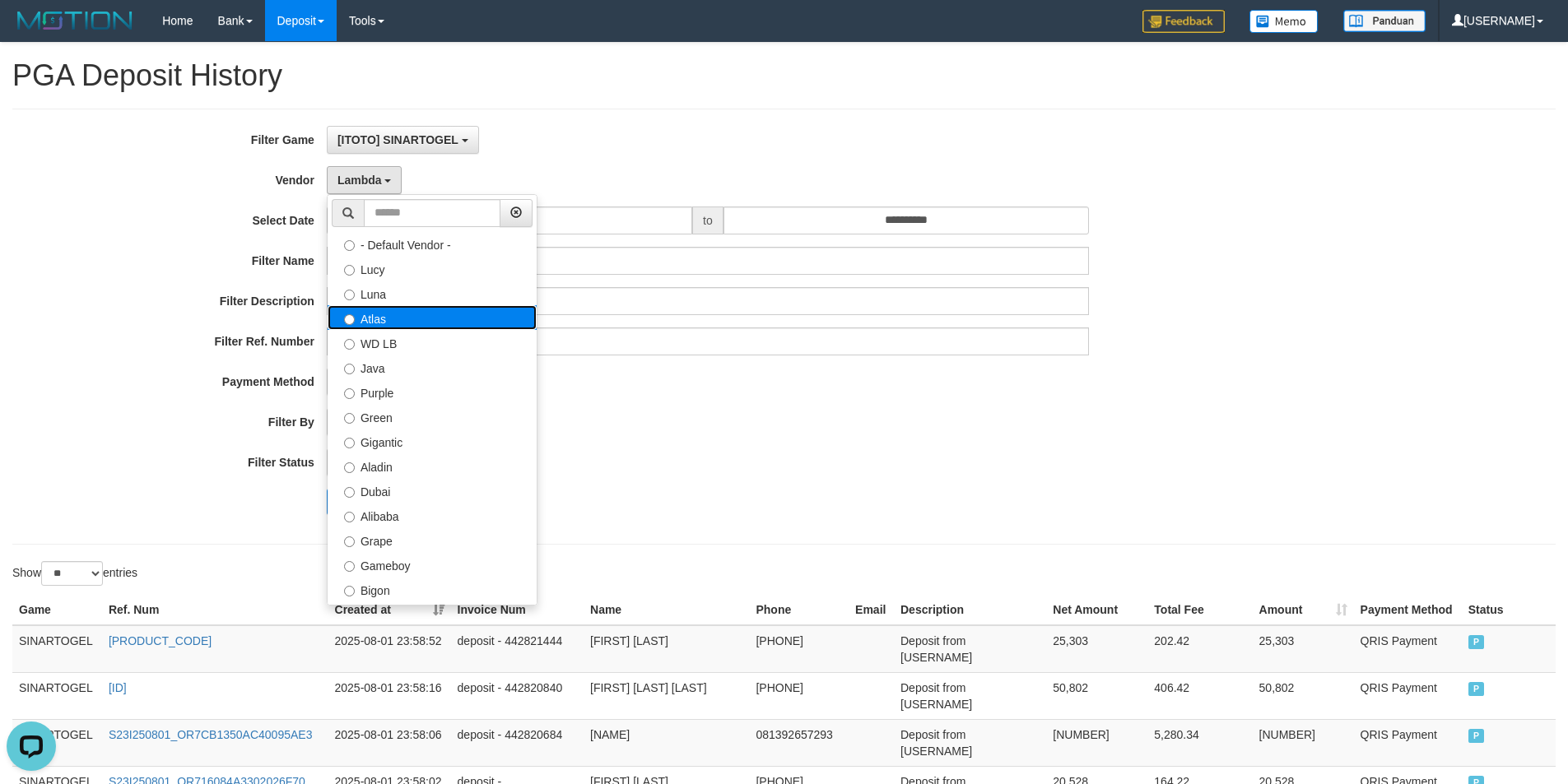 click on "Atlas" at bounding box center [432, 318] 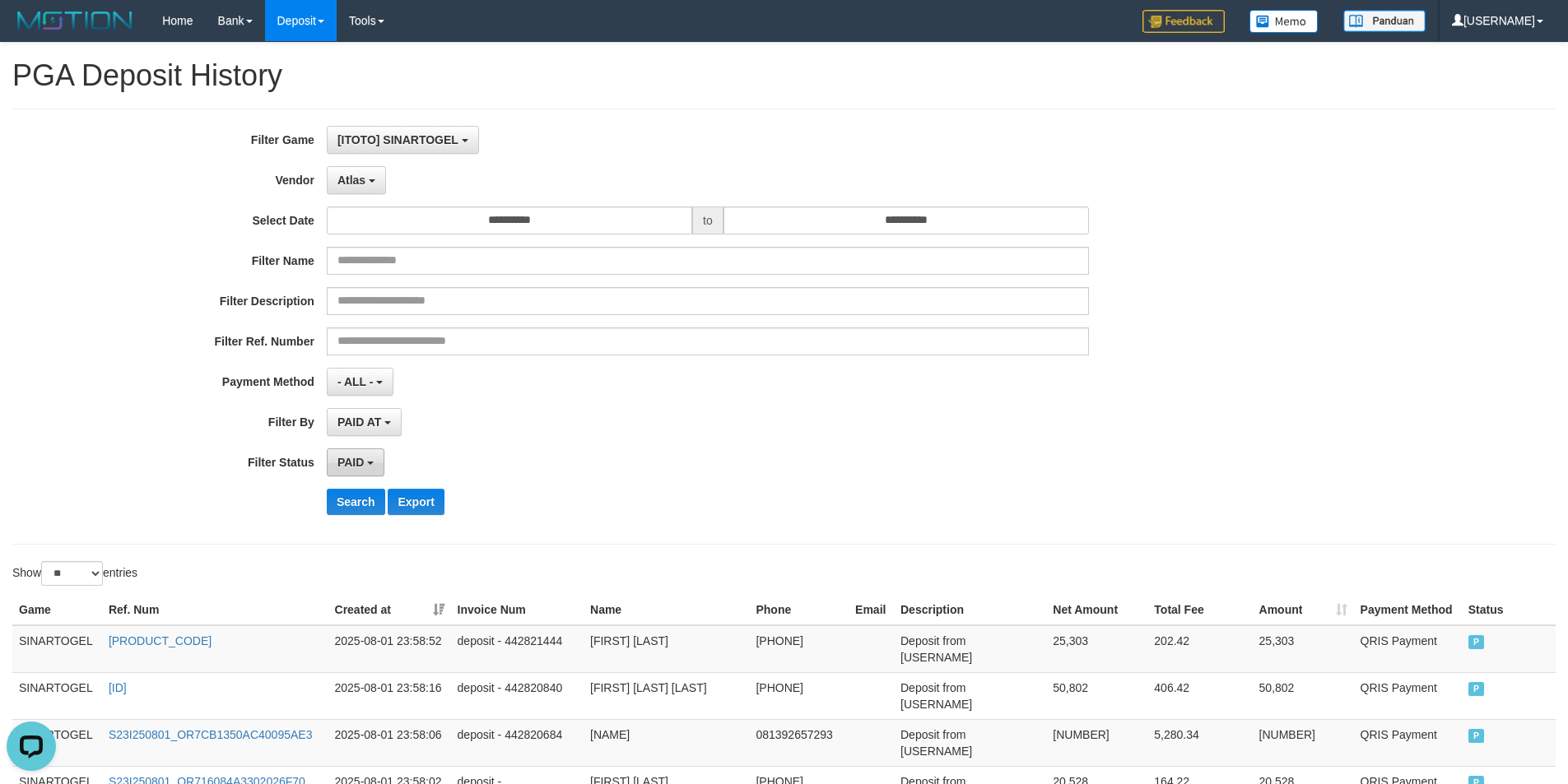 click on "PAID" at bounding box center [351, 462] 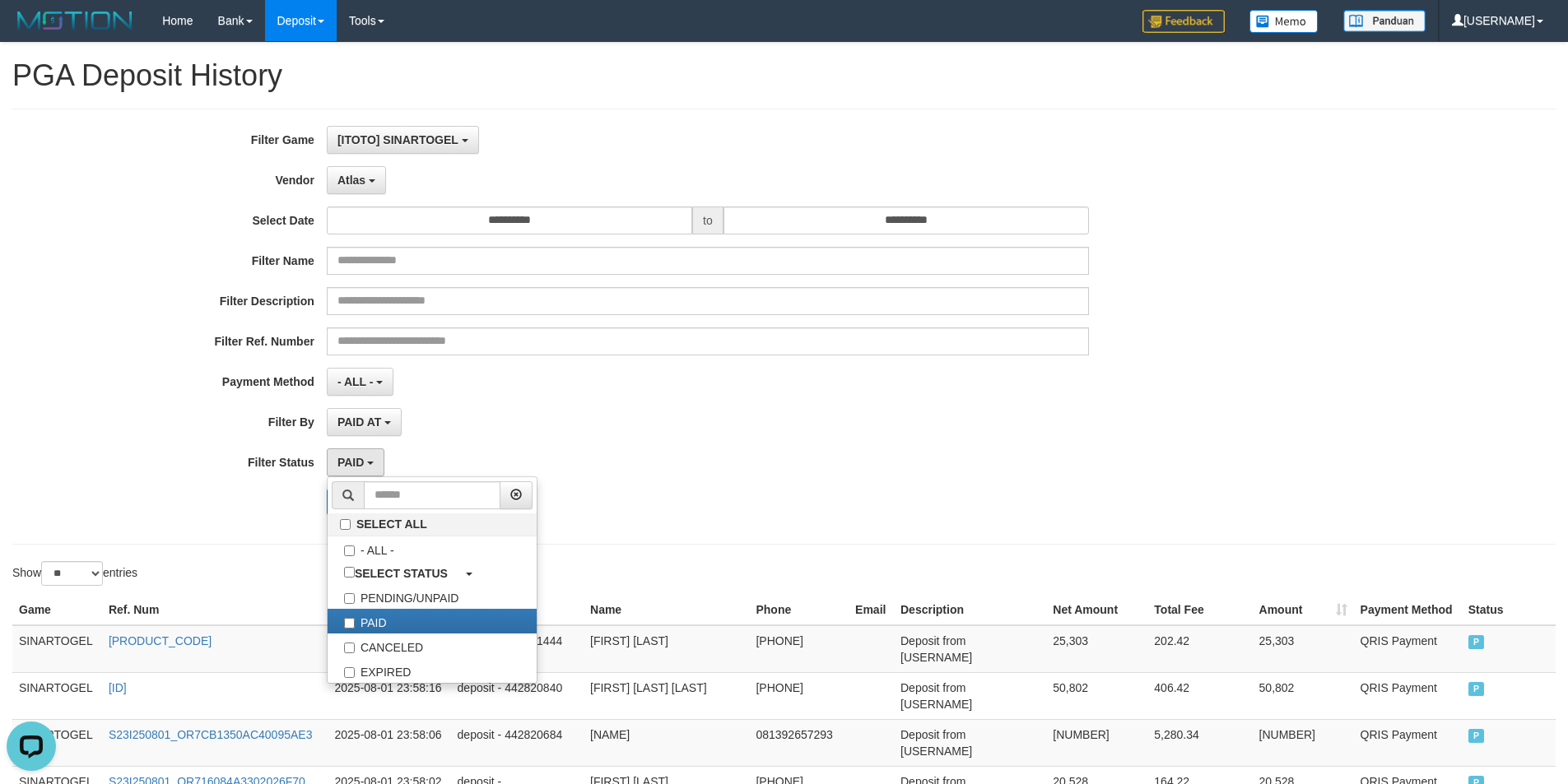 click on "PAID AT
PAID AT
CREATED AT" at bounding box center (708, 422) 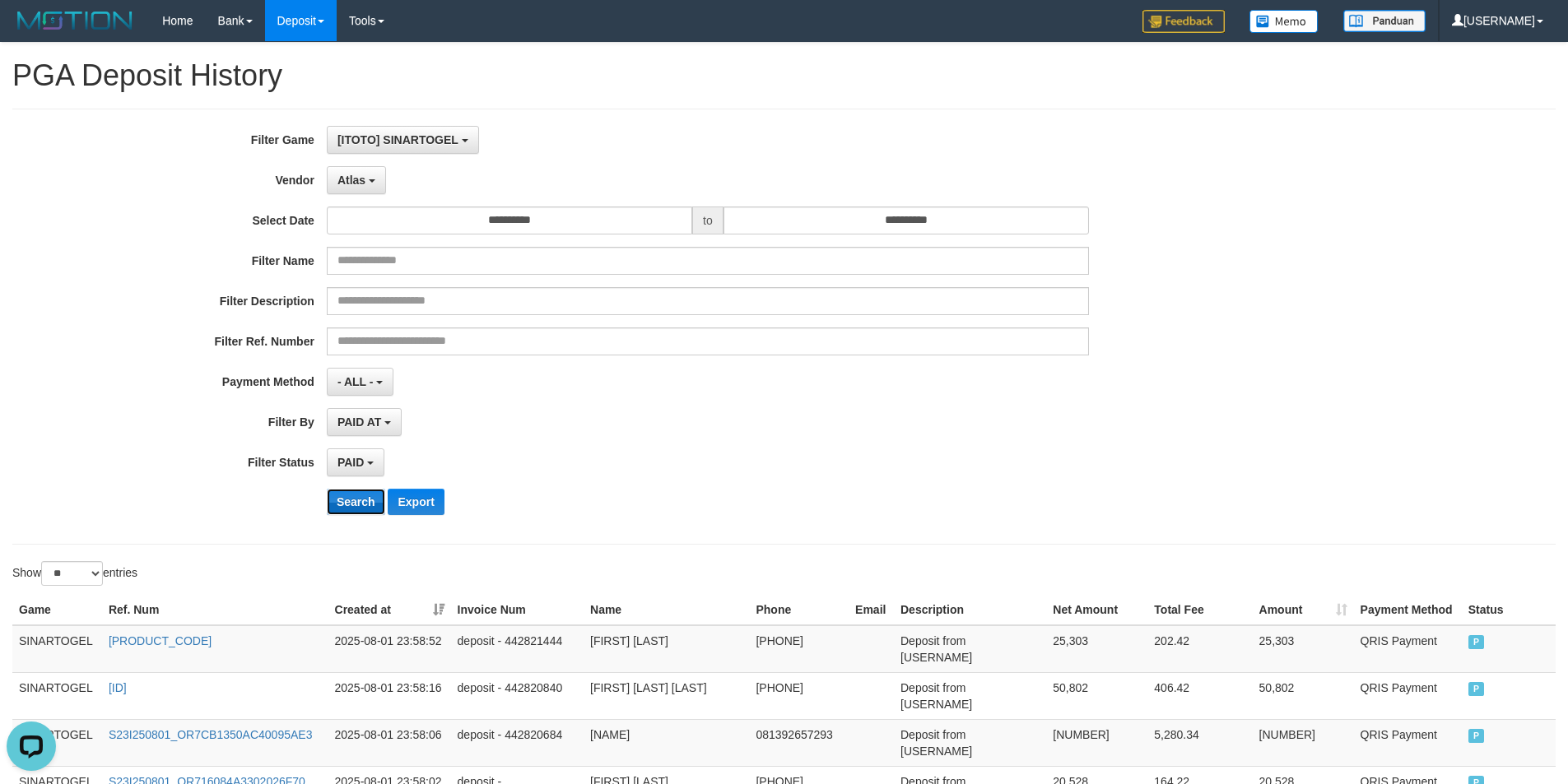 click on "Search" at bounding box center (356, 502) 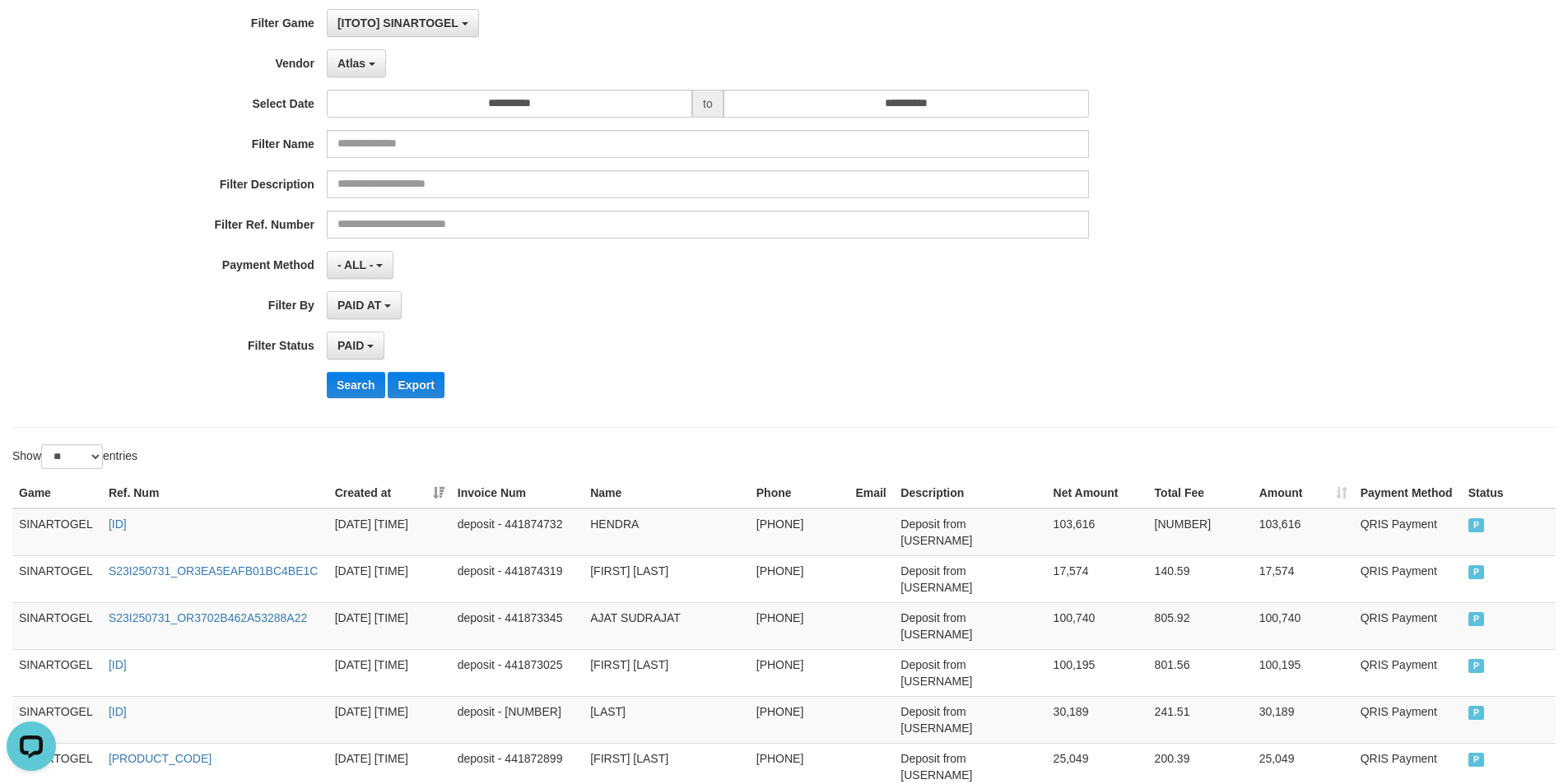 scroll, scrollTop: 0, scrollLeft: 0, axis: both 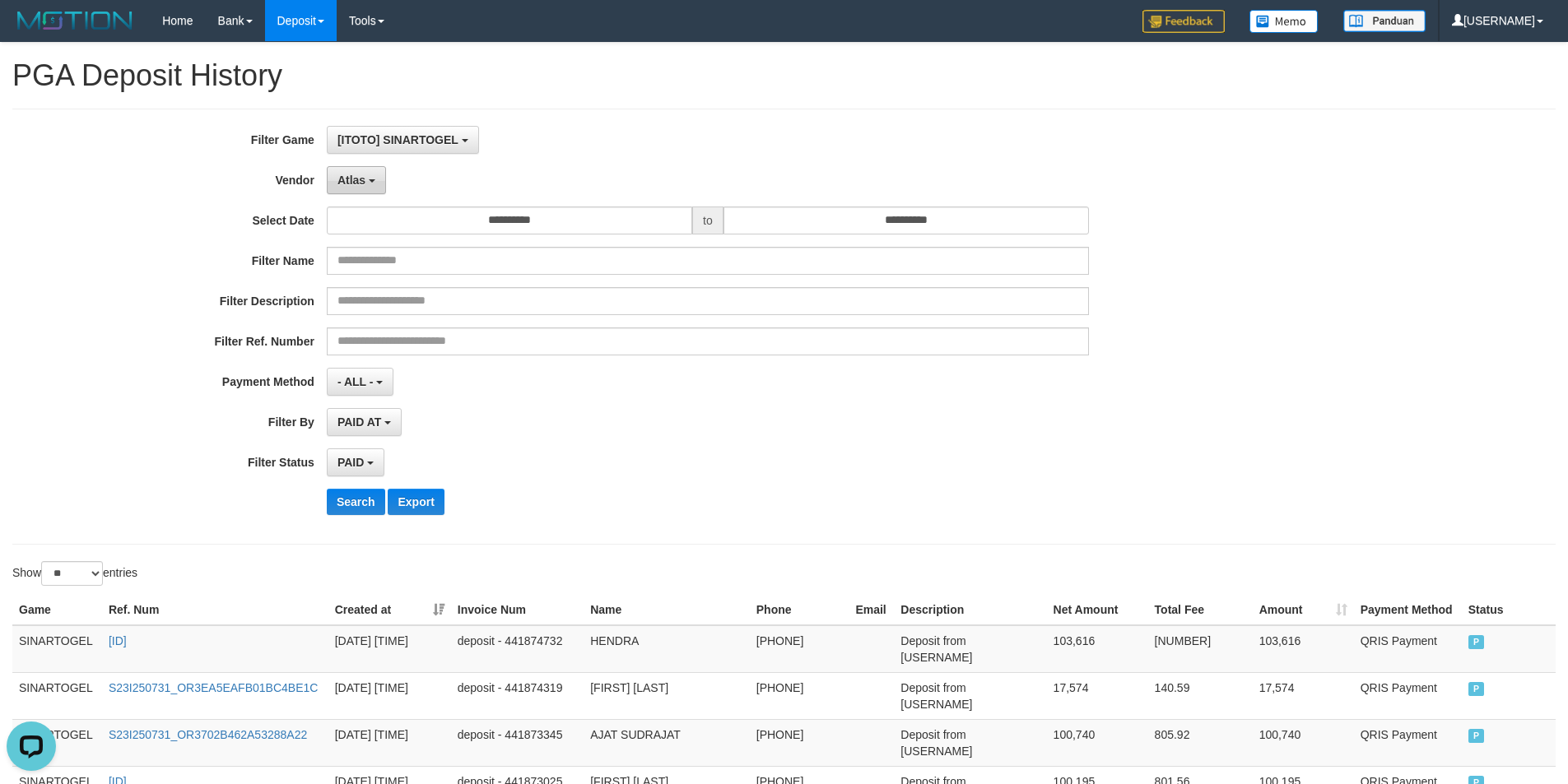 click on "Atlas" at bounding box center [356, 180] 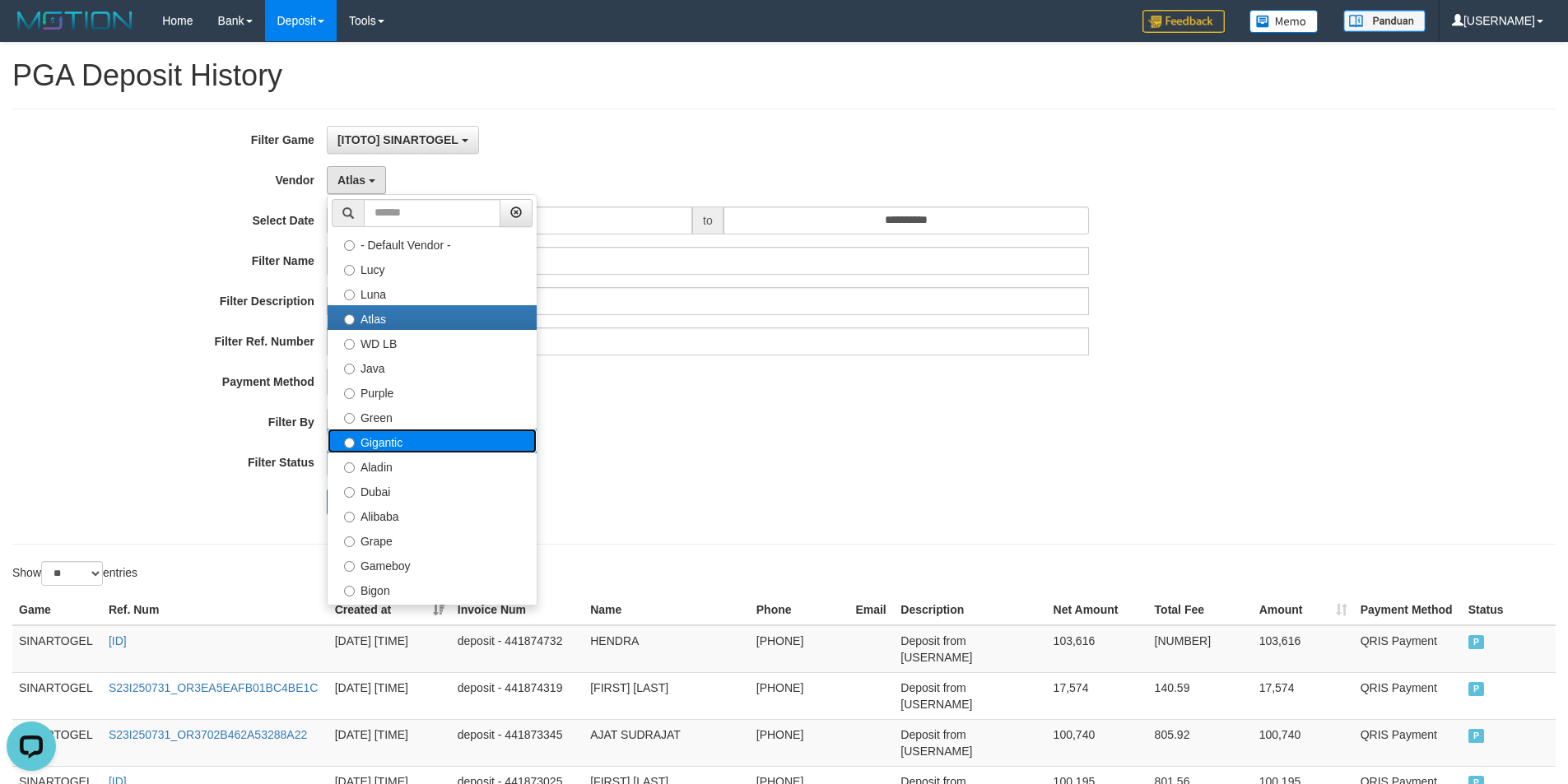 click on "Gigantic" at bounding box center [432, 441] 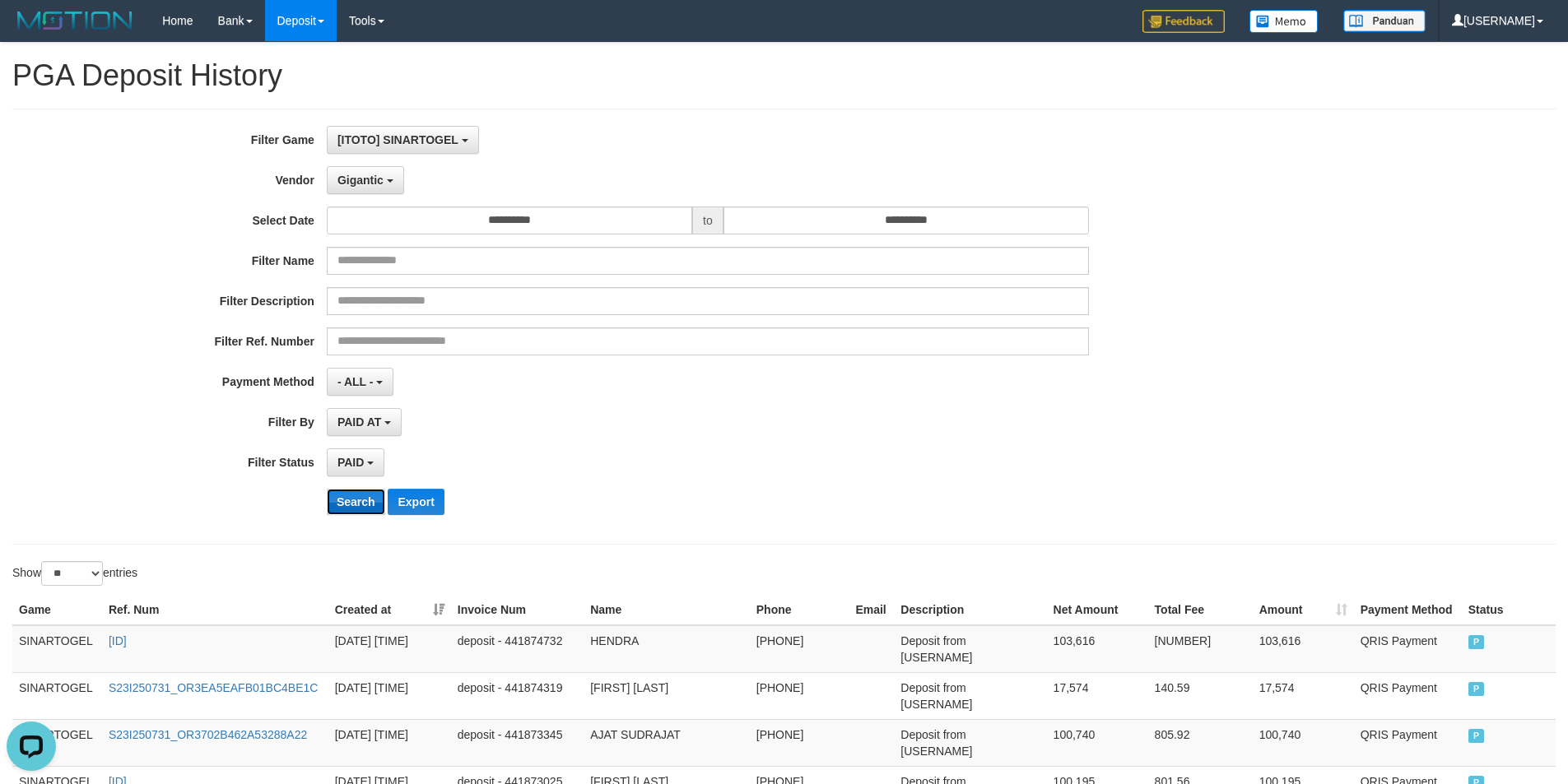 click on "Search" at bounding box center [356, 502] 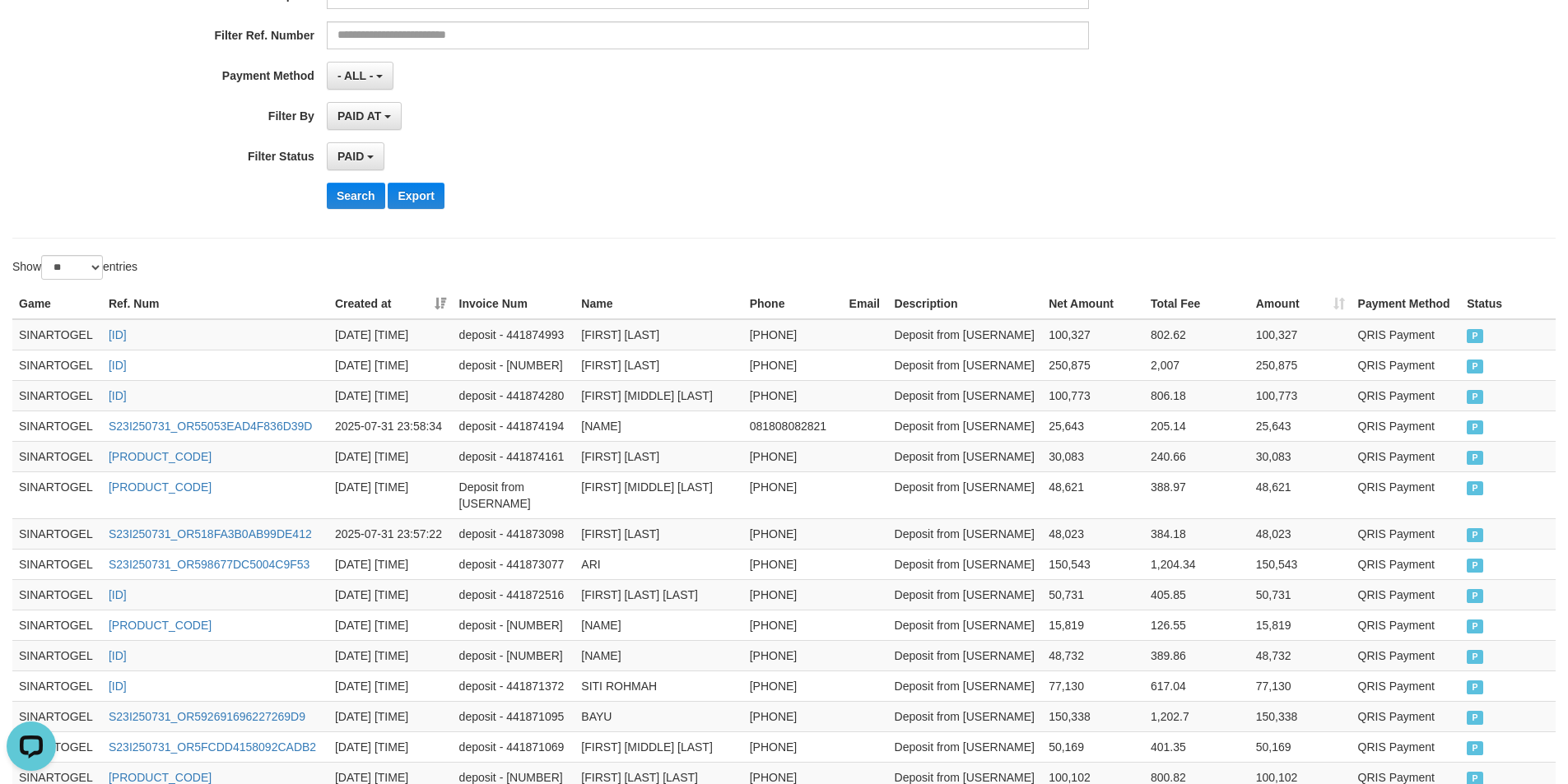 scroll, scrollTop: 0, scrollLeft: 0, axis: both 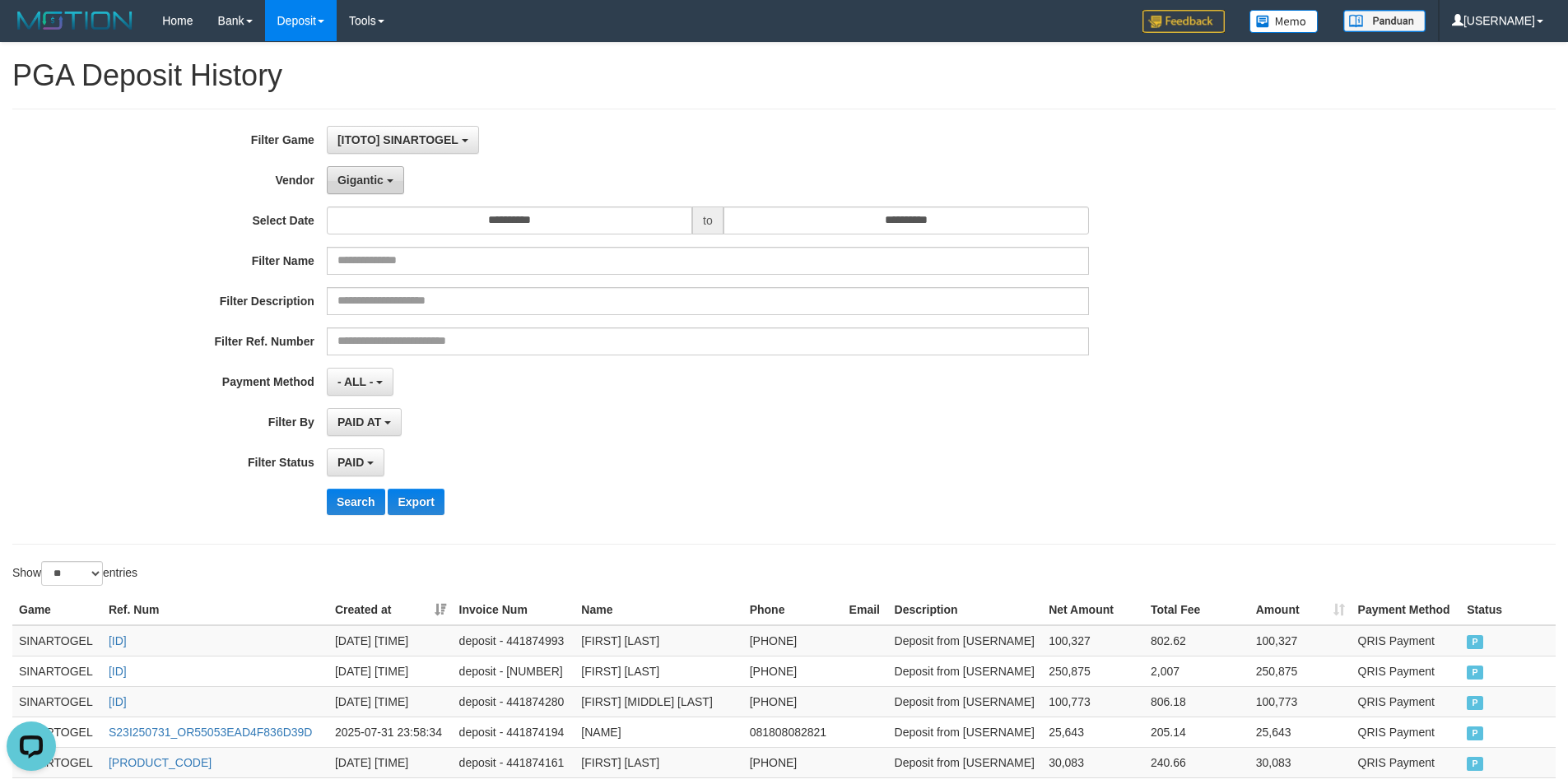 click on "Gigantic" at bounding box center [361, 180] 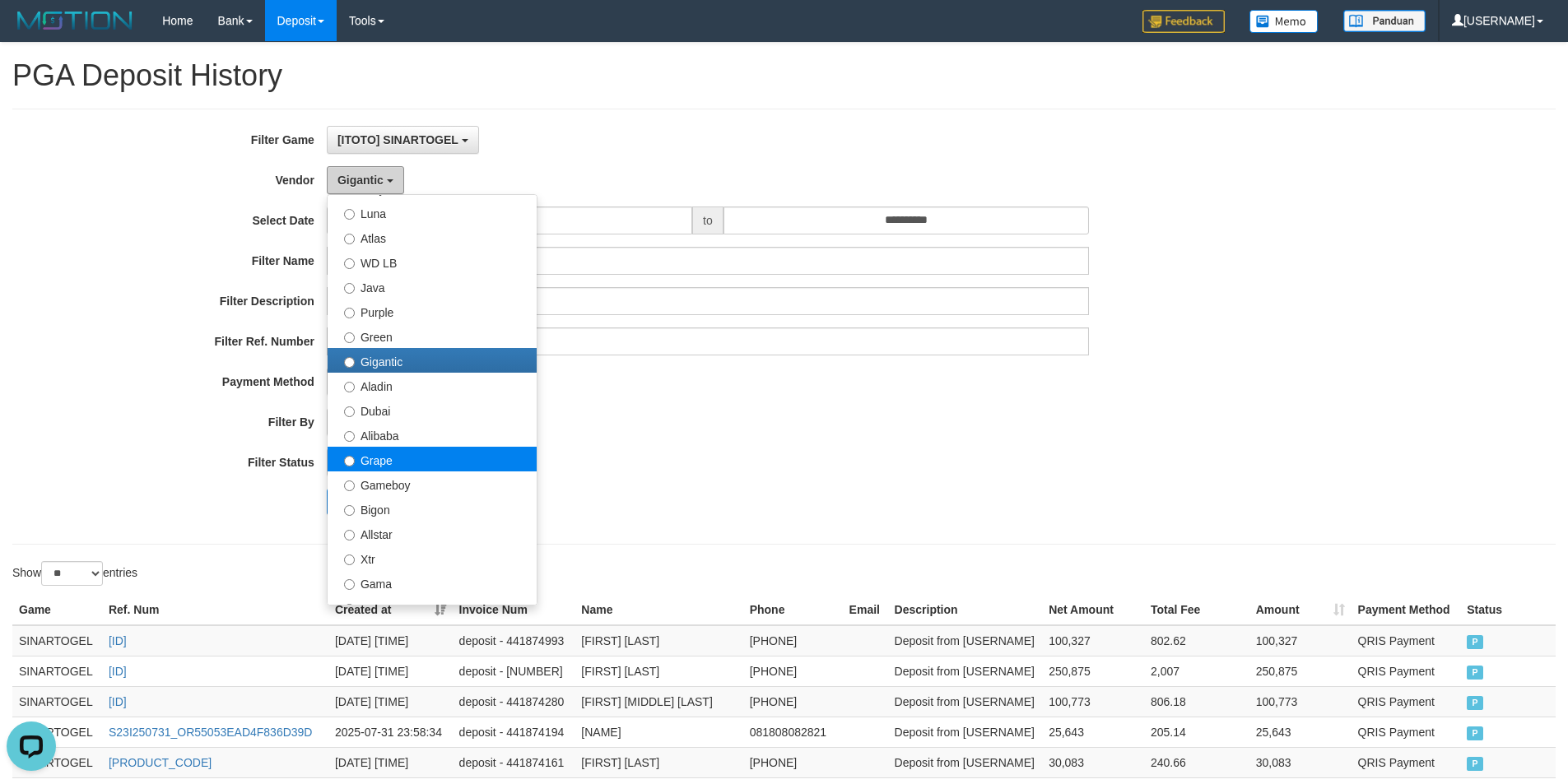 scroll, scrollTop: 137, scrollLeft: 0, axis: vertical 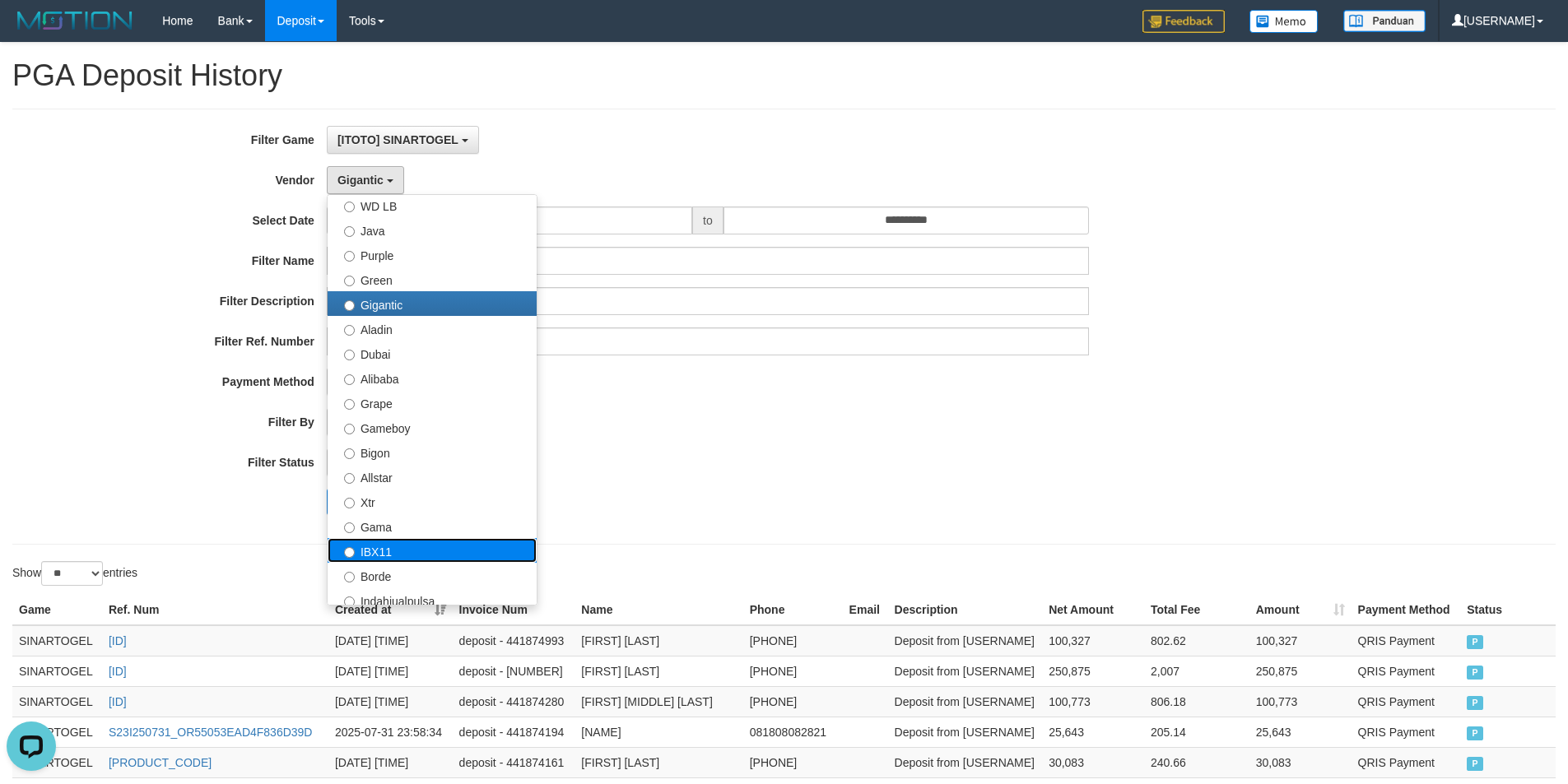 click on "IBX11" at bounding box center [432, 550] 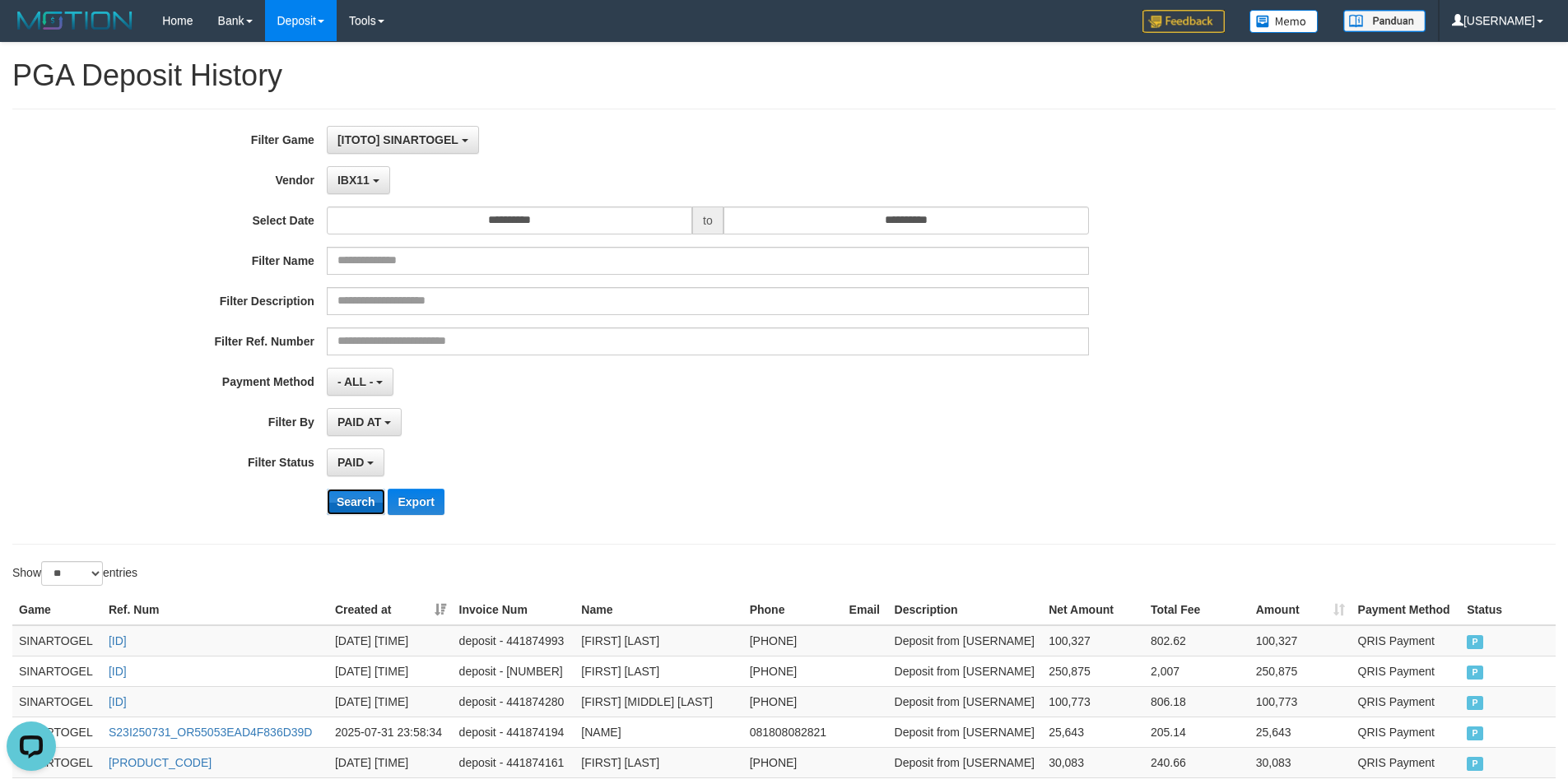click on "Search" at bounding box center [356, 502] 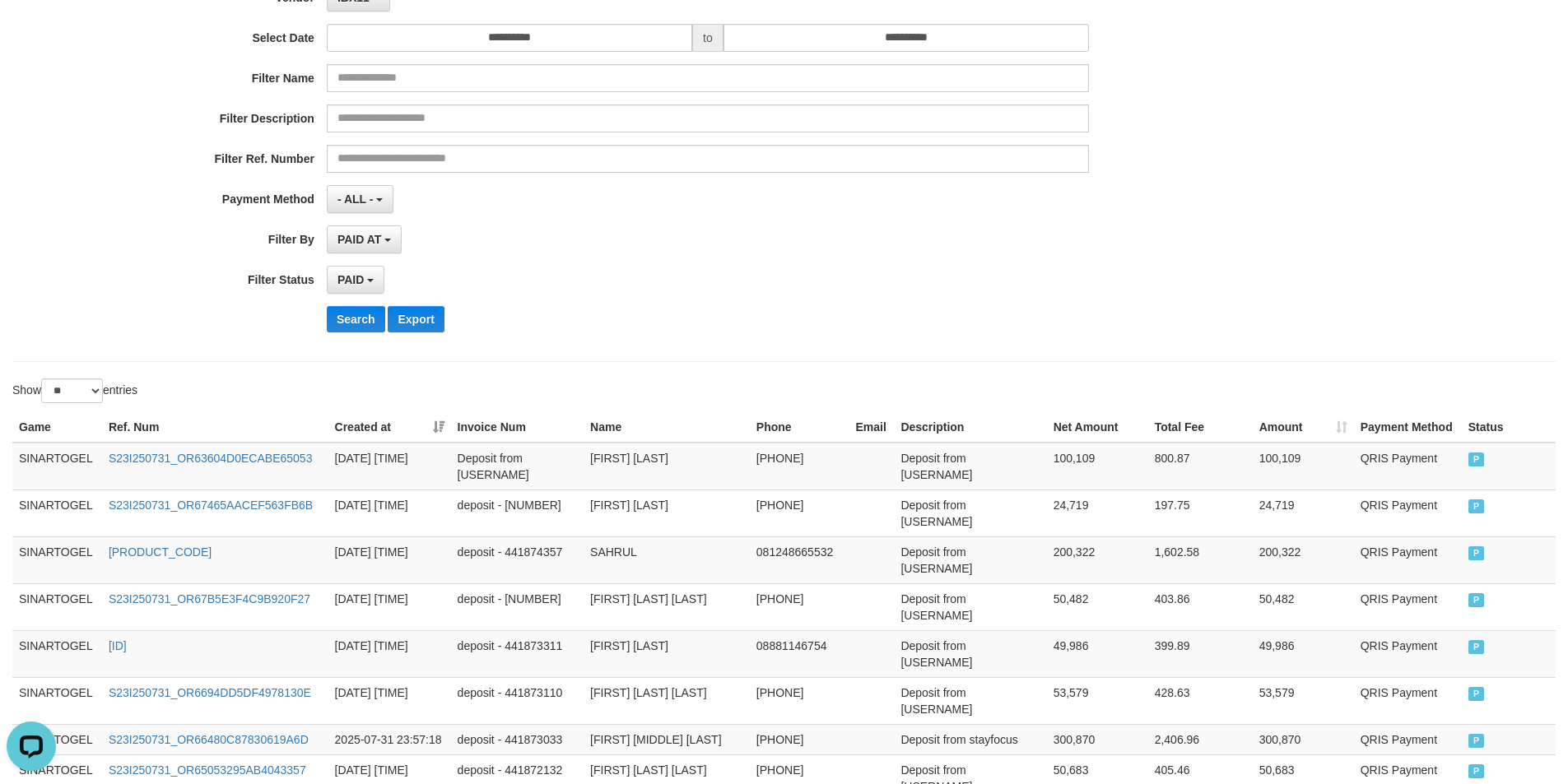 scroll, scrollTop: 0, scrollLeft: 0, axis: both 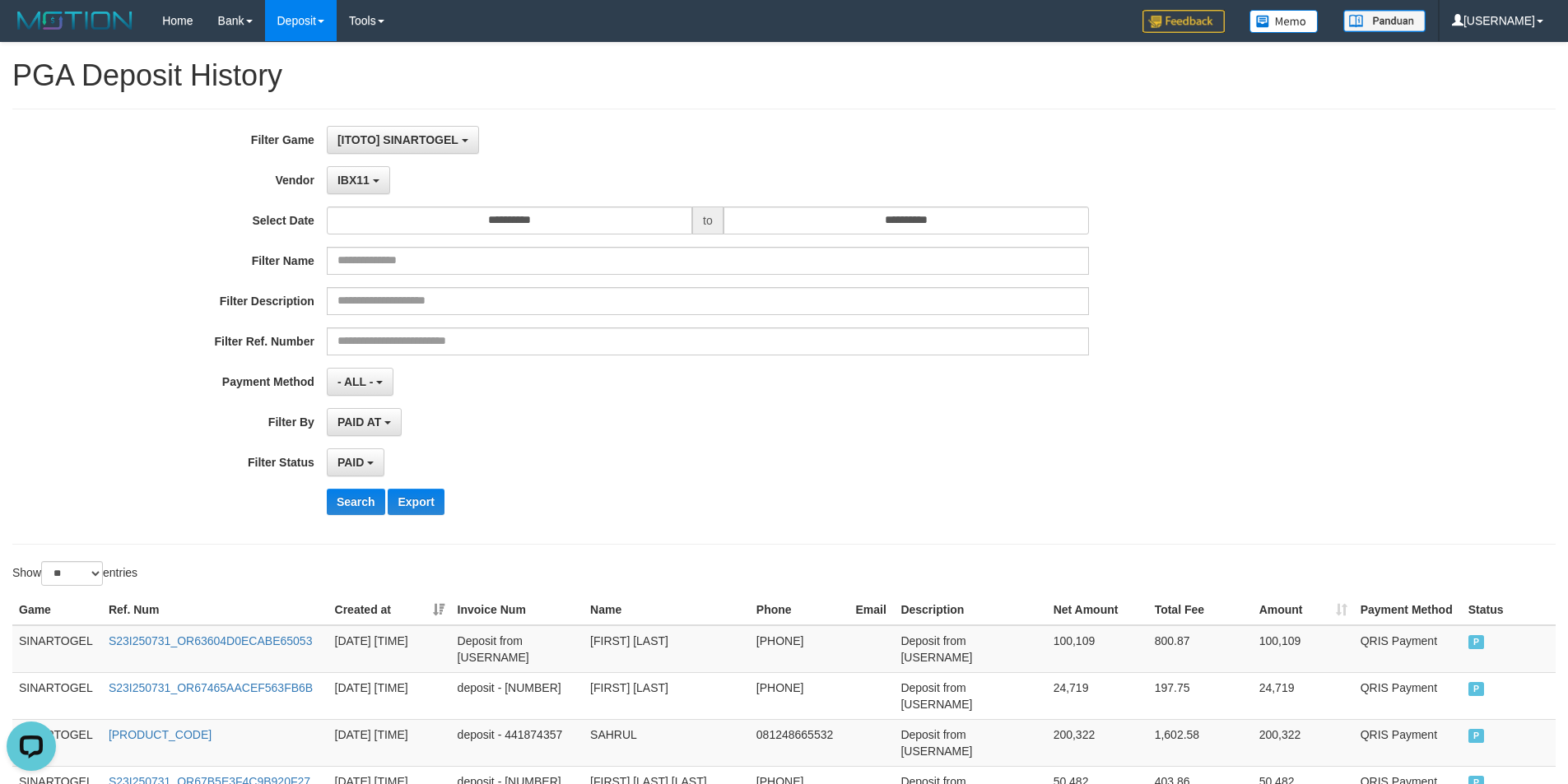 click on "**********" at bounding box center (654, 327) 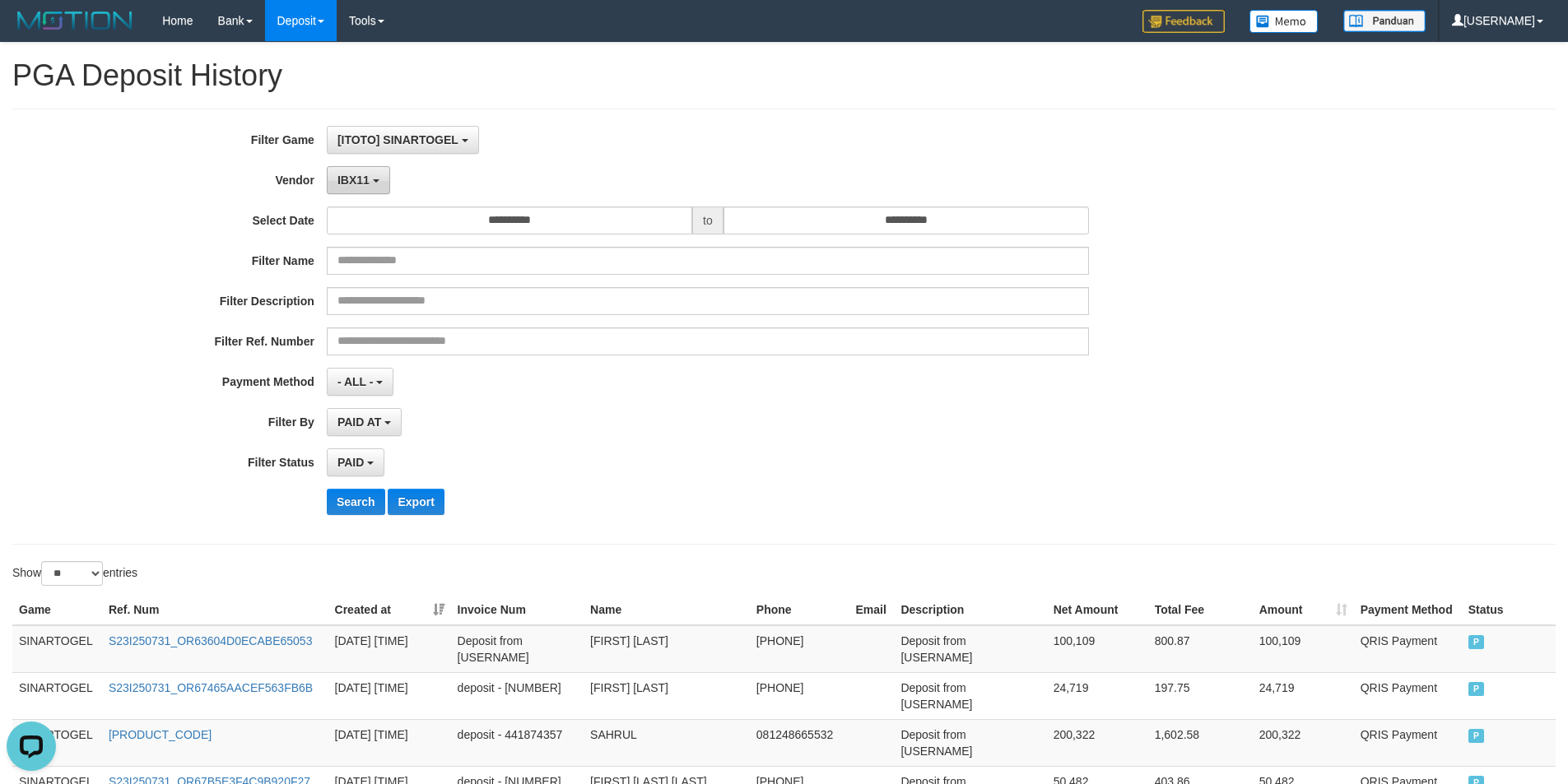 click on "IBX11" at bounding box center [358, 180] 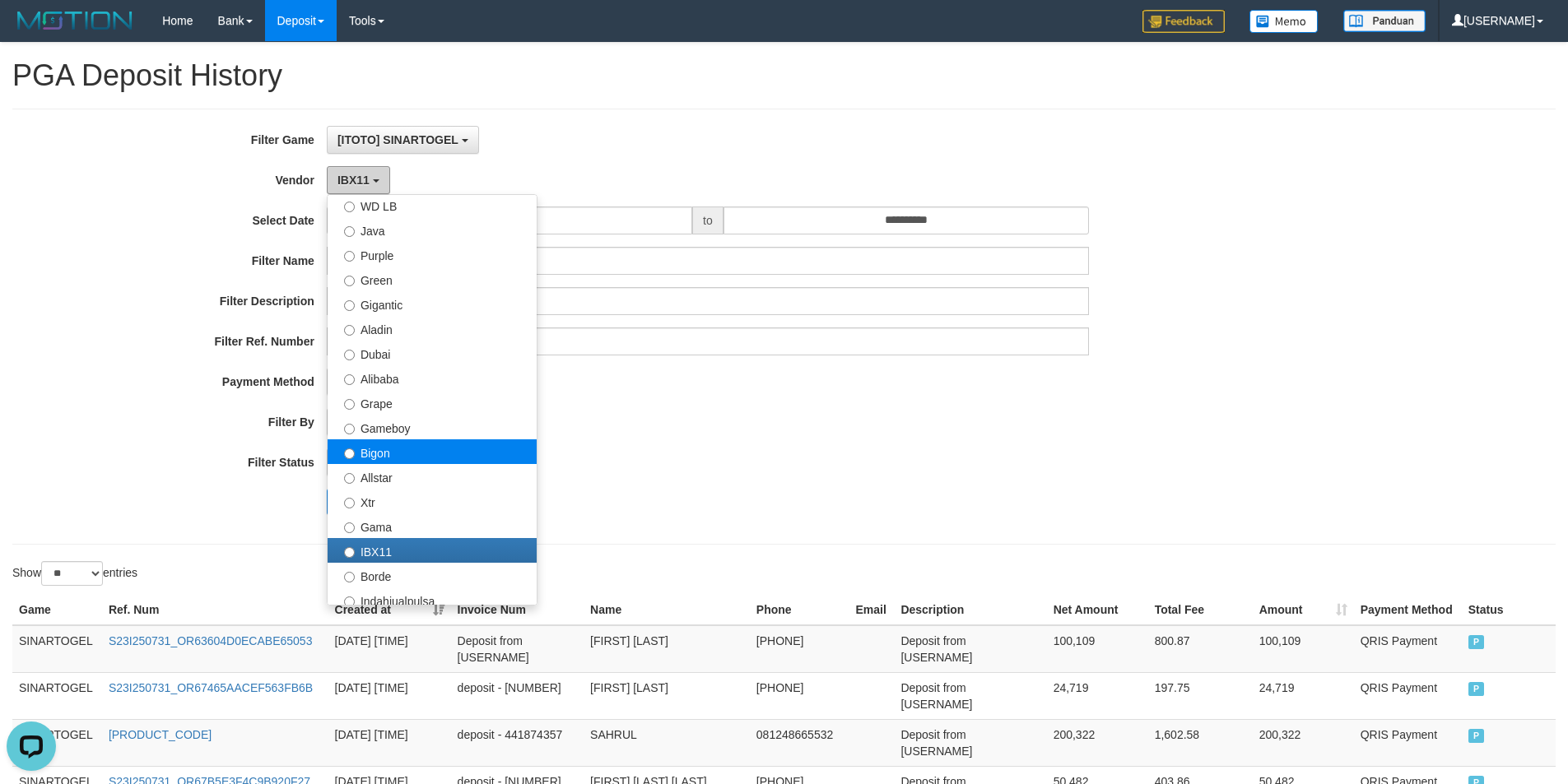 scroll, scrollTop: 540, scrollLeft: 0, axis: vertical 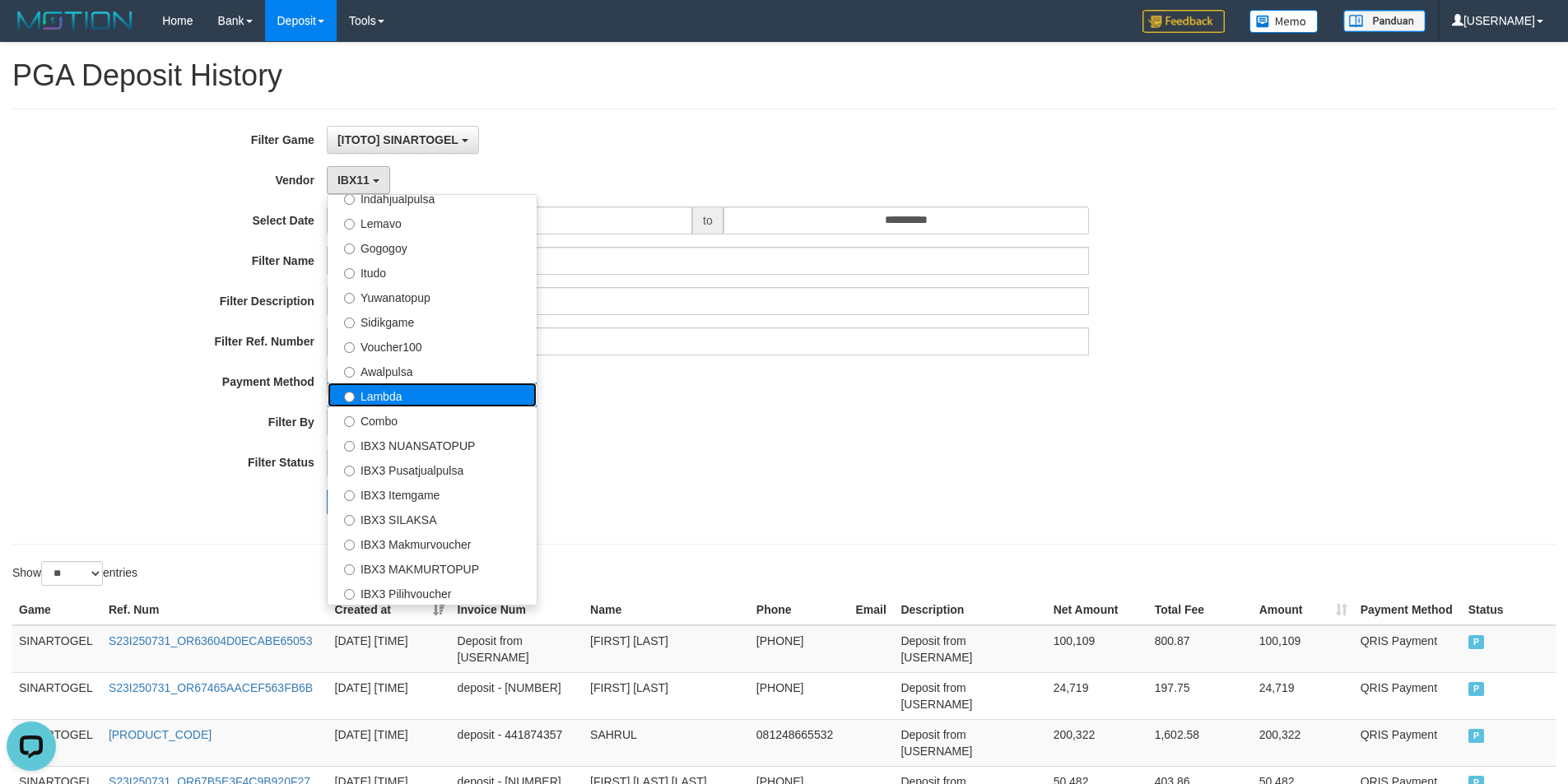 click on "Lambda" at bounding box center [432, 395] 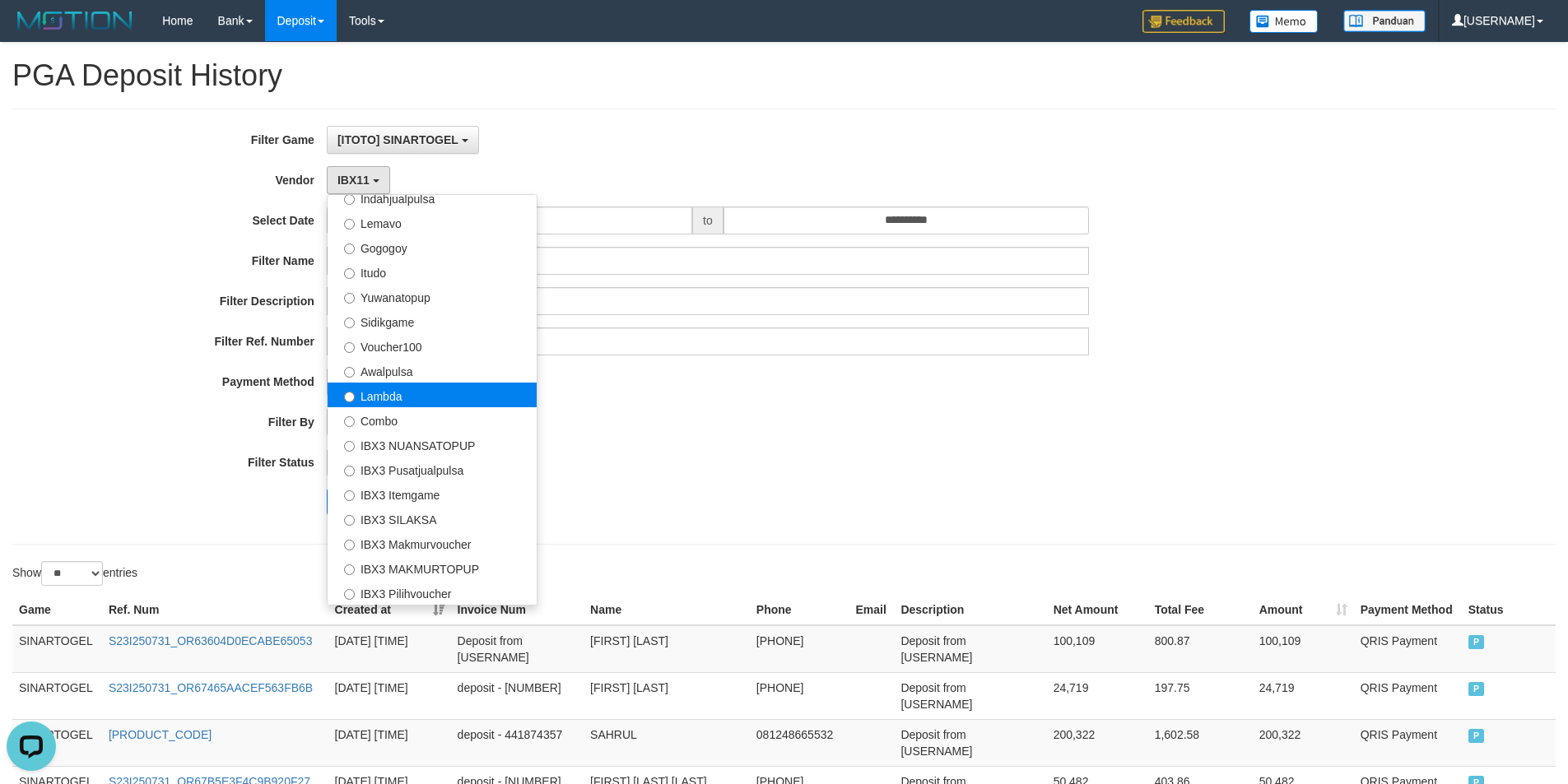 select on "**********" 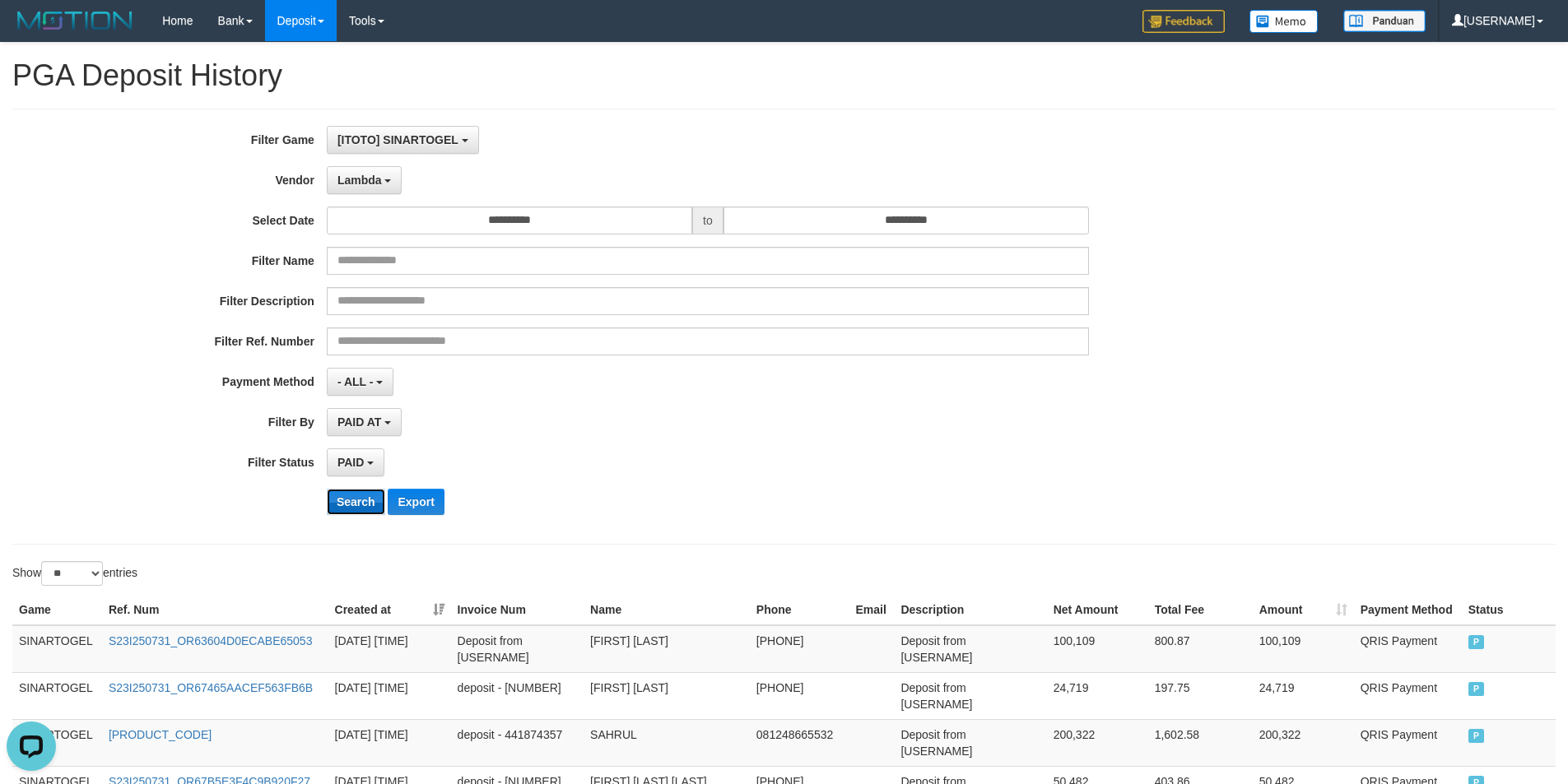 click on "Search" at bounding box center (356, 502) 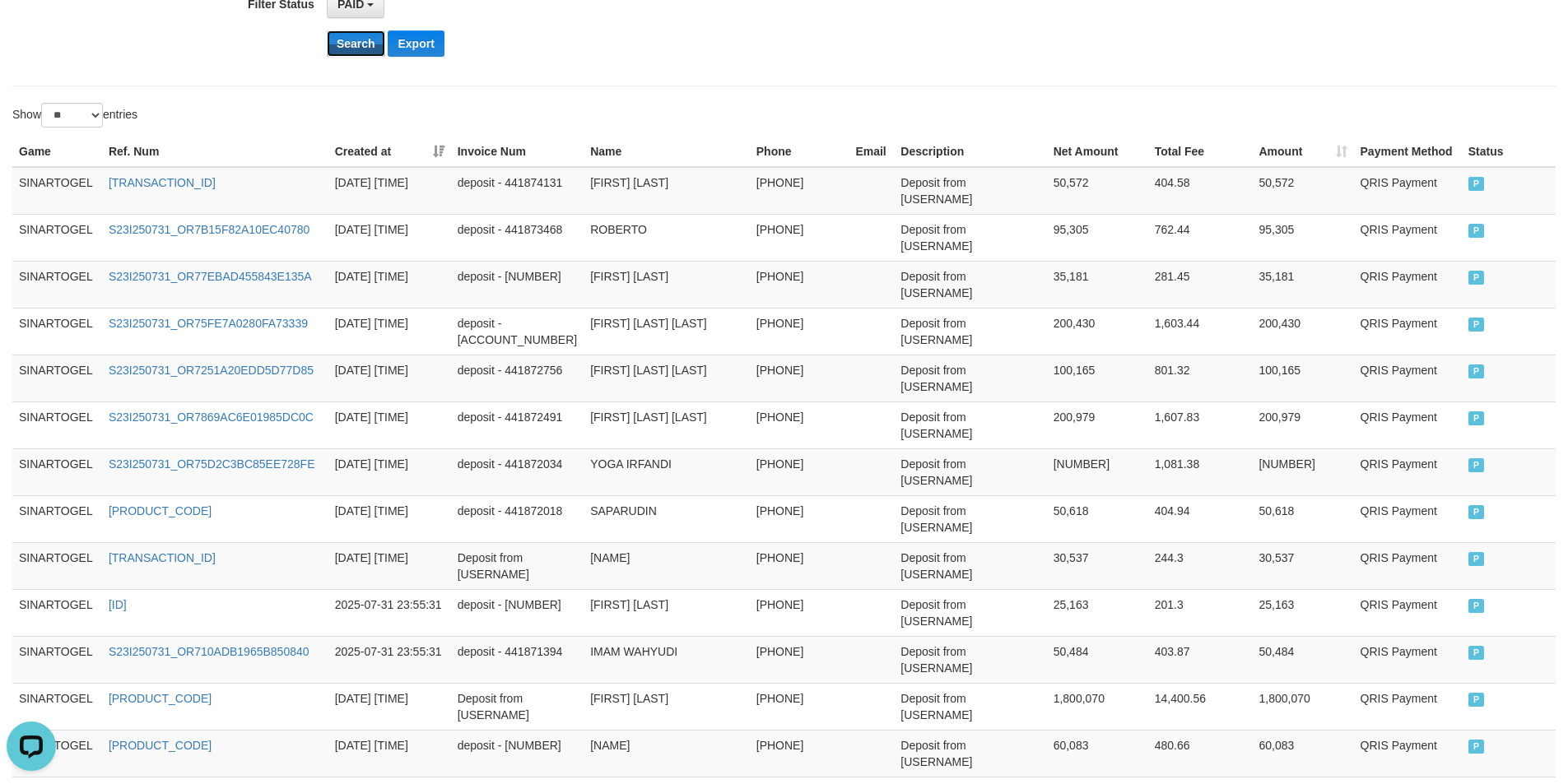 scroll, scrollTop: 797, scrollLeft: 0, axis: vertical 